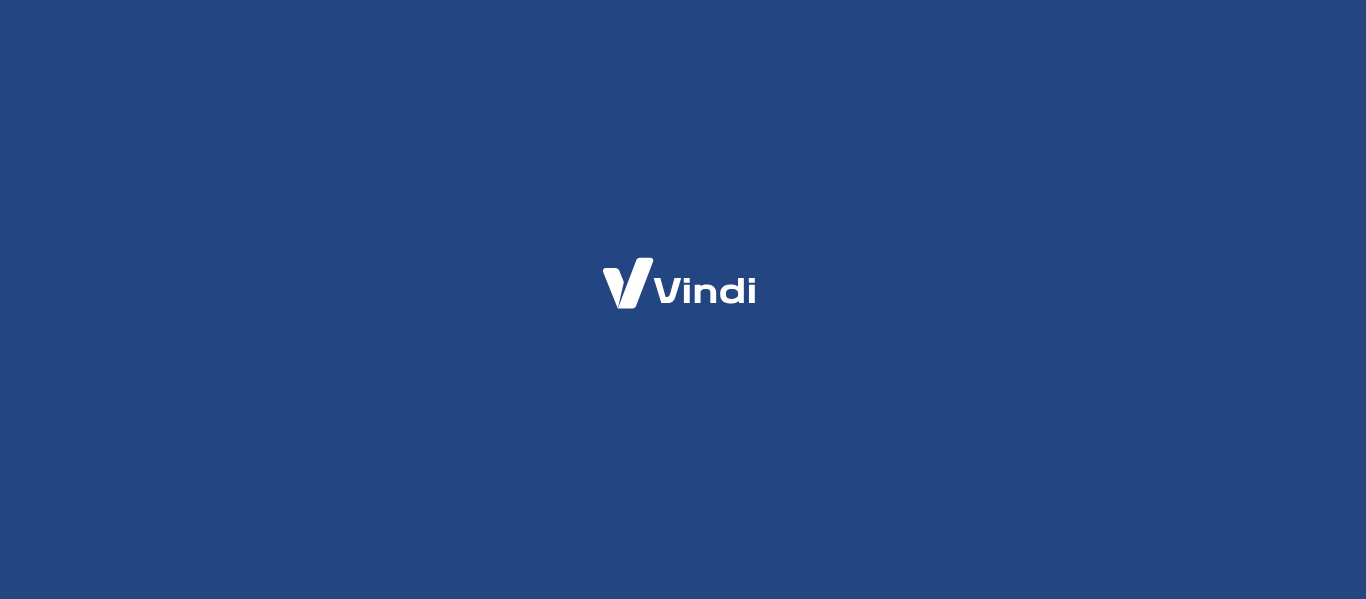 scroll, scrollTop: 0, scrollLeft: 0, axis: both 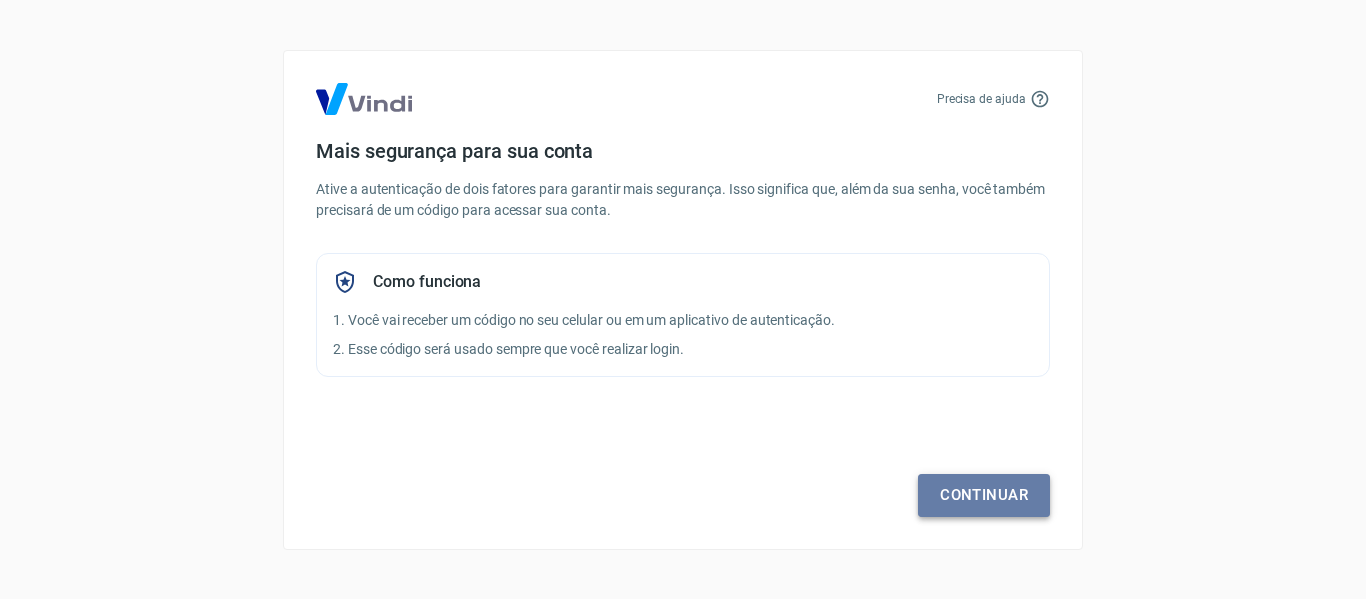 click on "Continuar" at bounding box center (984, 495) 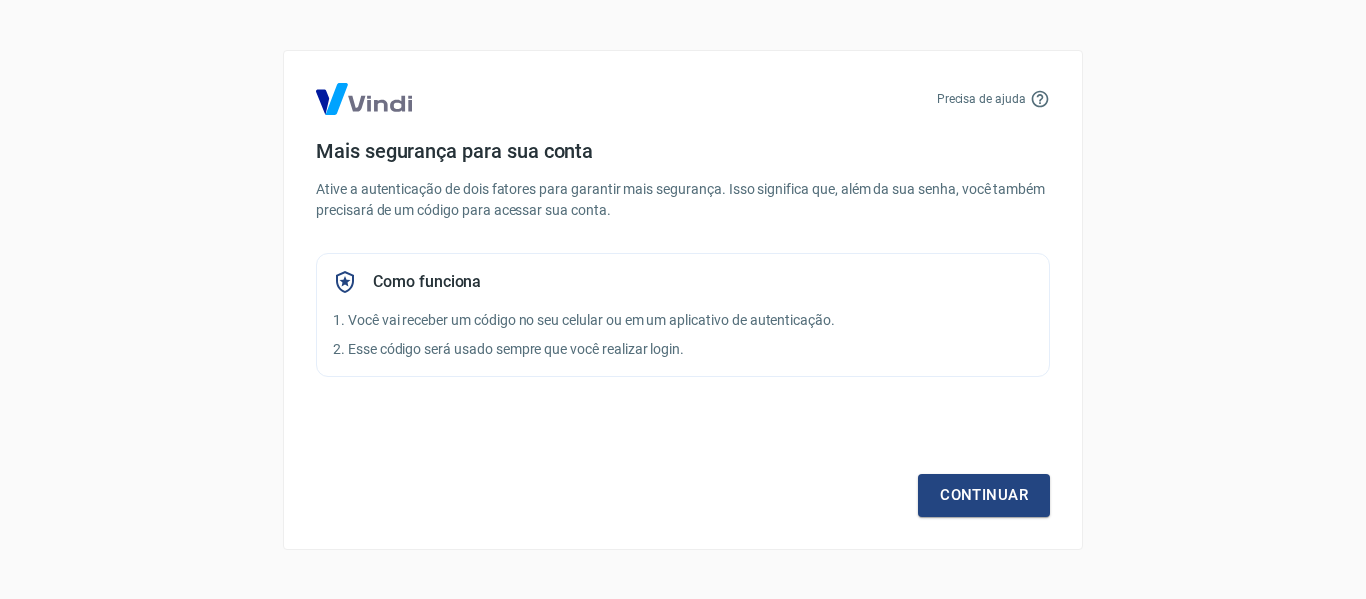 scroll, scrollTop: 0, scrollLeft: 0, axis: both 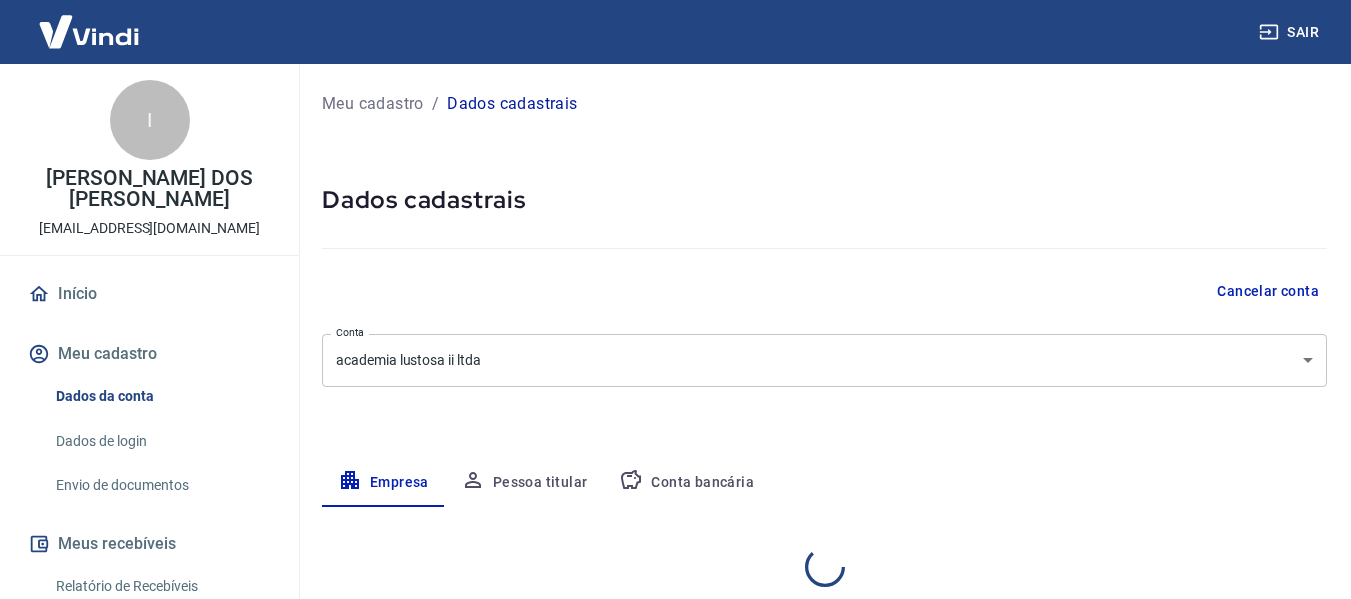 select on "SP" 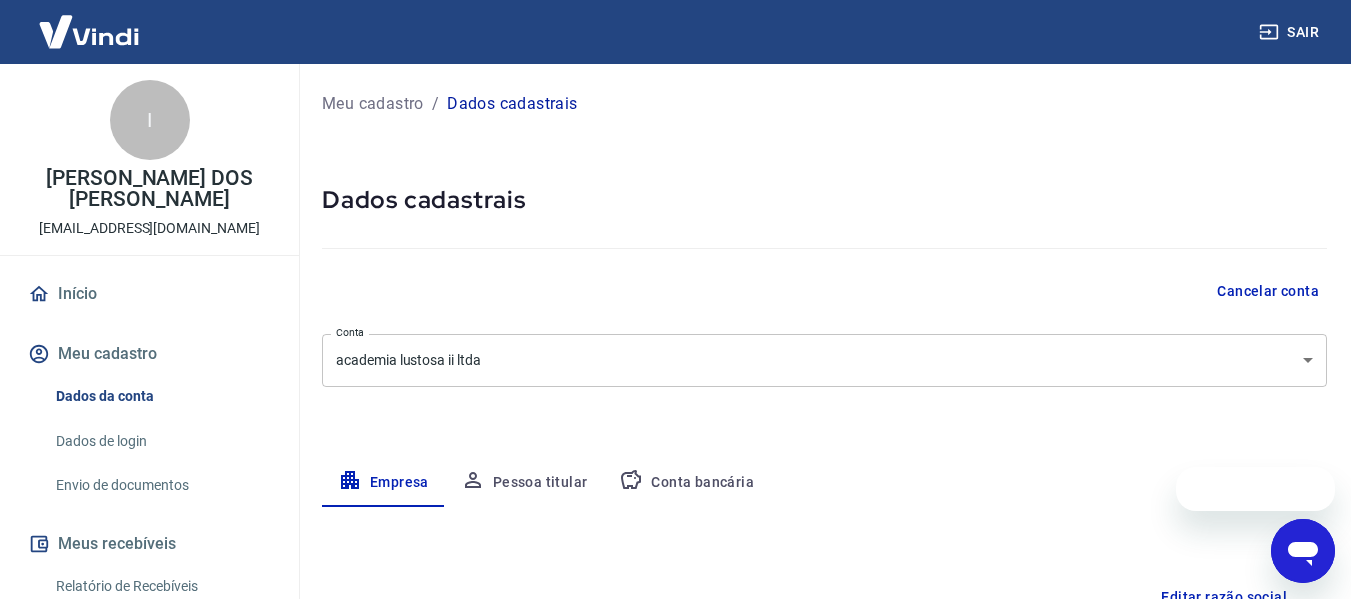 scroll, scrollTop: 0, scrollLeft: 0, axis: both 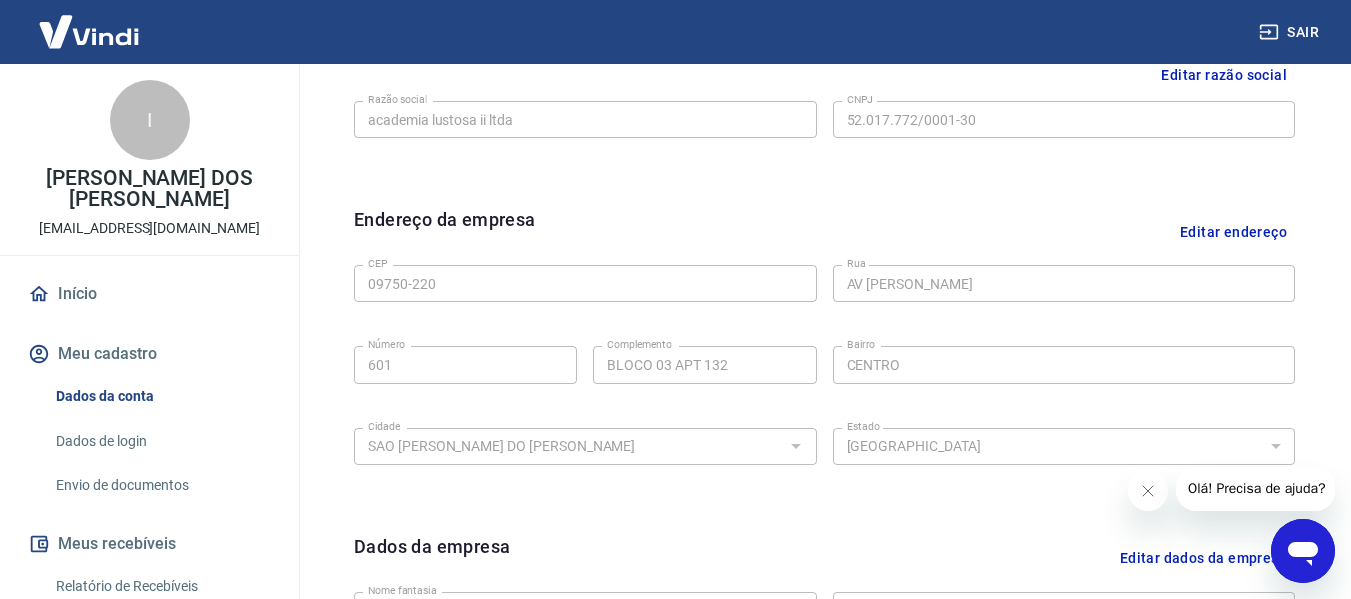 click on "Editar endereço" at bounding box center [1233, 231] 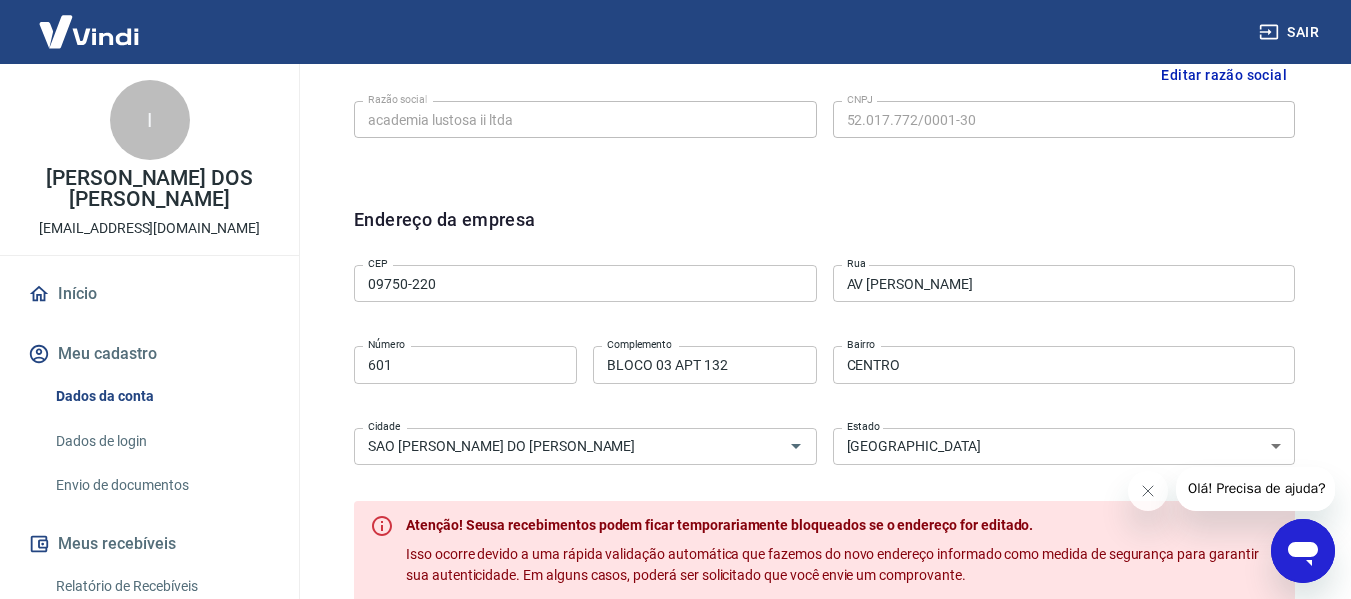click on "09750-220" at bounding box center (585, 283) 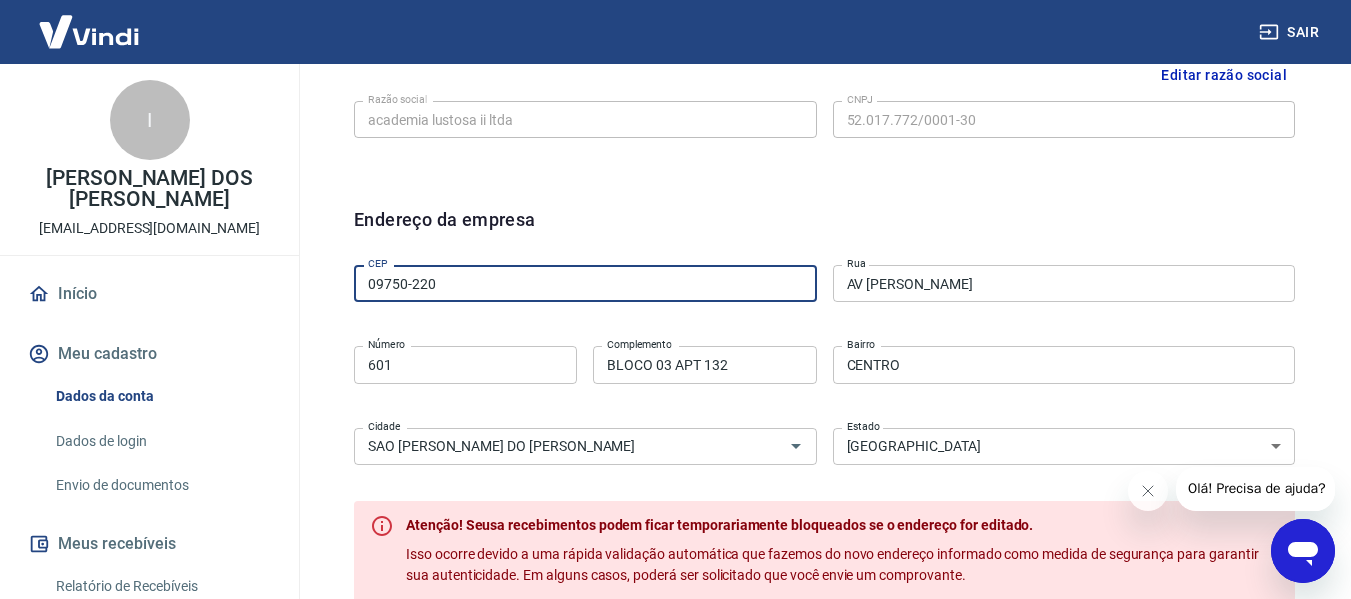 click on "09750-220" at bounding box center [585, 283] 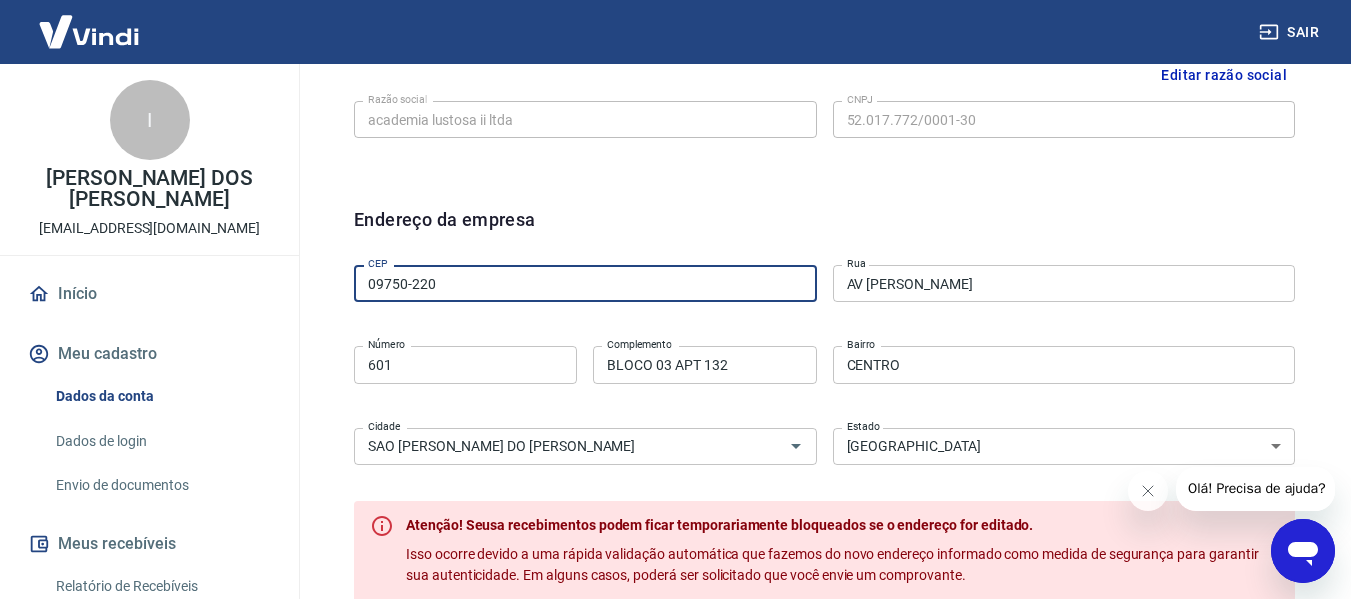 click on "09750-220" at bounding box center (585, 283) 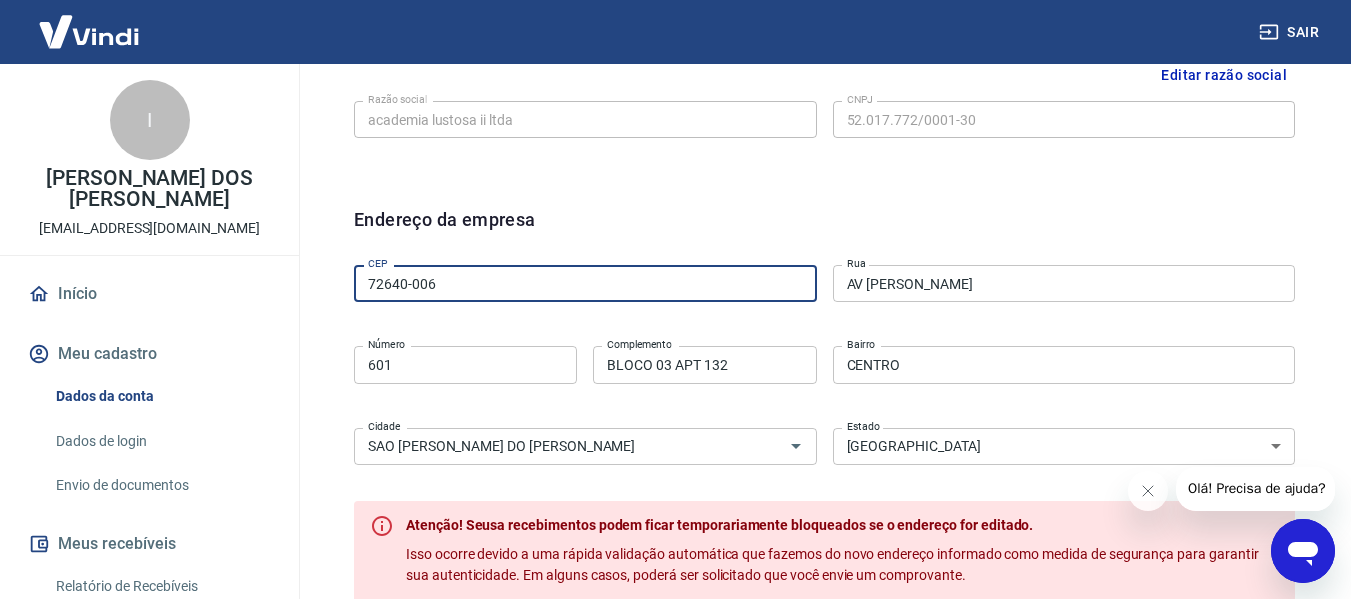 type on "72640-006" 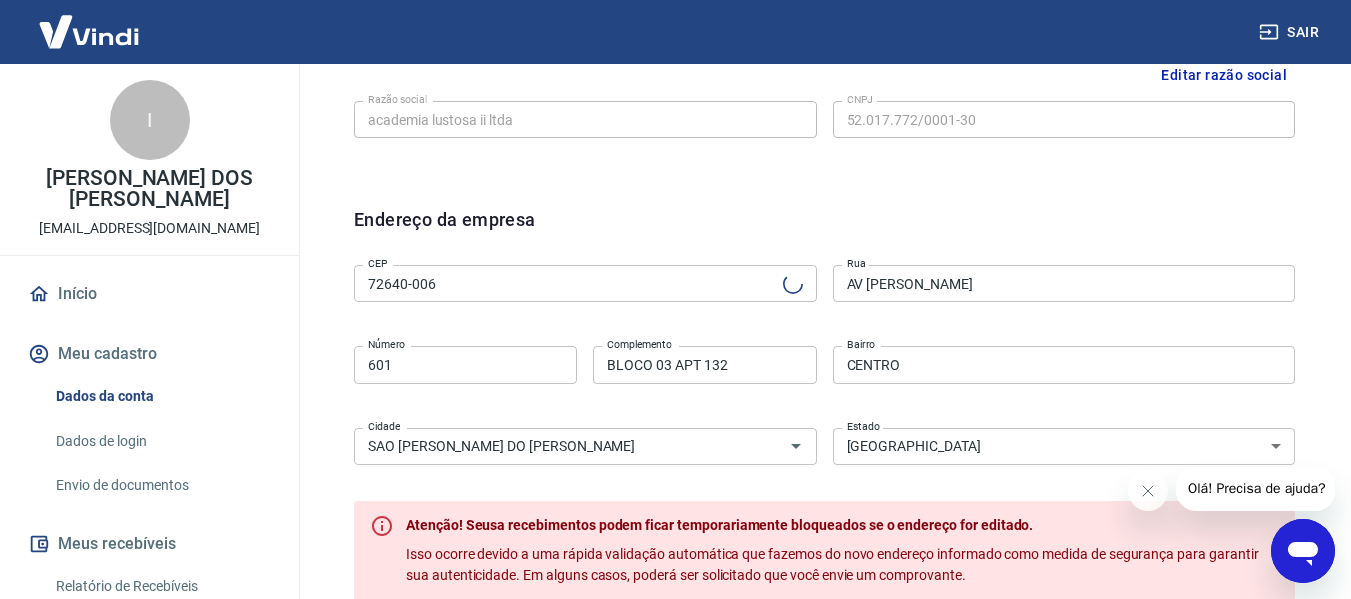 type on "Área ADE 600 Conjunto 6" 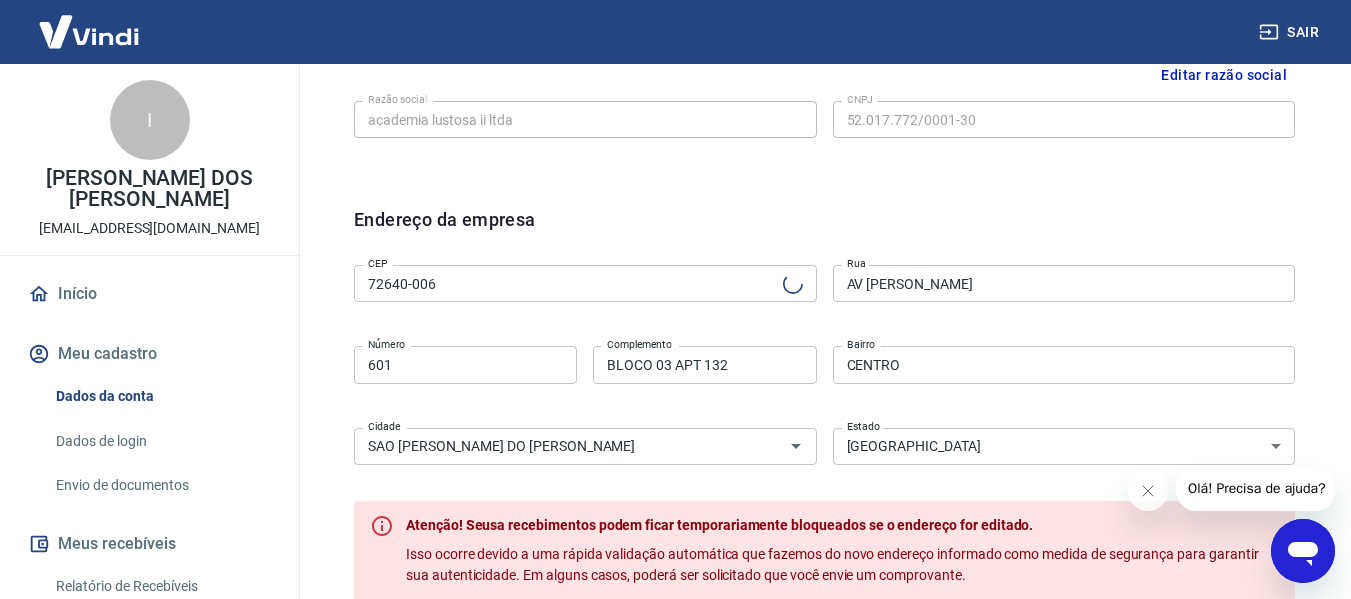 select on "DF" 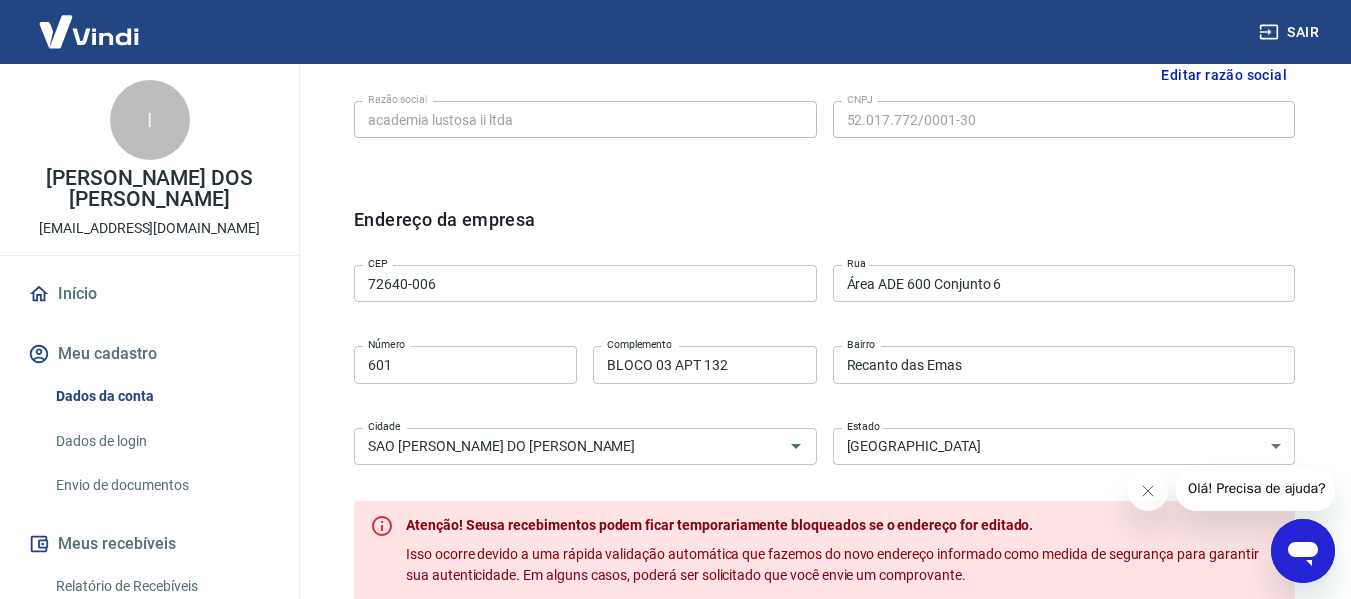 type on "Brasília" 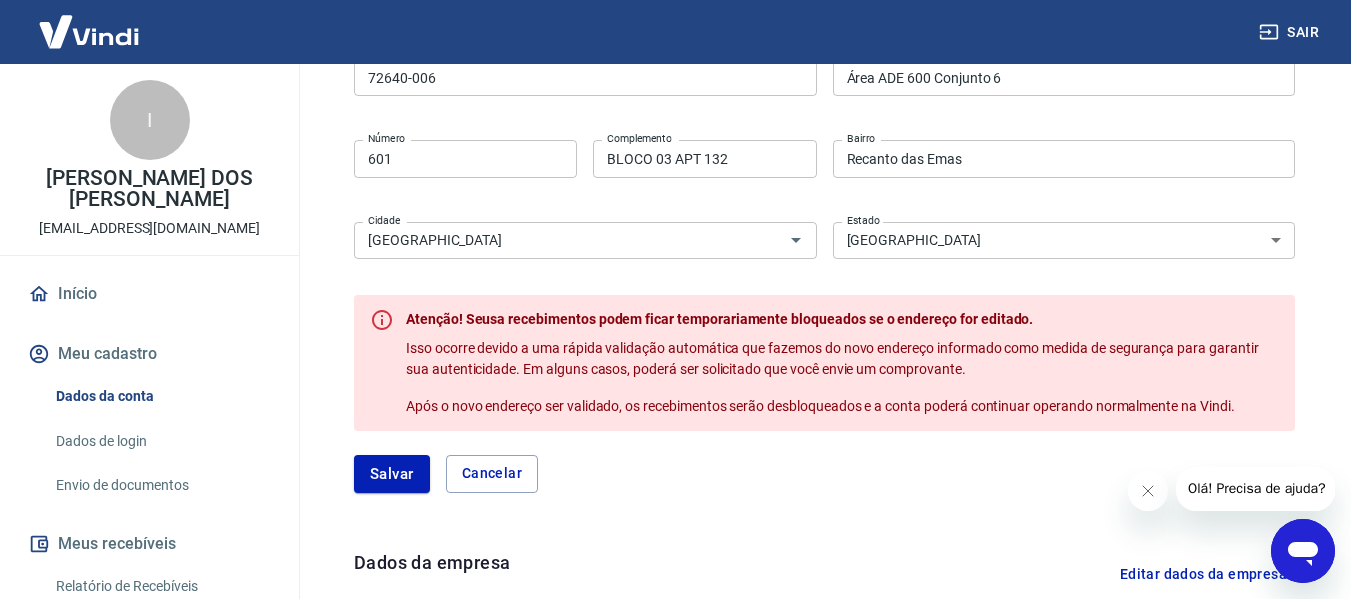 scroll, scrollTop: 729, scrollLeft: 0, axis: vertical 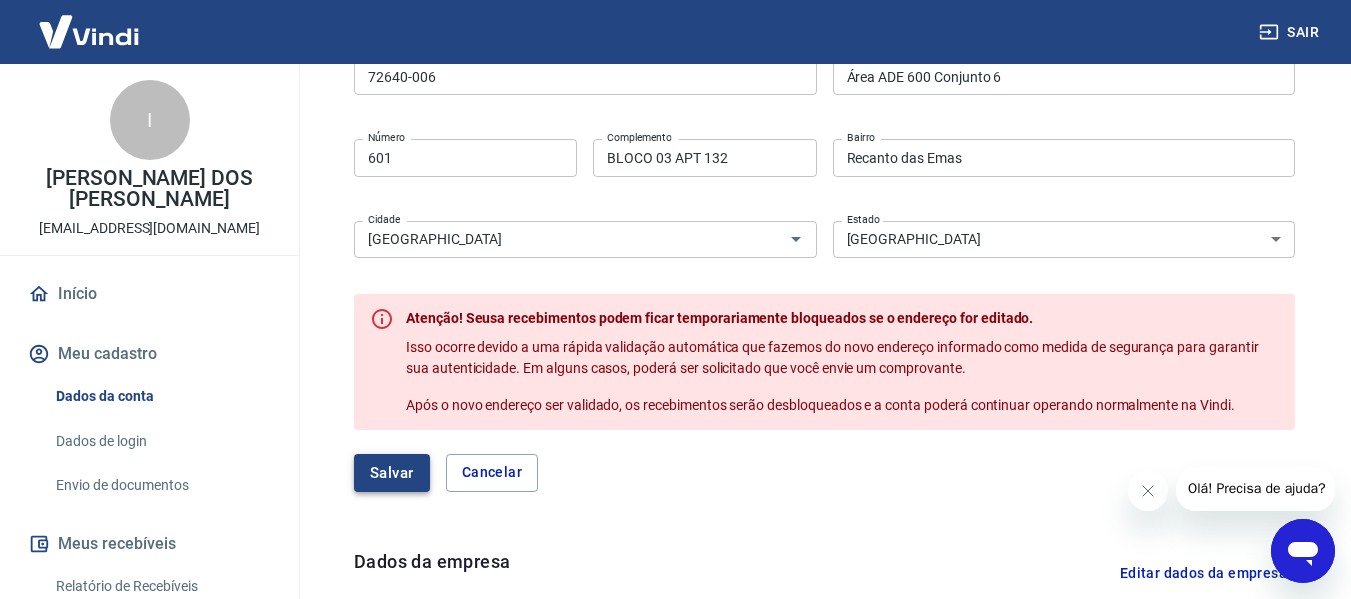 click on "Salvar" at bounding box center (392, 473) 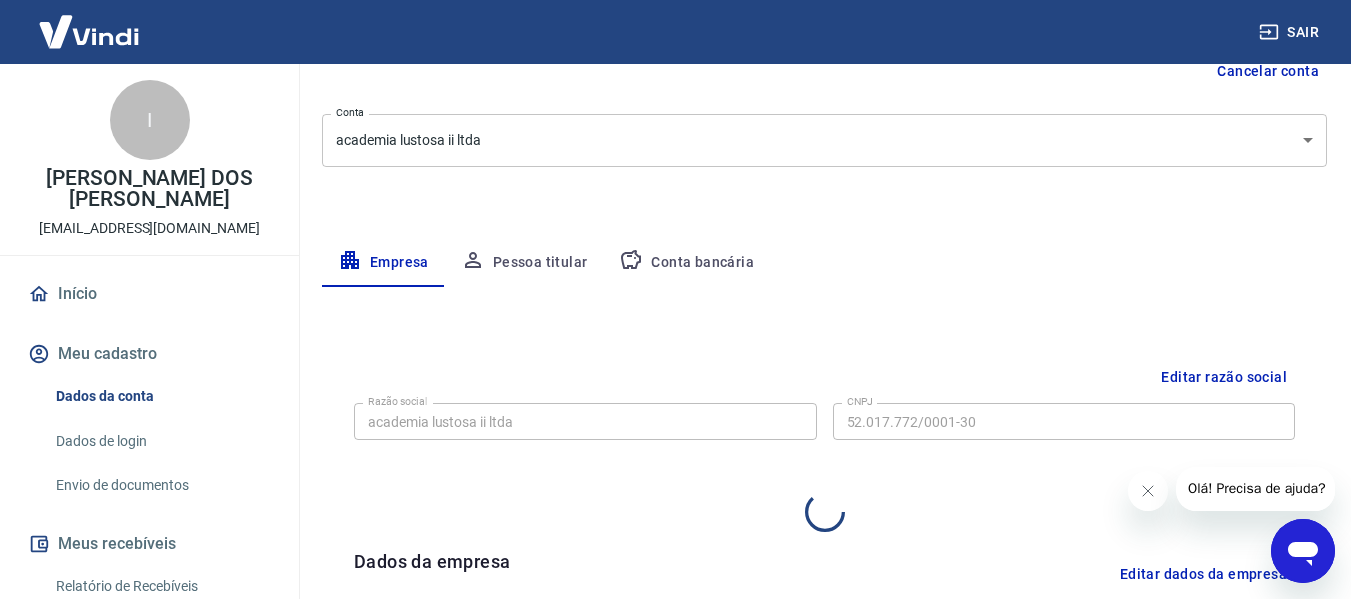 select on "DF" 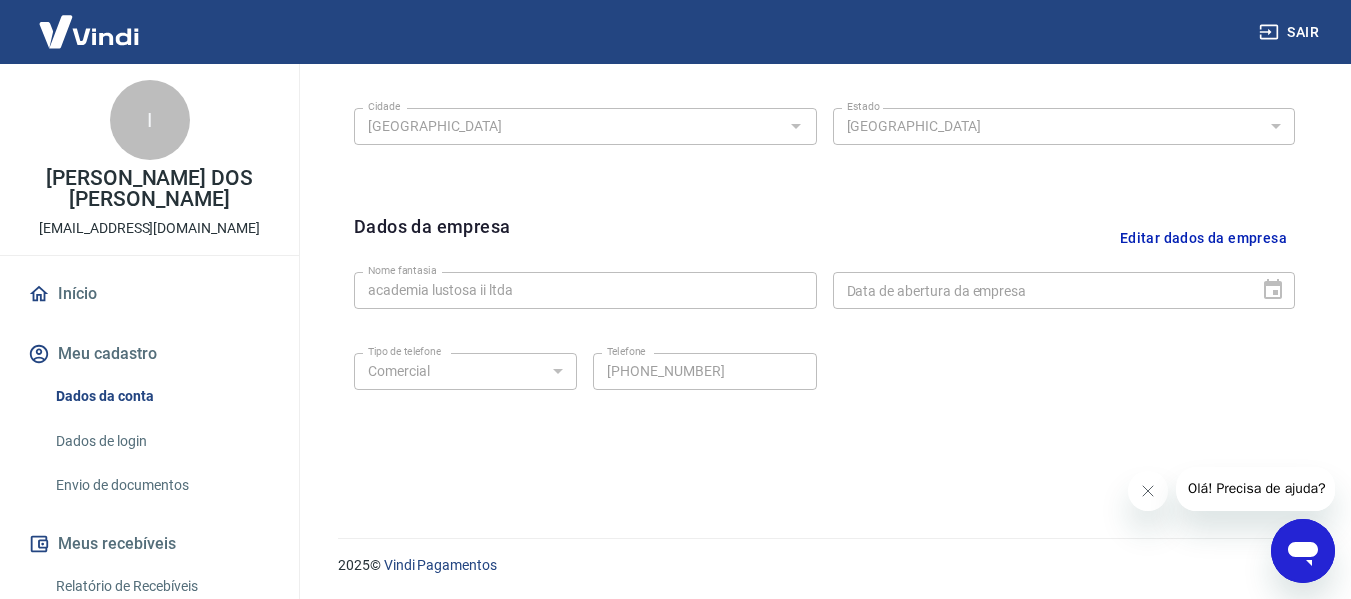 scroll, scrollTop: 843, scrollLeft: 0, axis: vertical 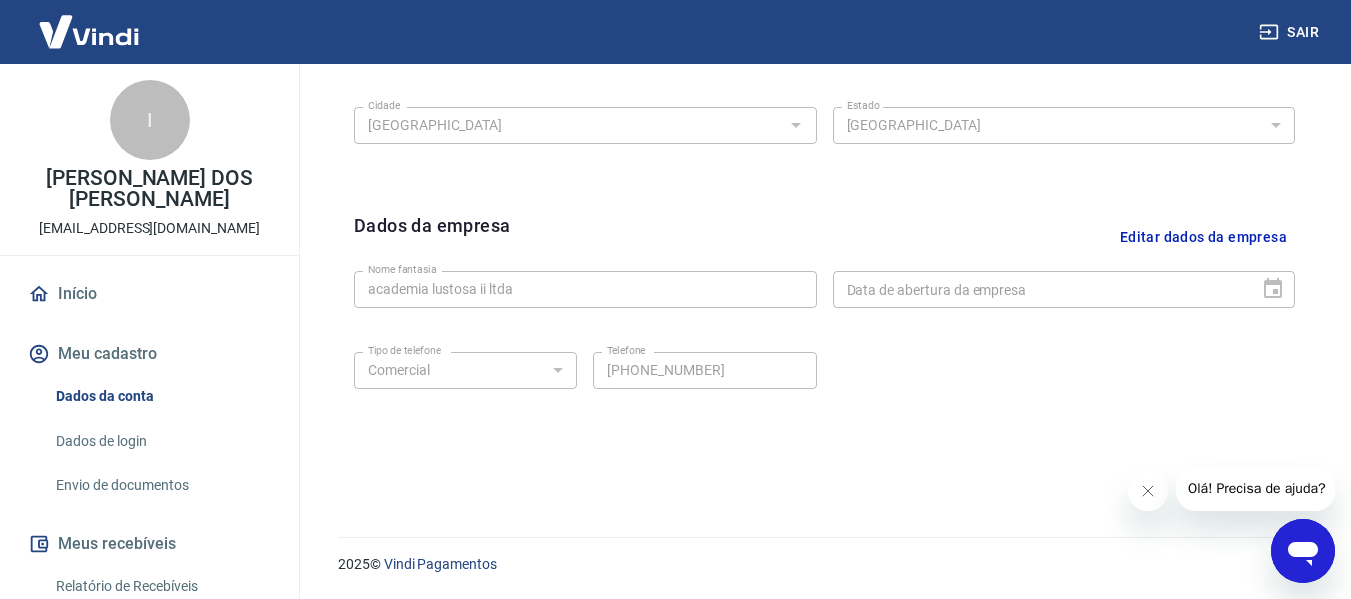 click on "Editar dados da empresa" at bounding box center [1203, 237] 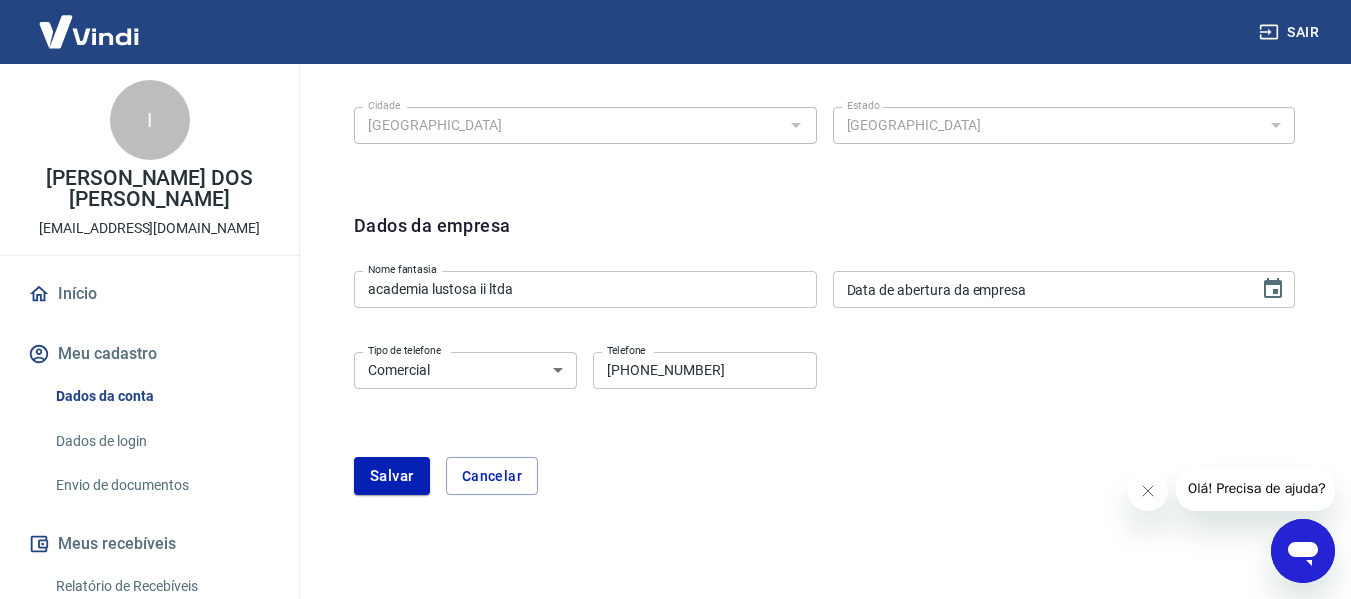click on "(11) 96561-3519" at bounding box center (704, 370) 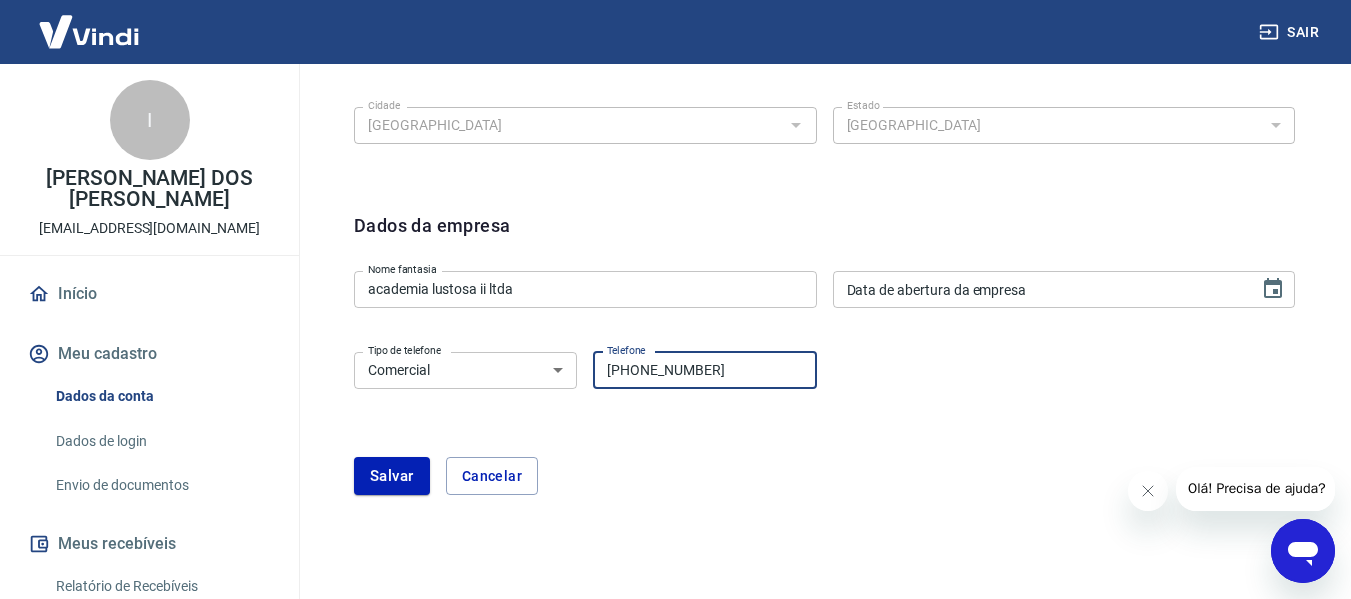 click on "(11) 96561-3519" at bounding box center [704, 370] 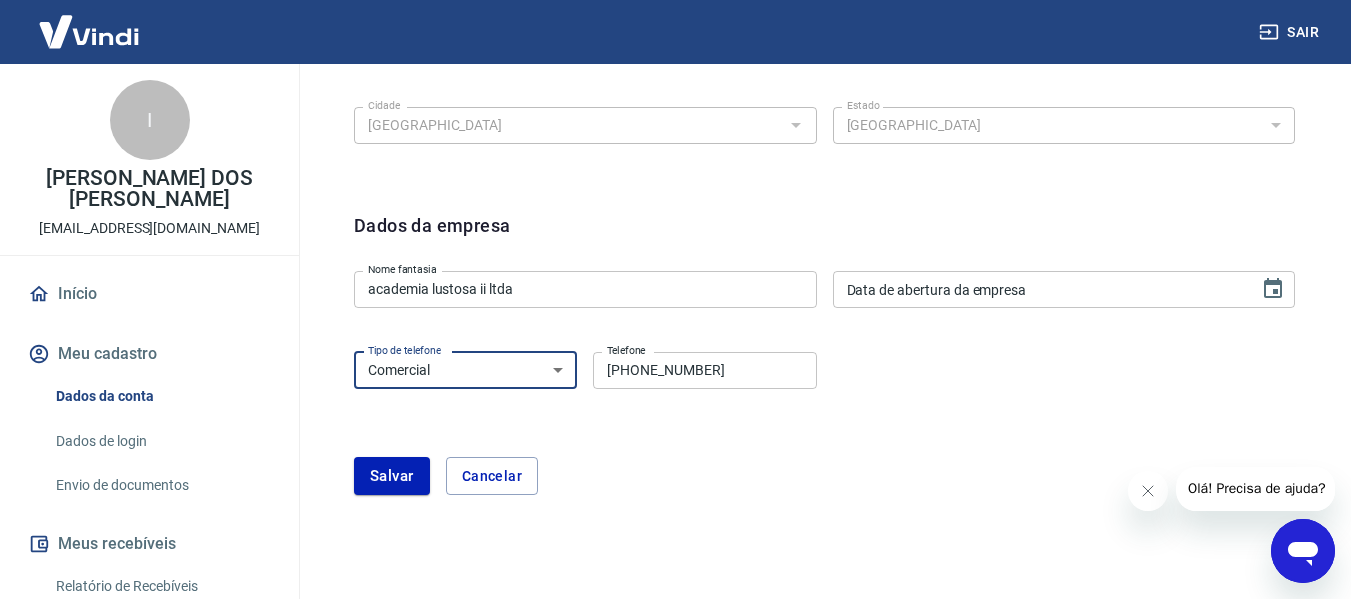 click on "Residencial Comercial" at bounding box center [465, 370] 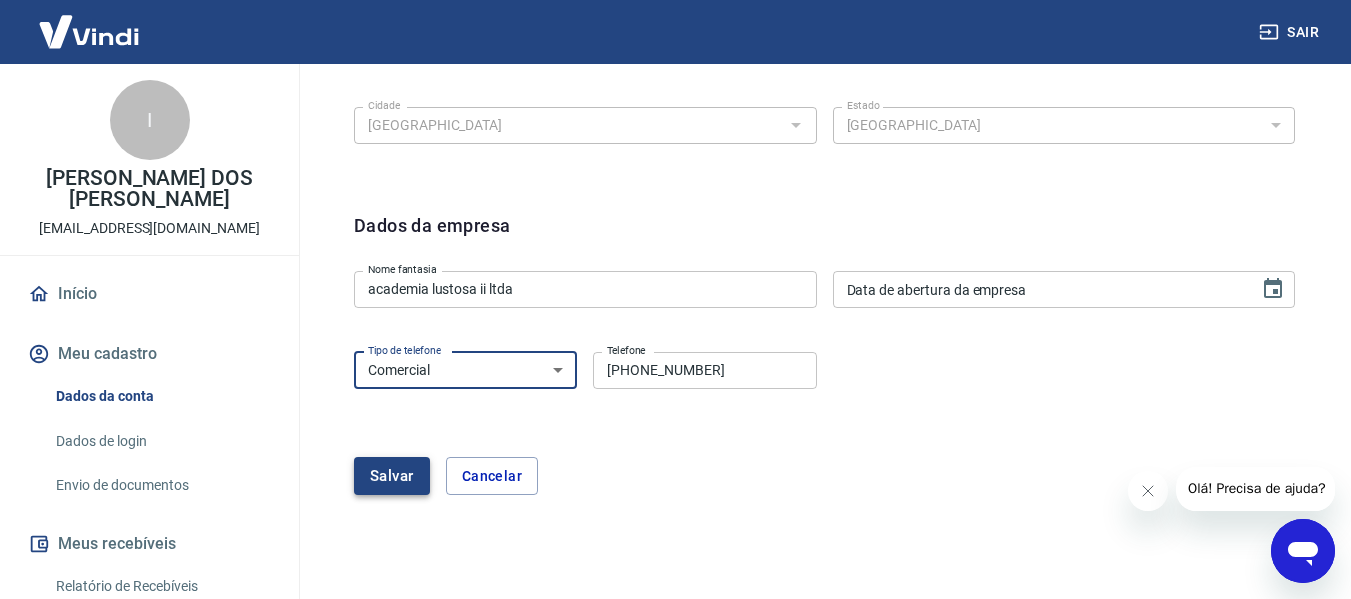 click on "Salvar" at bounding box center [392, 476] 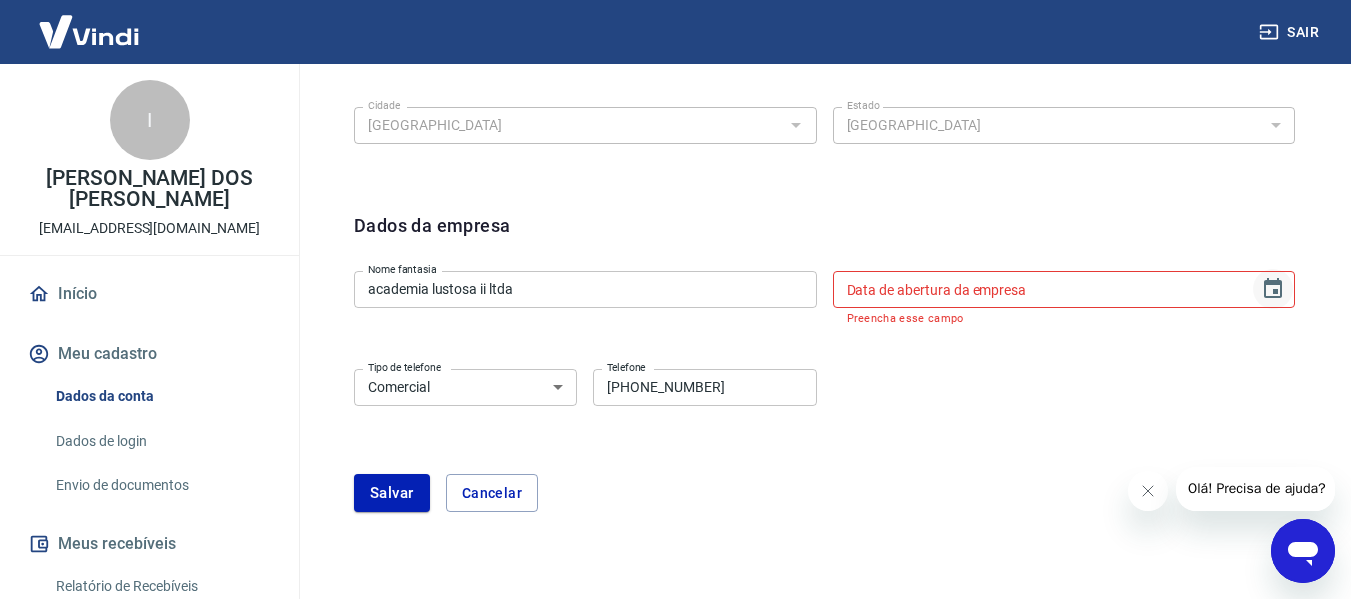 click 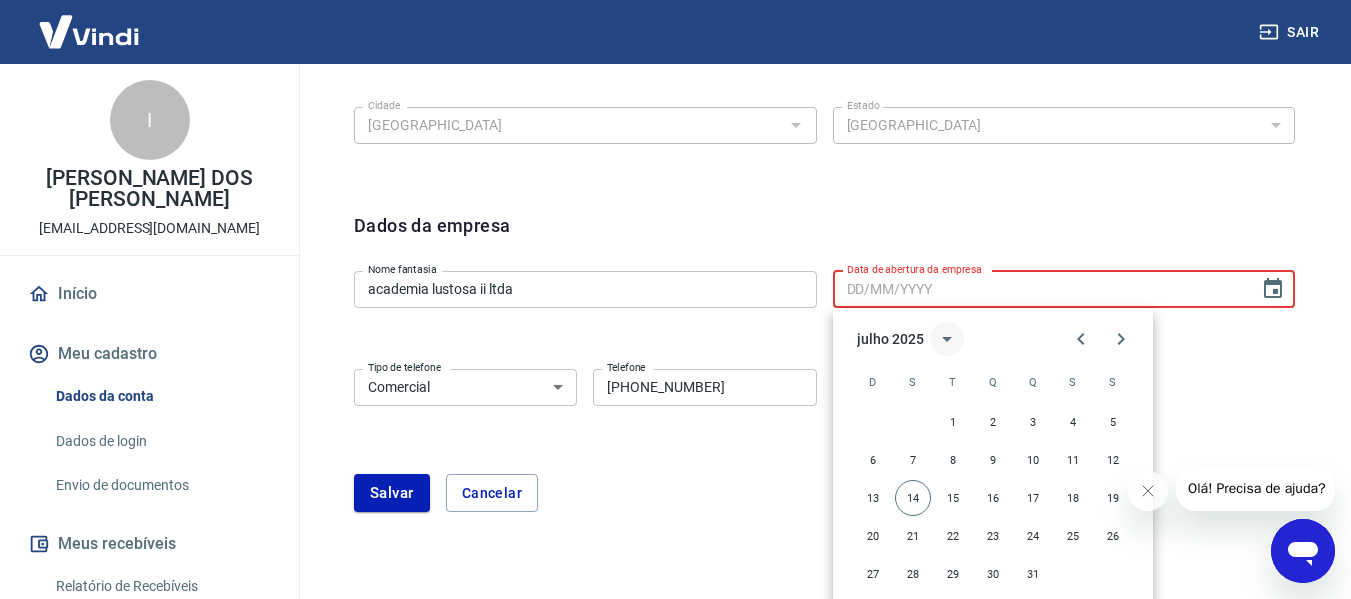 click 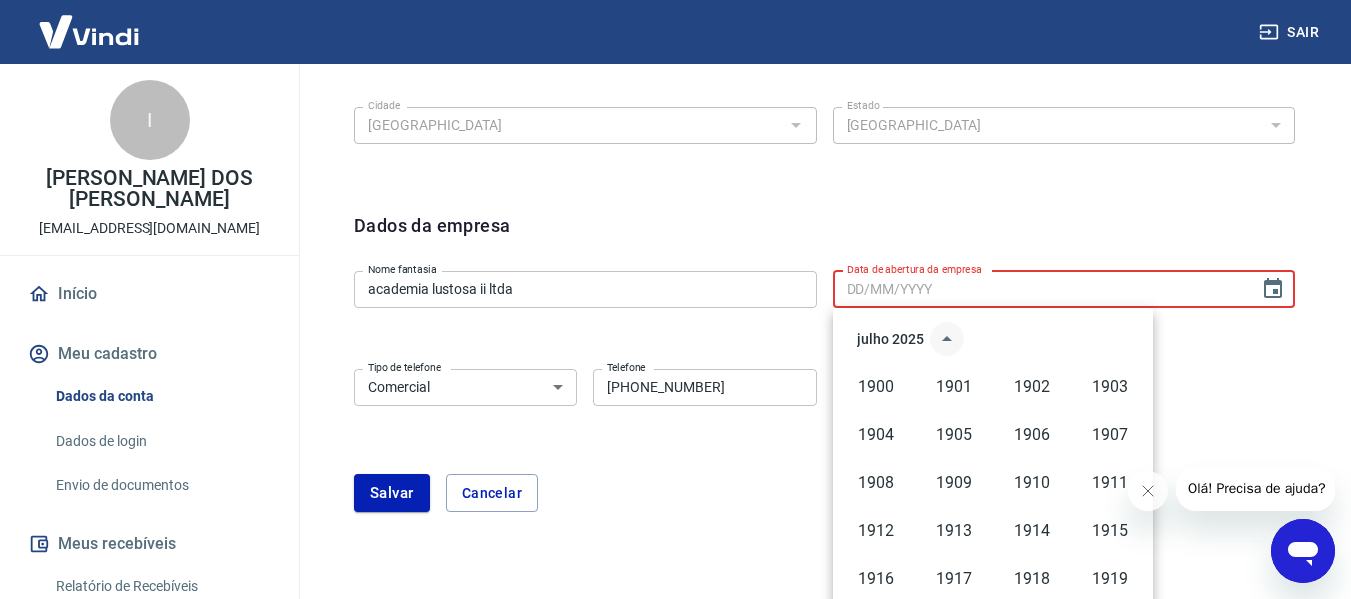 scroll, scrollTop: 1372, scrollLeft: 0, axis: vertical 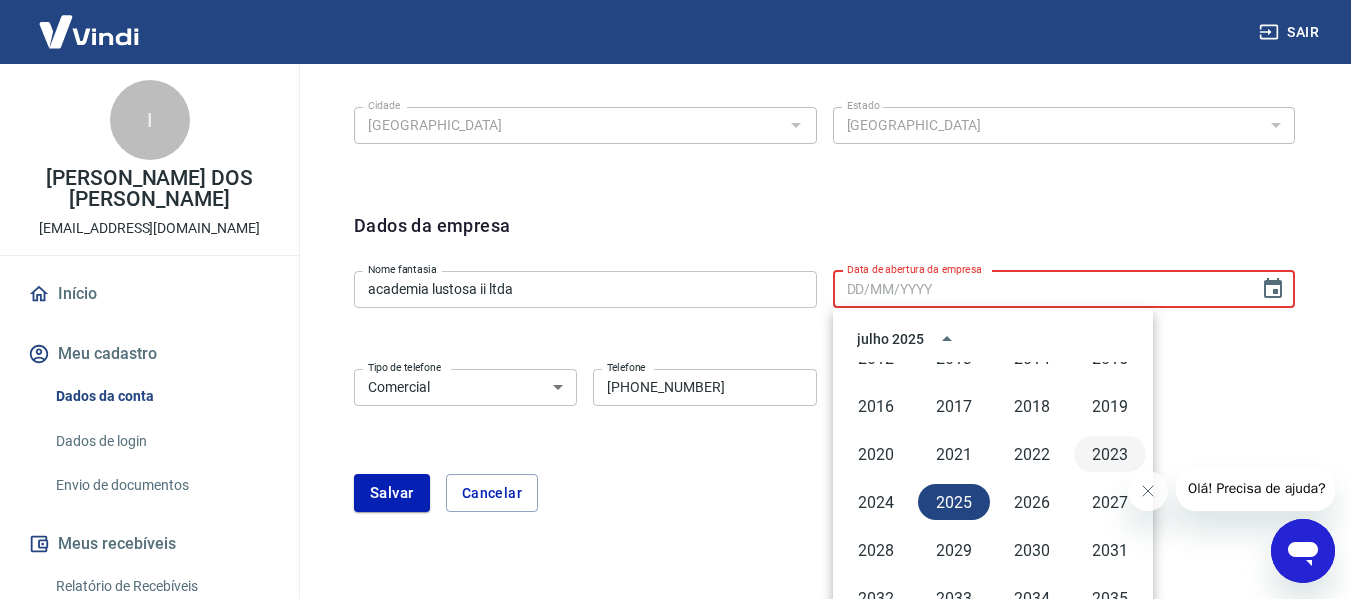 click on "2023" at bounding box center [1110, 454] 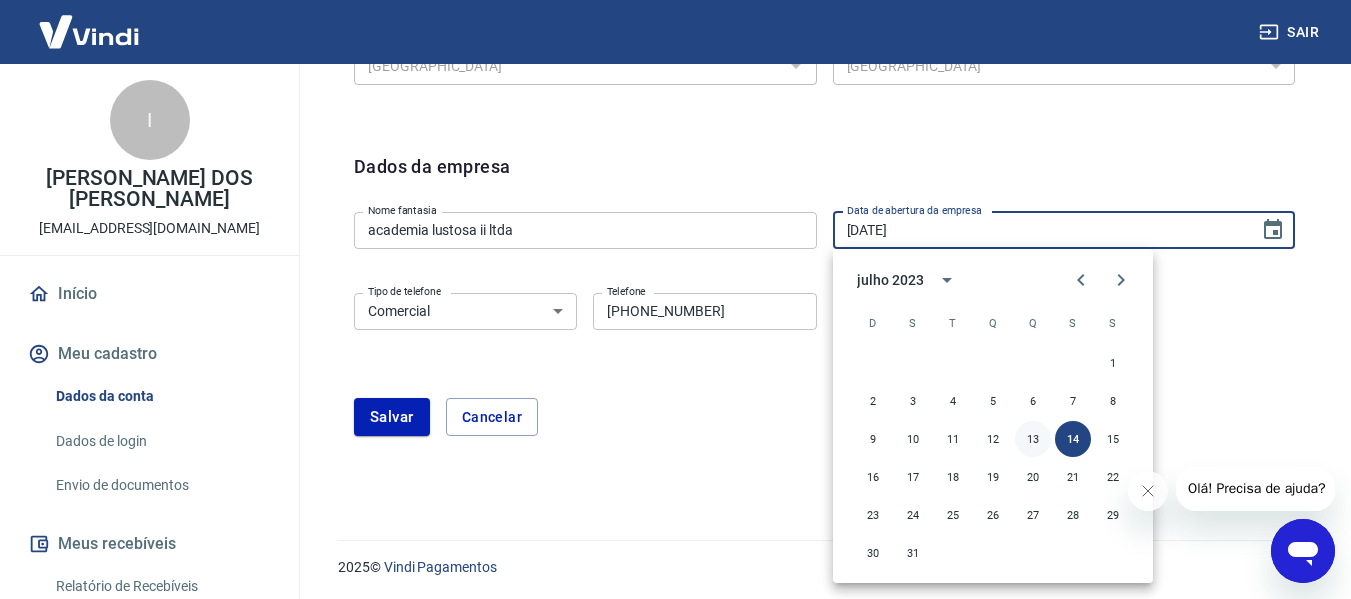 scroll, scrollTop: 903, scrollLeft: 0, axis: vertical 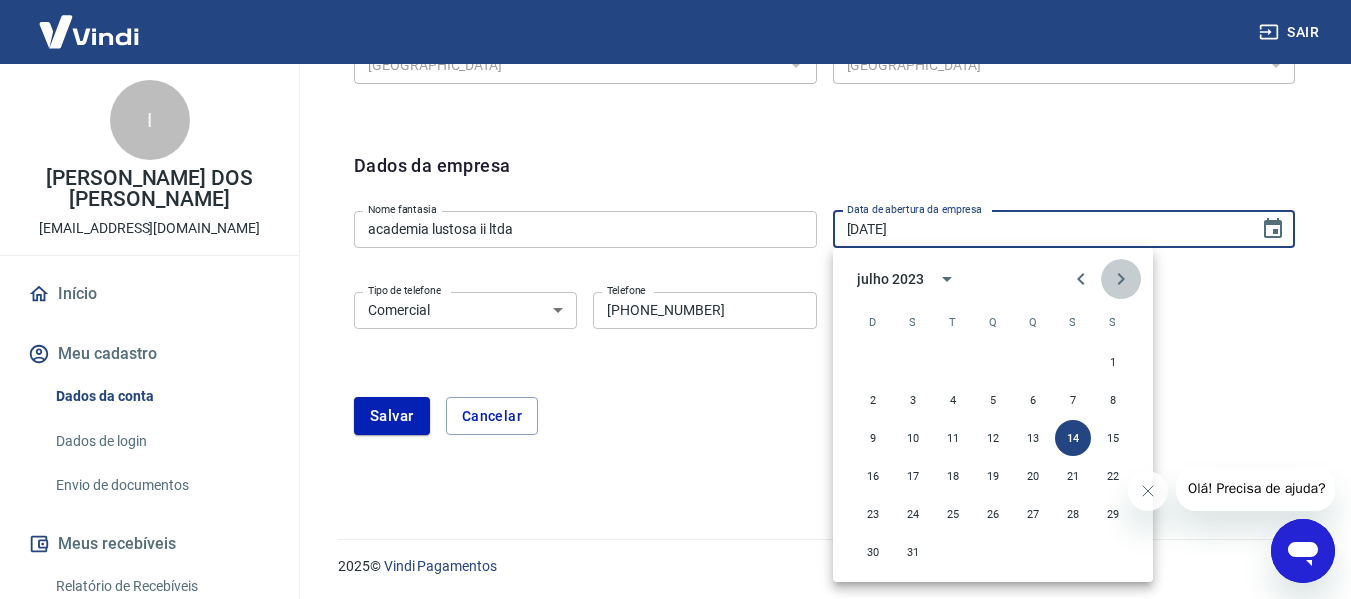 click 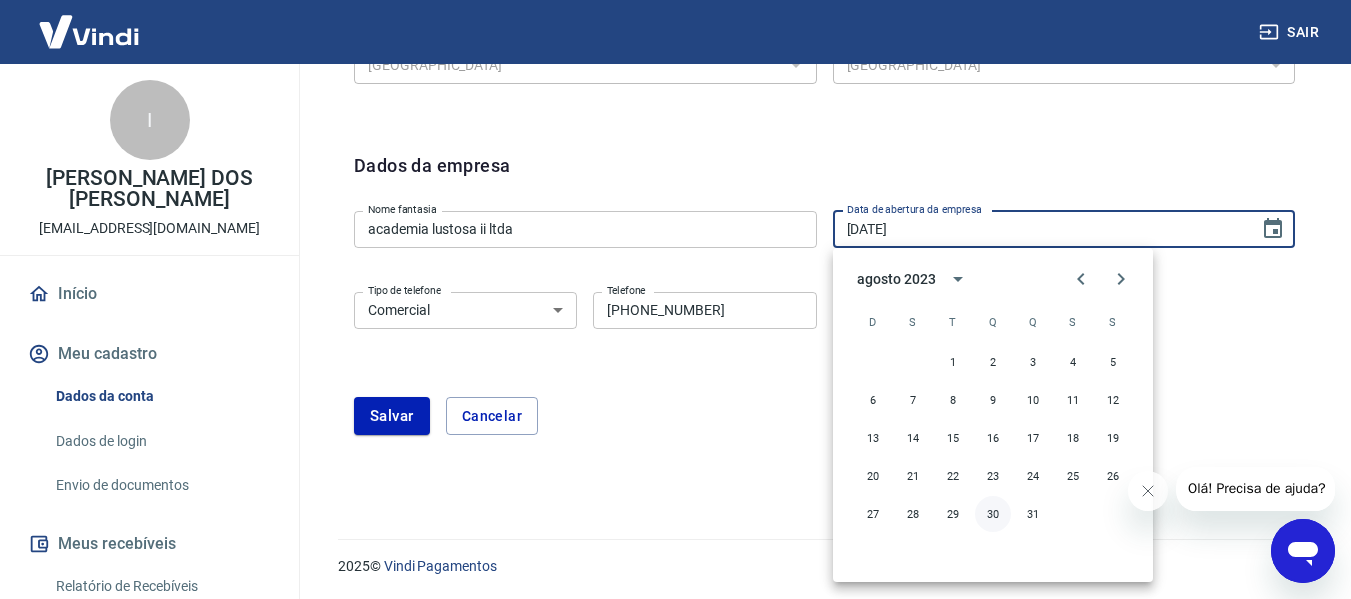click on "30" at bounding box center (993, 514) 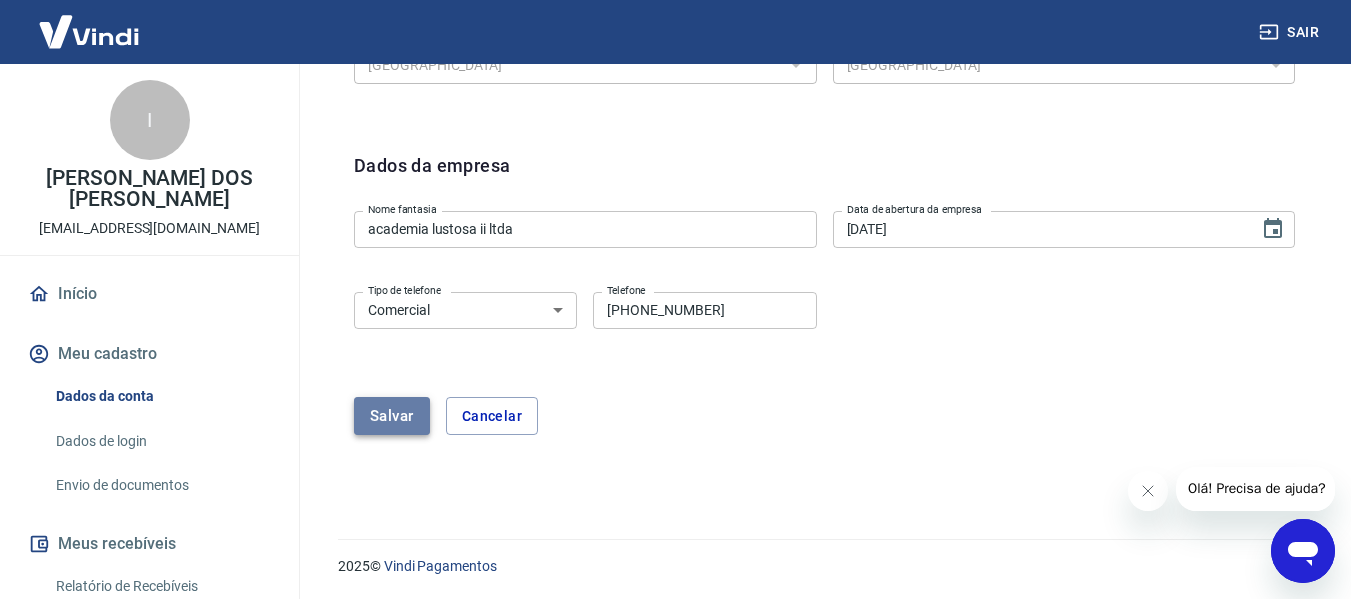 click on "Salvar" at bounding box center [392, 416] 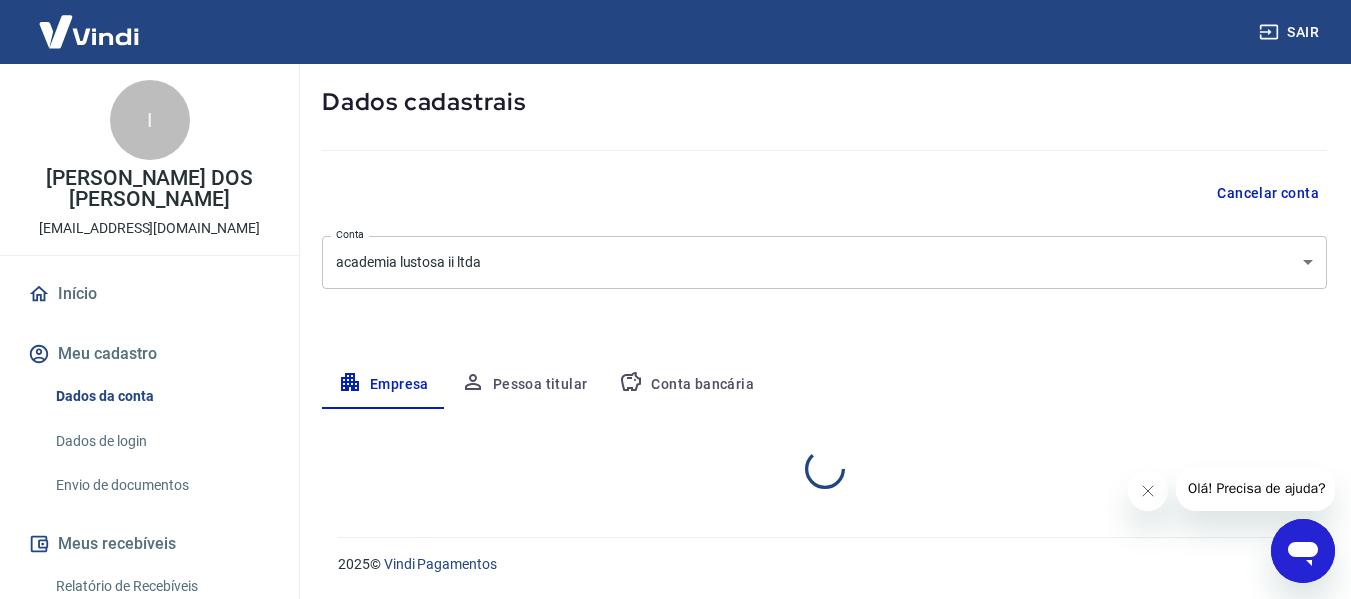 scroll, scrollTop: 98, scrollLeft: 0, axis: vertical 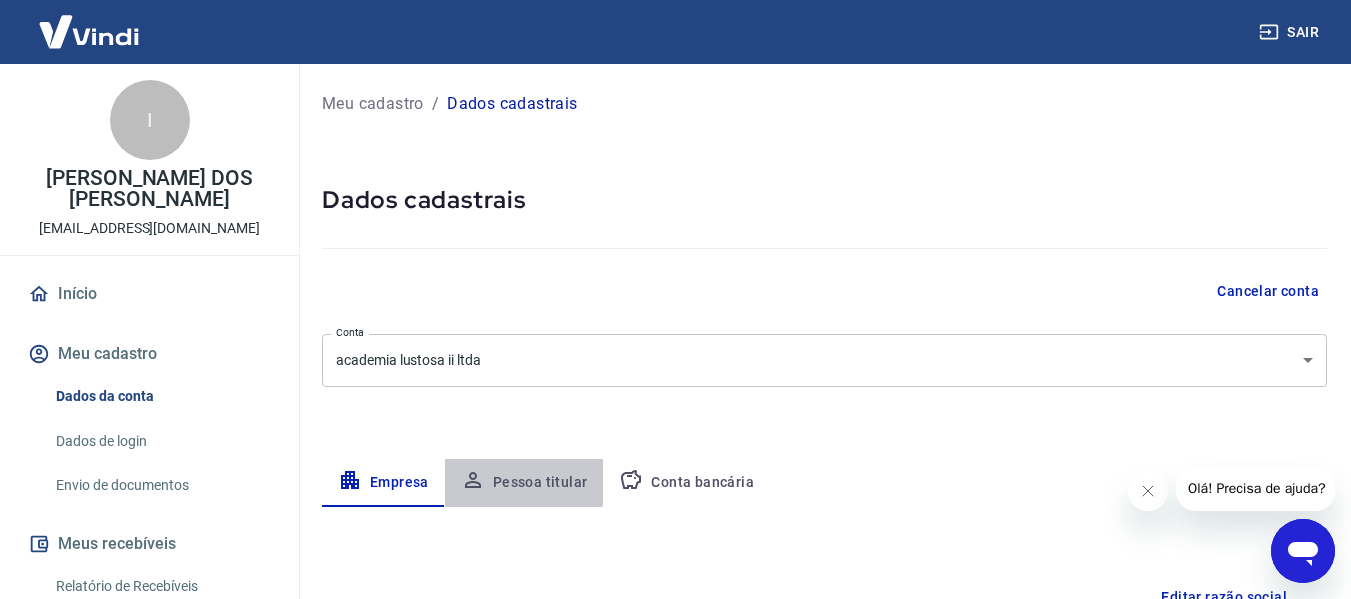 click on "Pessoa titular" at bounding box center [524, 483] 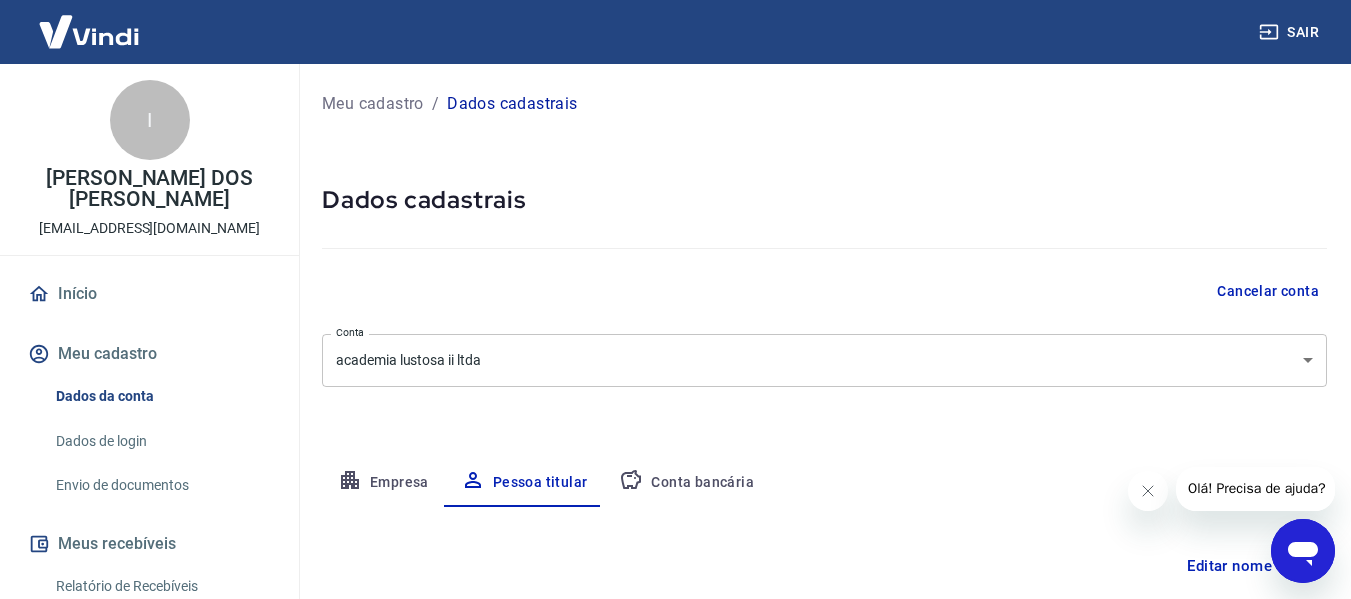 scroll, scrollTop: 201, scrollLeft: 0, axis: vertical 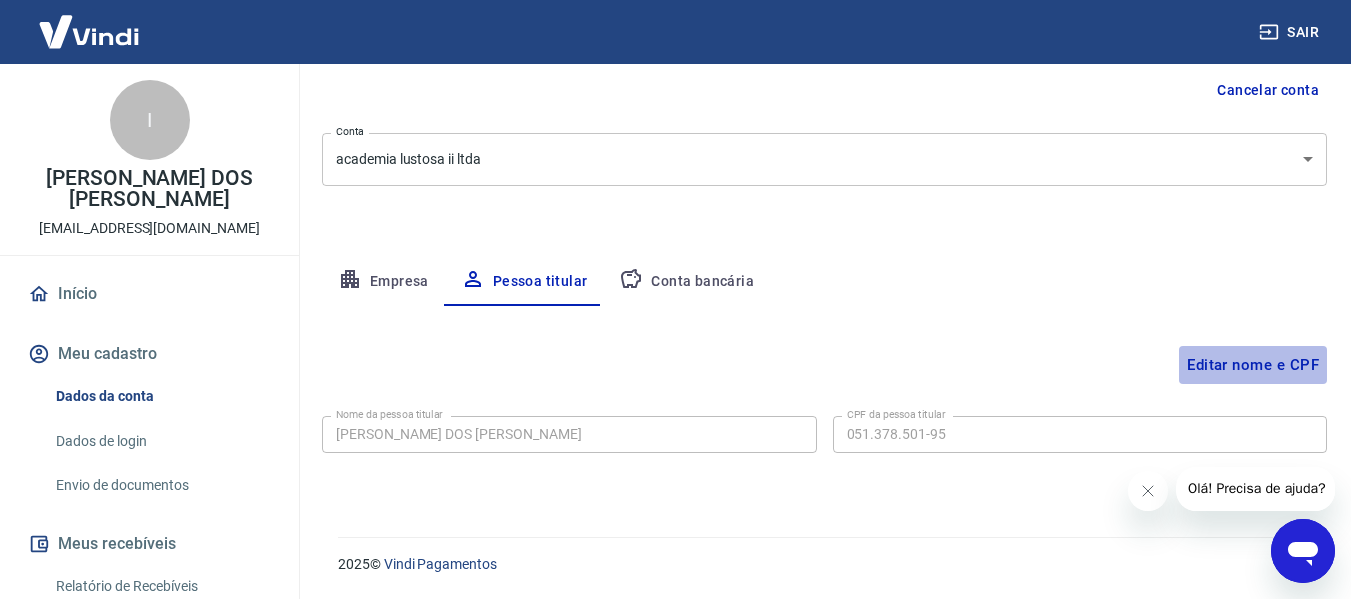 click on "Editar nome e CPF" at bounding box center [1253, 365] 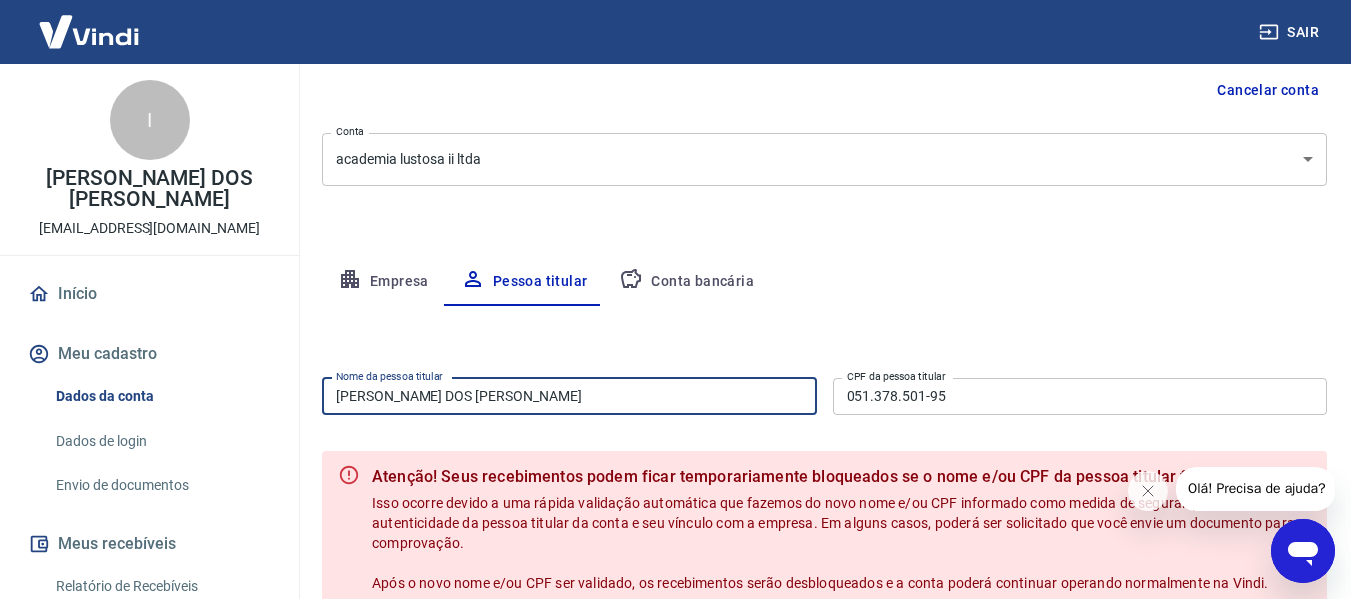 click on "[PERSON_NAME] DOS SANTOS" at bounding box center [569, 396] 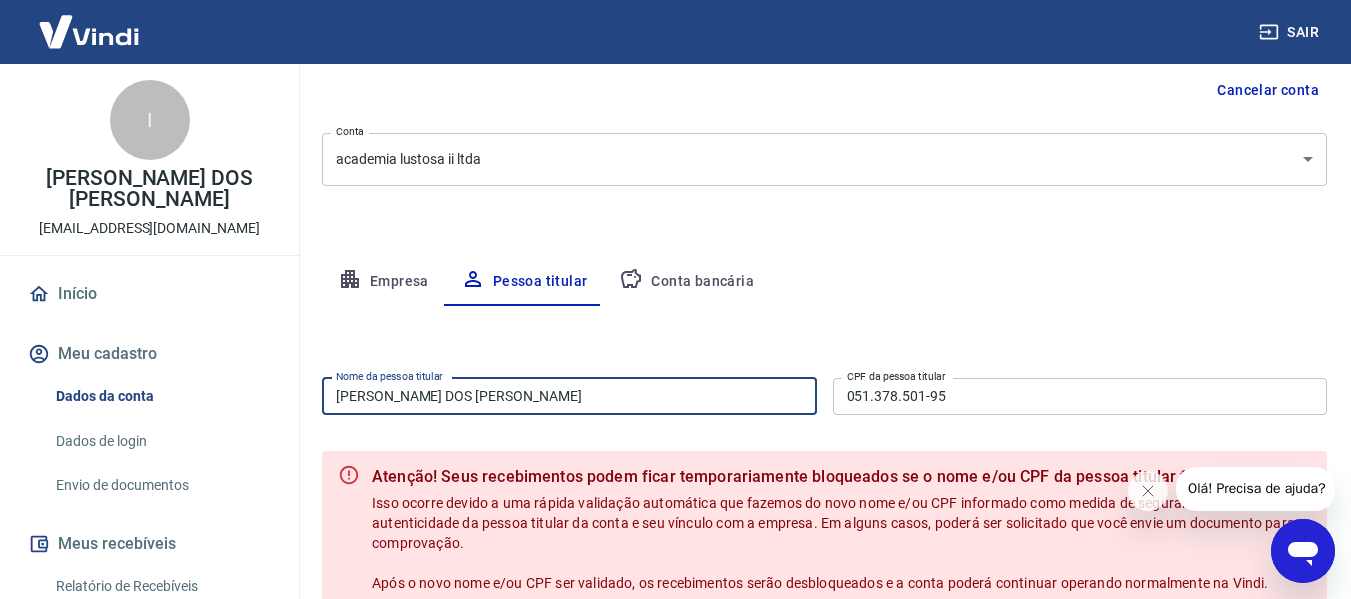 click on "[PERSON_NAME] DOS SANTOS" at bounding box center (569, 396) 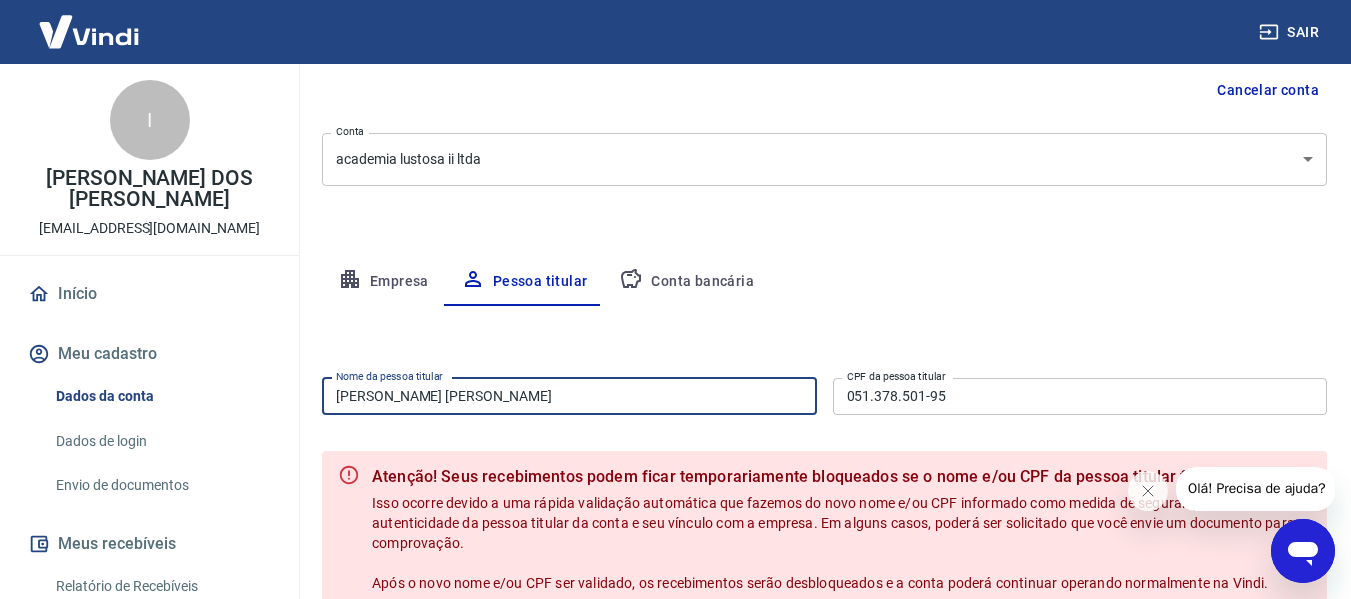 type on "EDUARDO LUSTOSA SILVA" 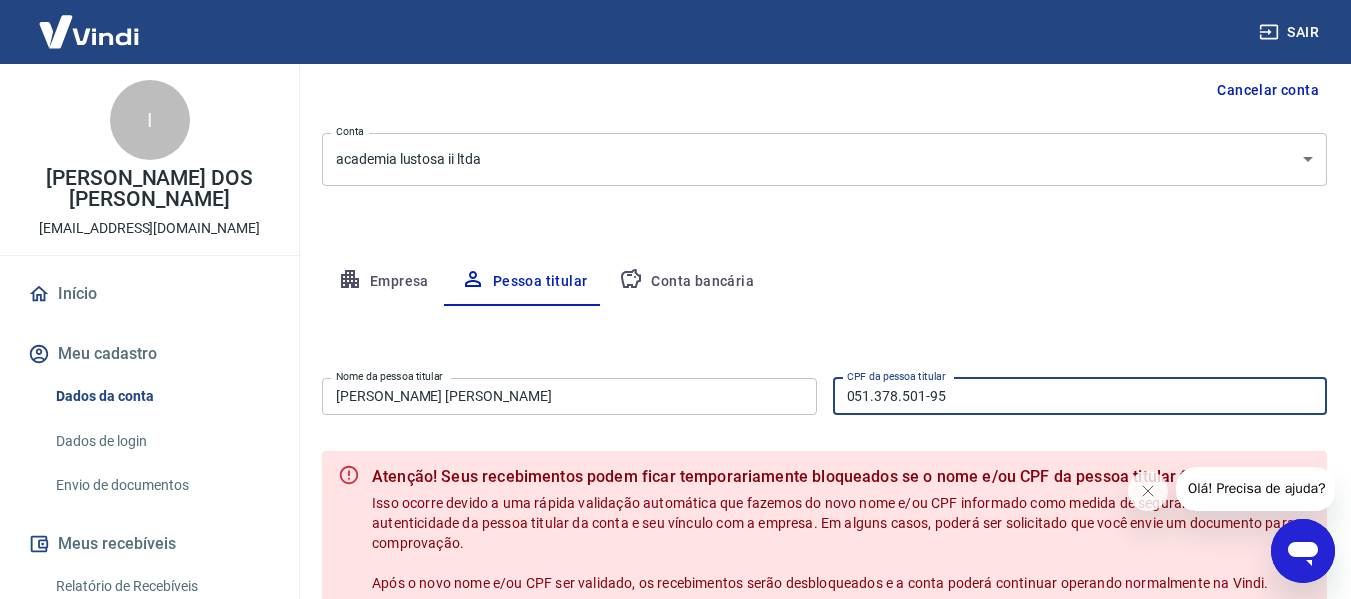 click on "051.378.501-95" at bounding box center [1080, 396] 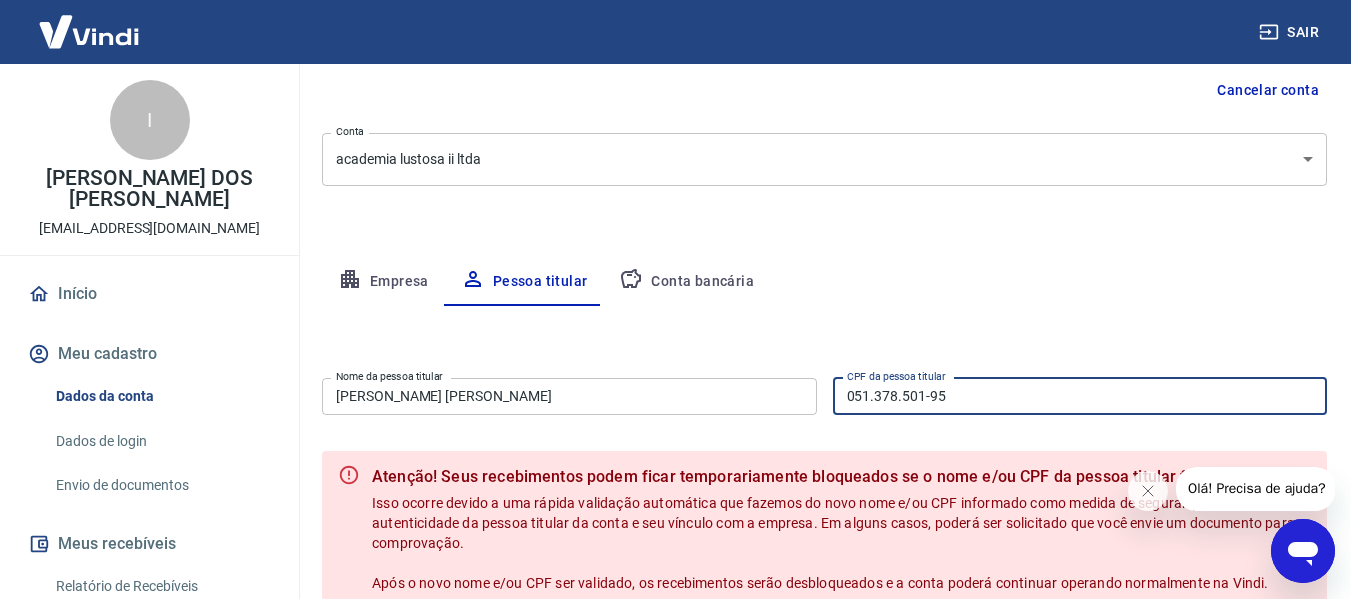 click on "051.378.501-95" at bounding box center [1080, 396] 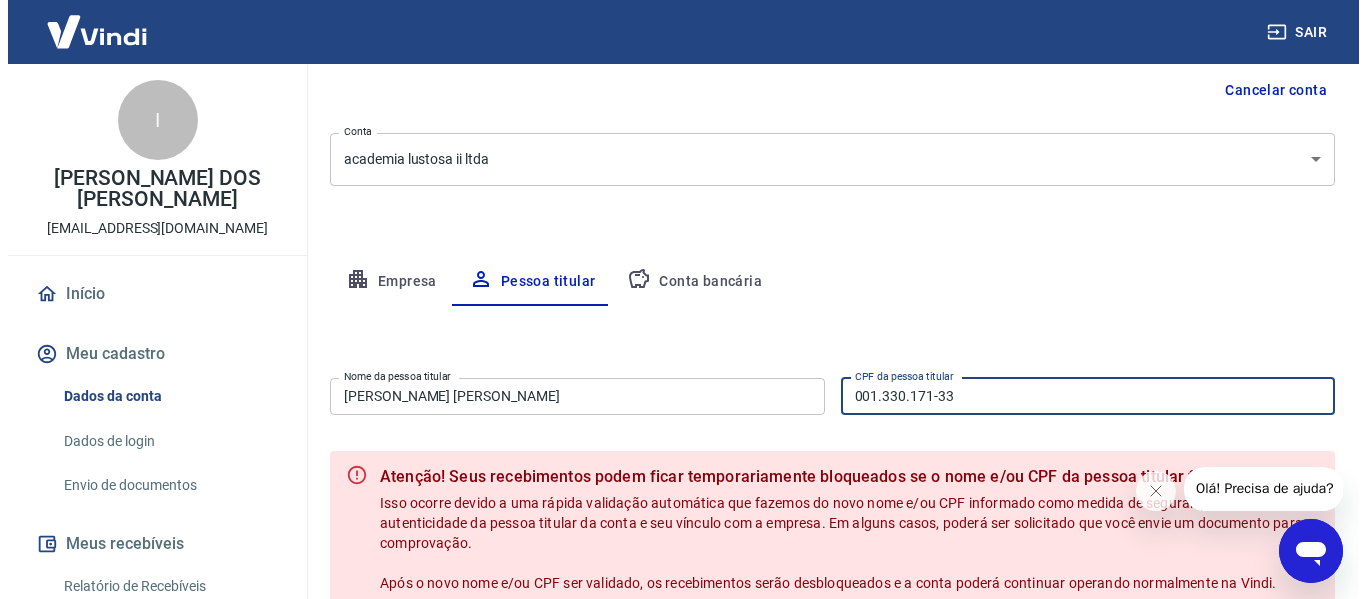 scroll, scrollTop: 405, scrollLeft: 0, axis: vertical 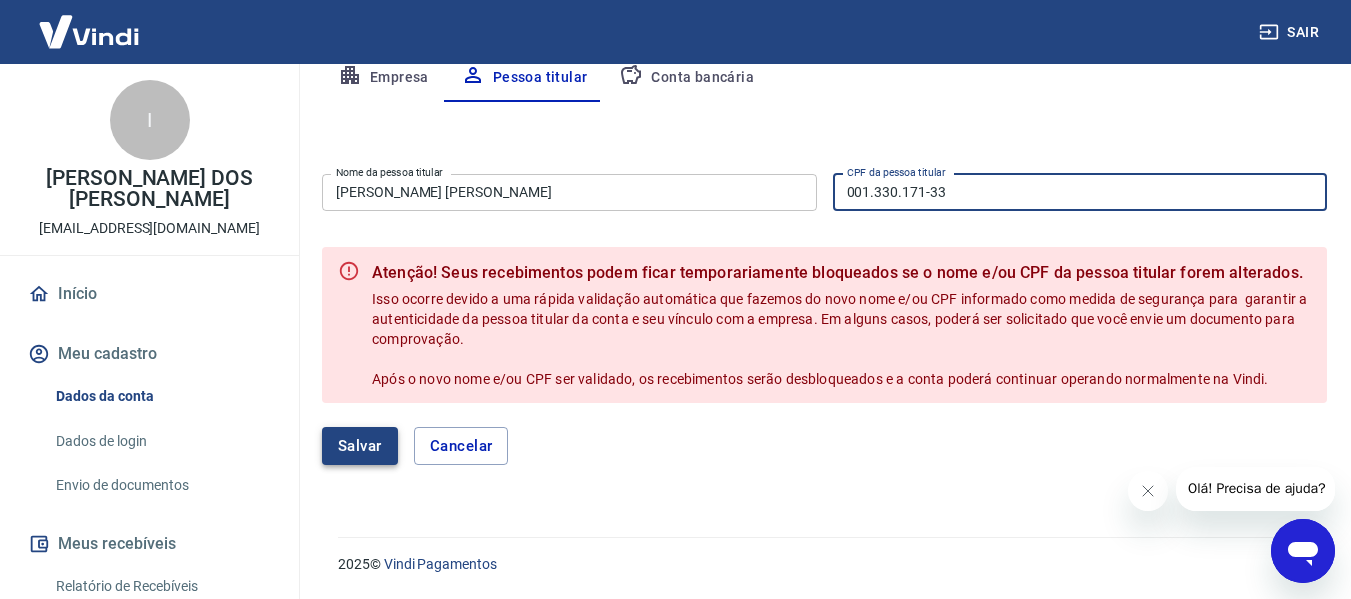 type on "001.330.171-33" 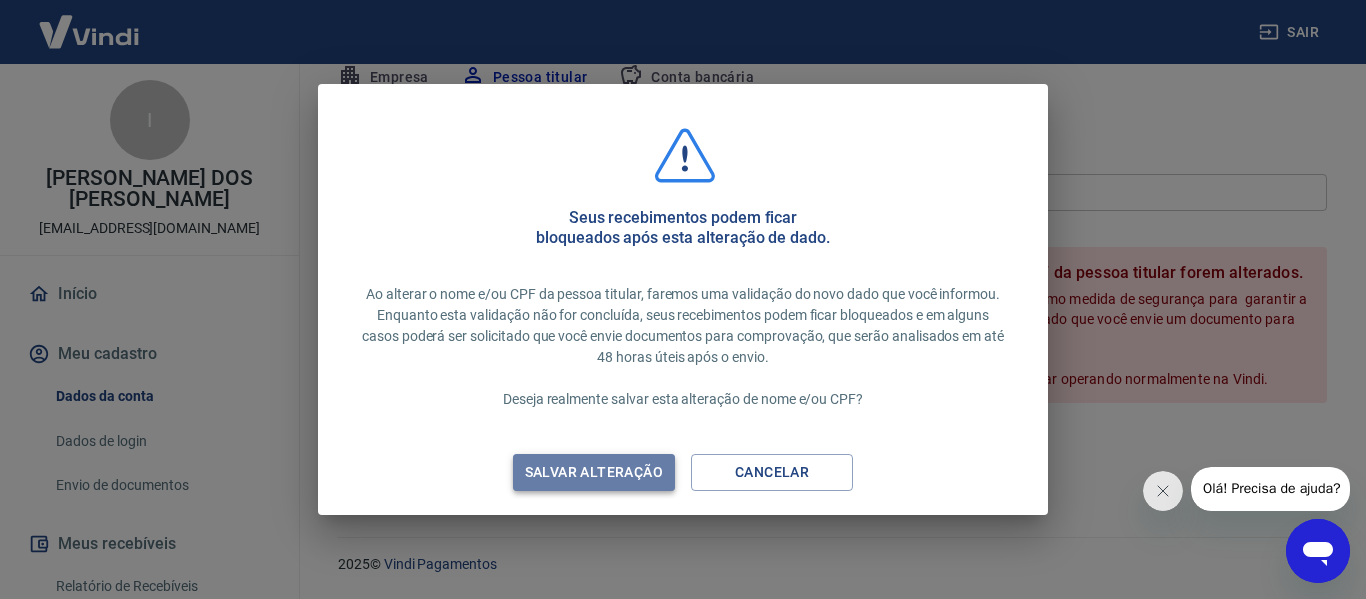 click on "Salvar alteração" at bounding box center [594, 472] 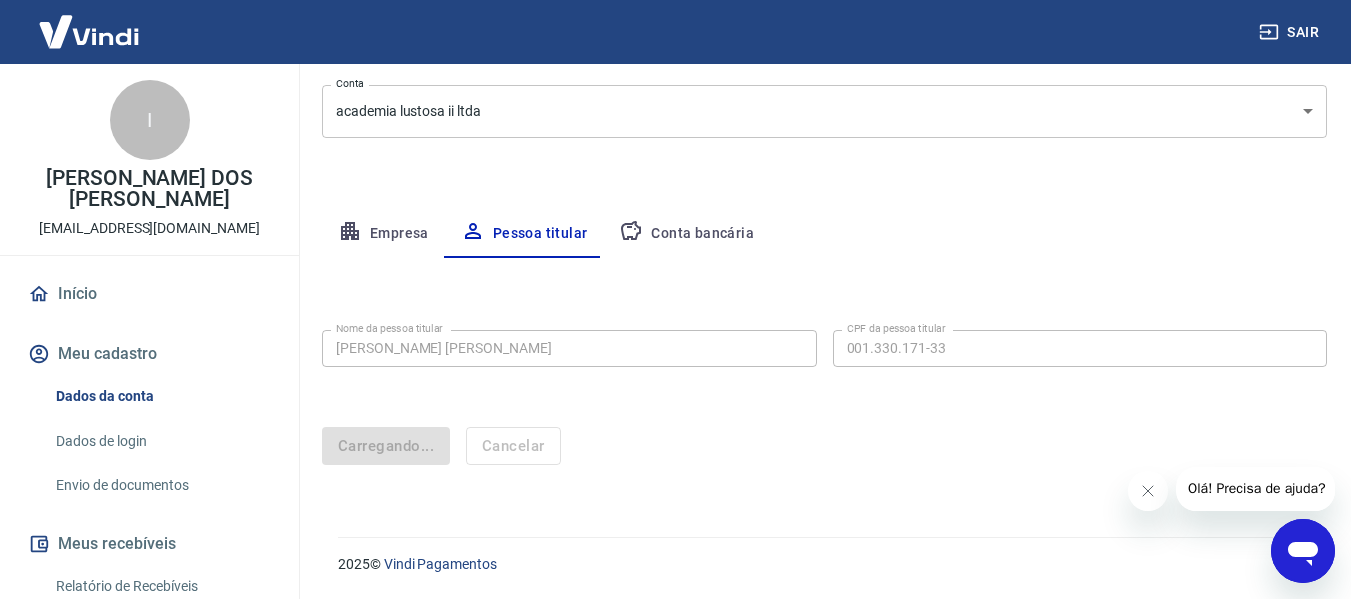 scroll, scrollTop: 249, scrollLeft: 0, axis: vertical 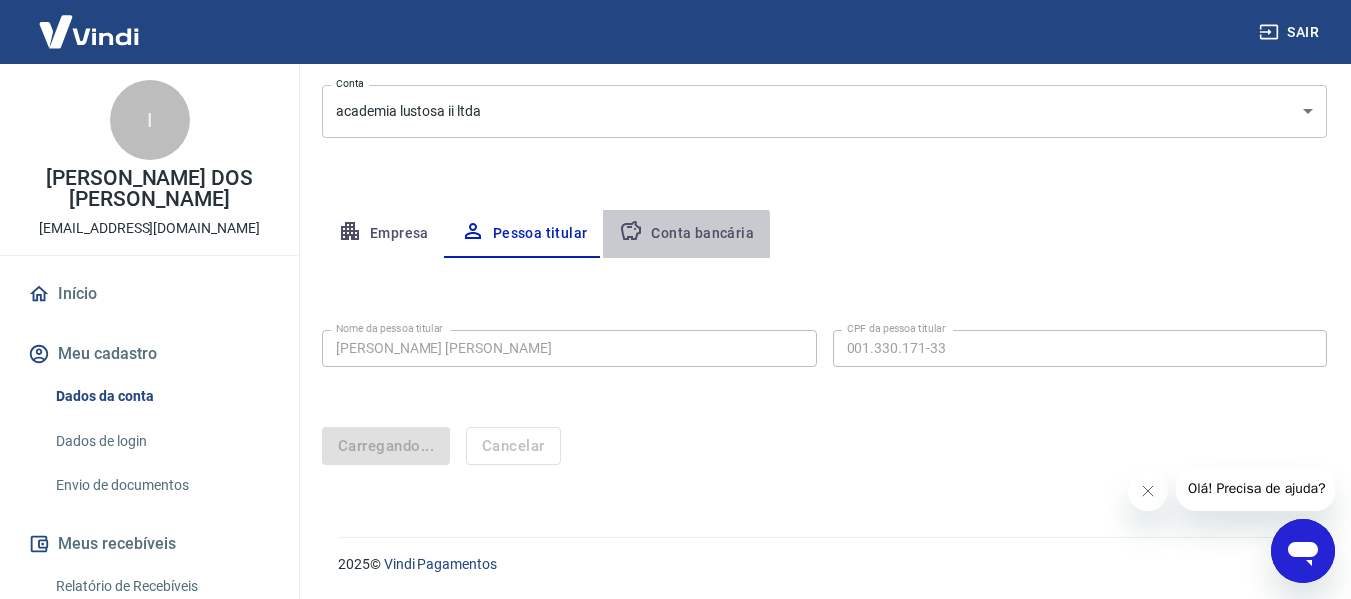 click on "Conta bancária" at bounding box center [686, 234] 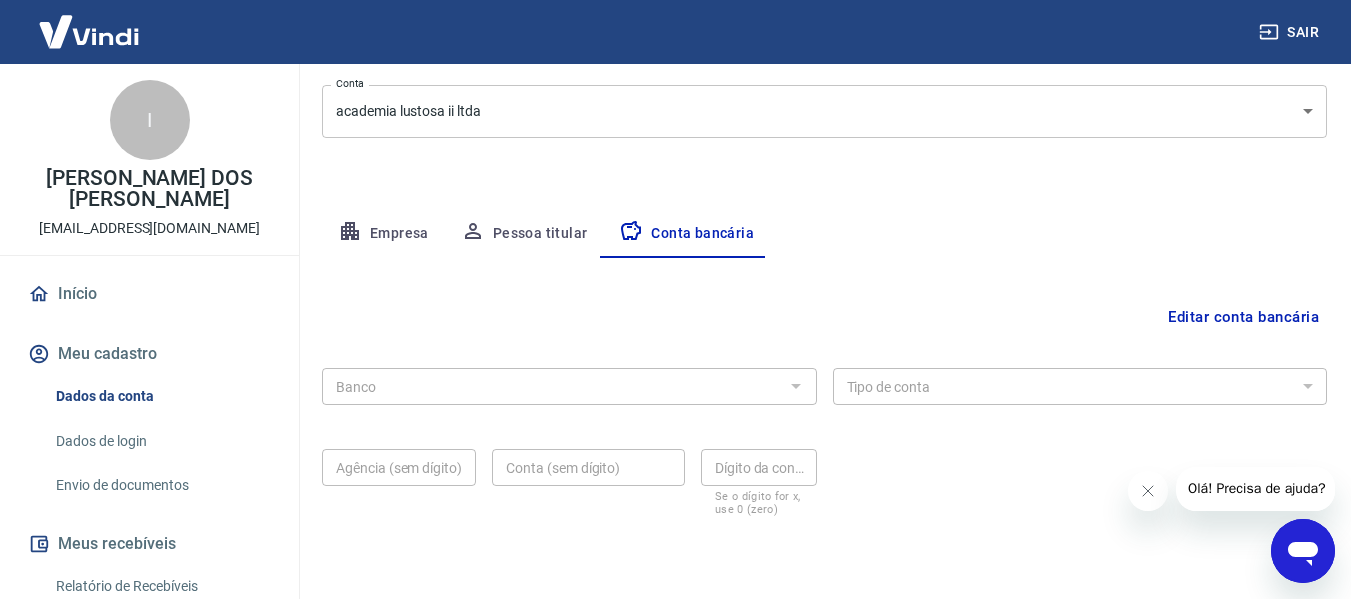 scroll, scrollTop: 312, scrollLeft: 0, axis: vertical 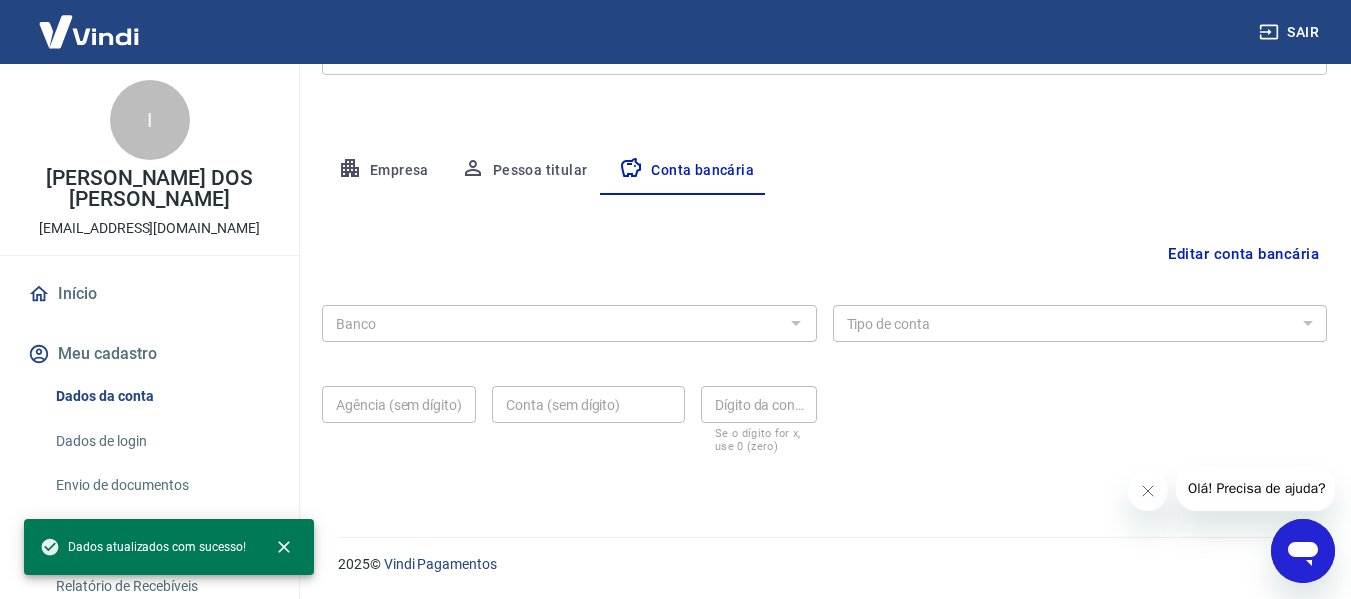 click on "Banco" at bounding box center (569, 323) 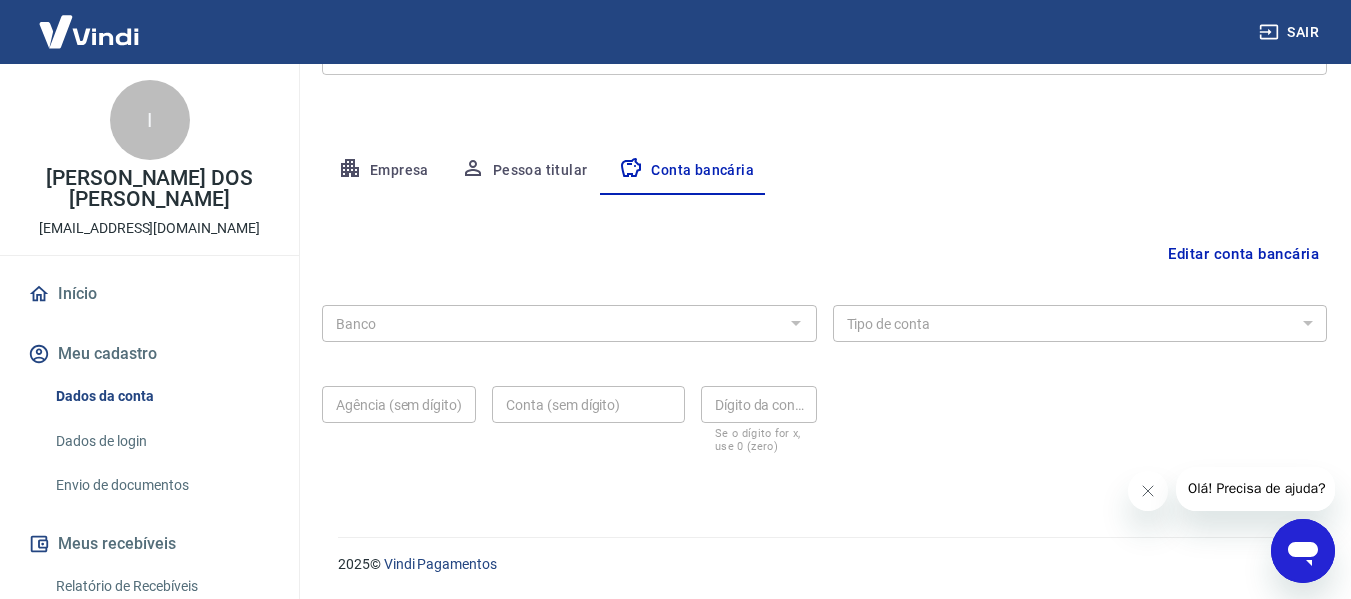 click at bounding box center [795, 323] 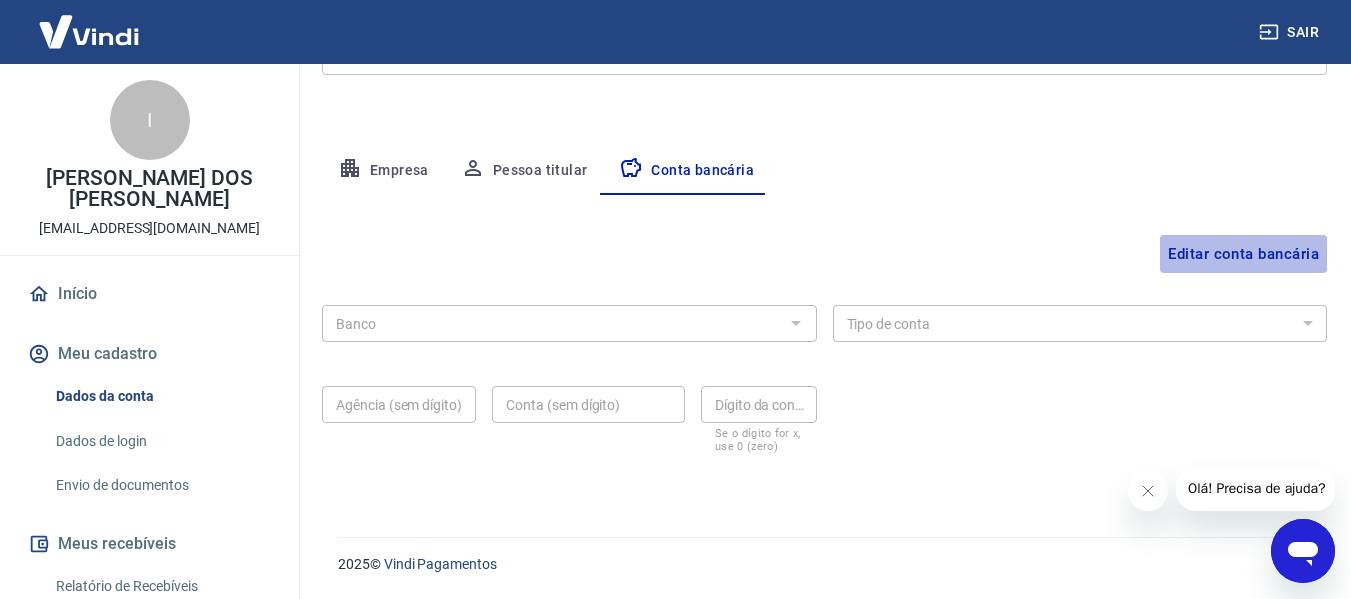 click on "Editar conta bancária" at bounding box center [1243, 254] 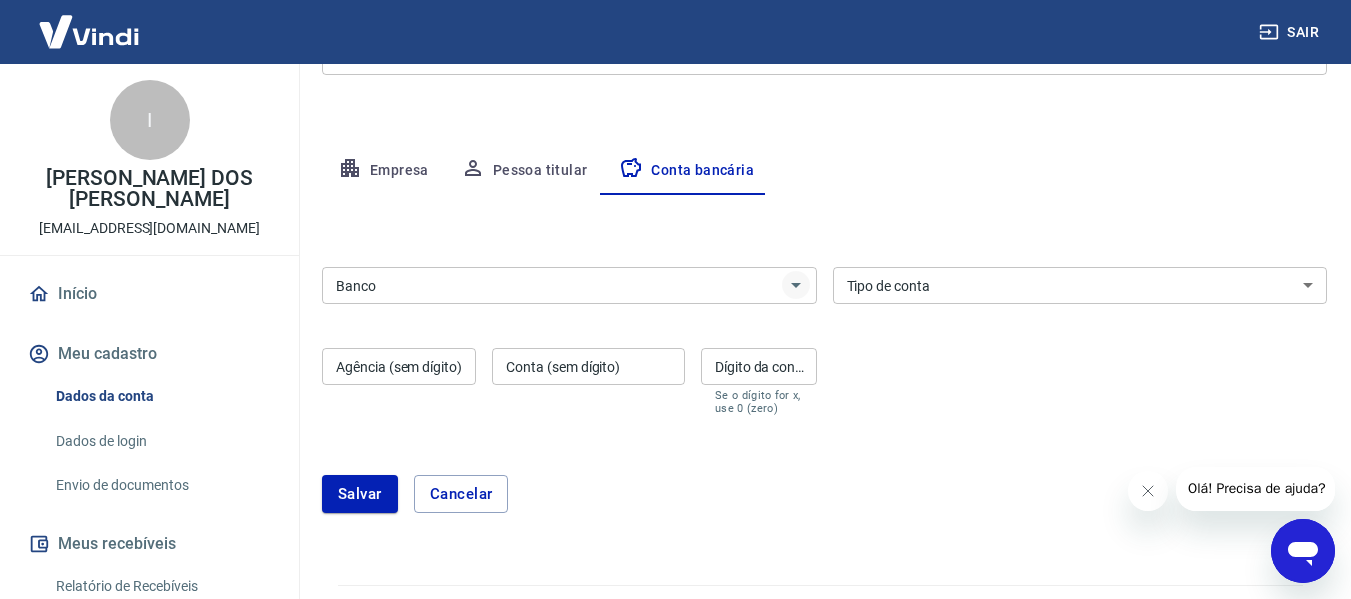 click at bounding box center (796, 285) 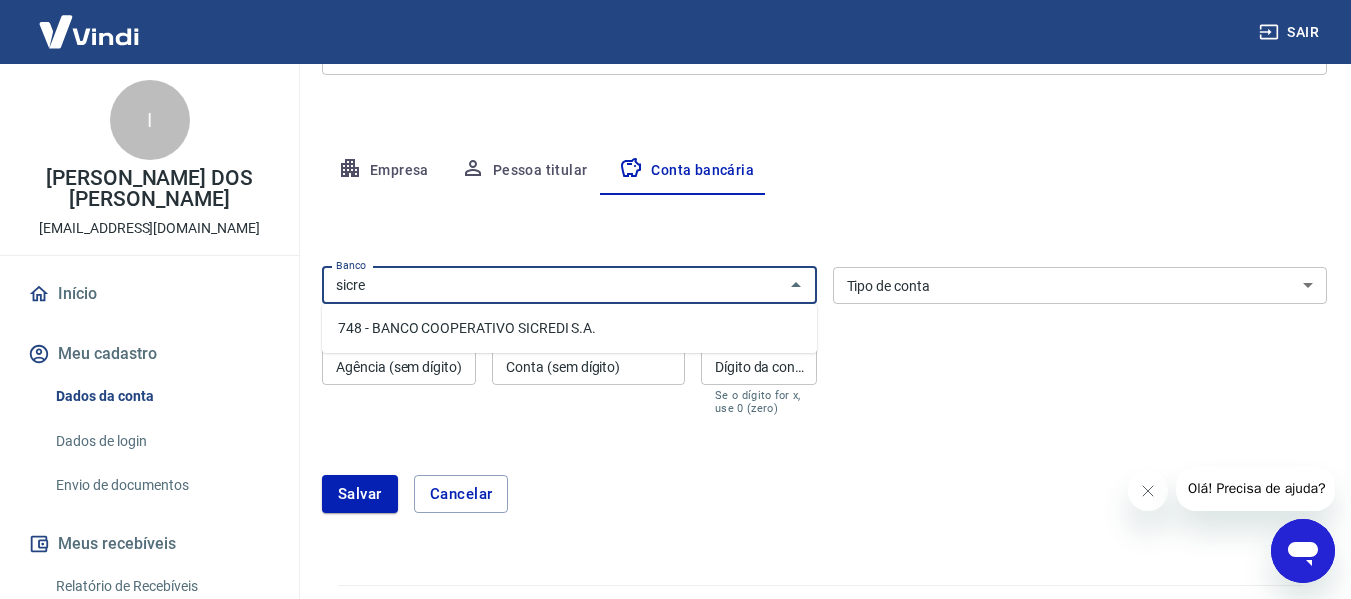 click on "748 - BANCO COOPERATIVO SICREDI S.A." at bounding box center [569, 328] 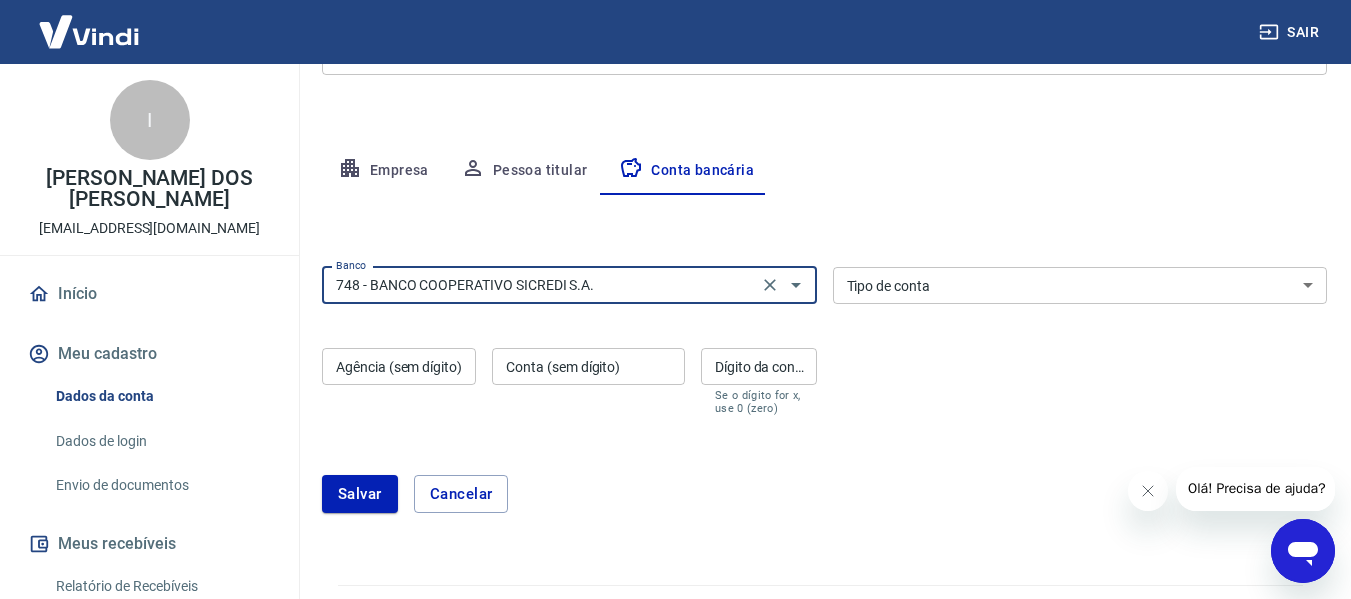 type on "748 - BANCO COOPERATIVO SICREDI S.A." 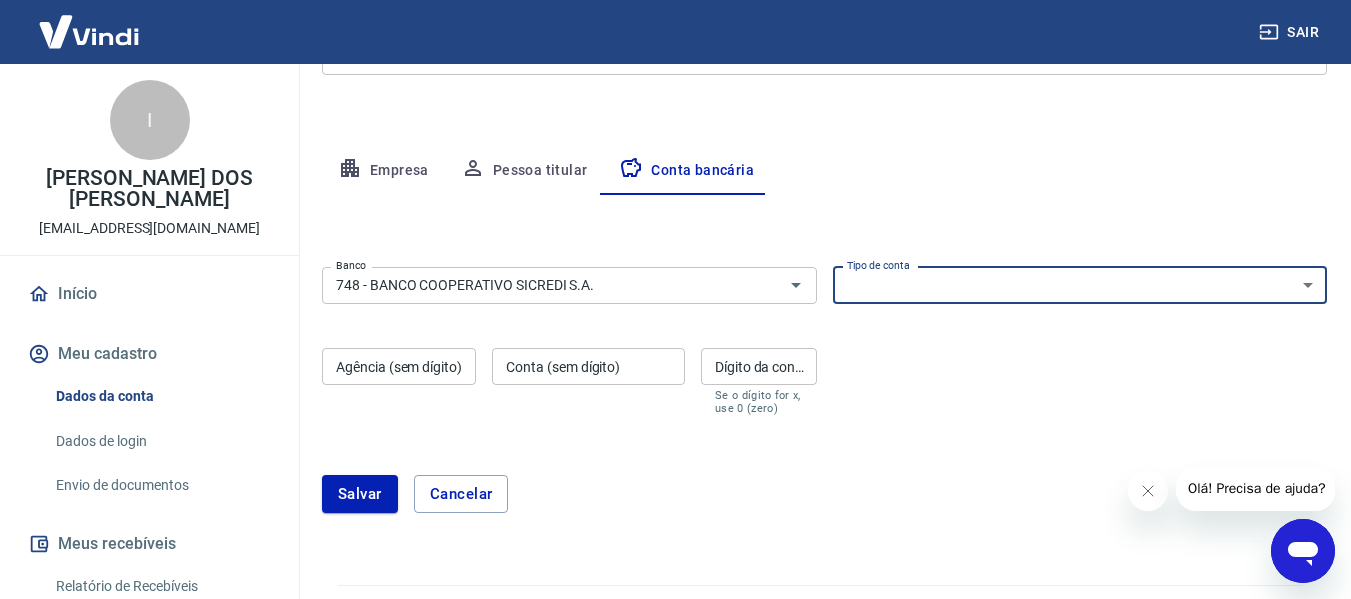 click on "Conta Corrente Conta Poupança" at bounding box center (1080, 285) 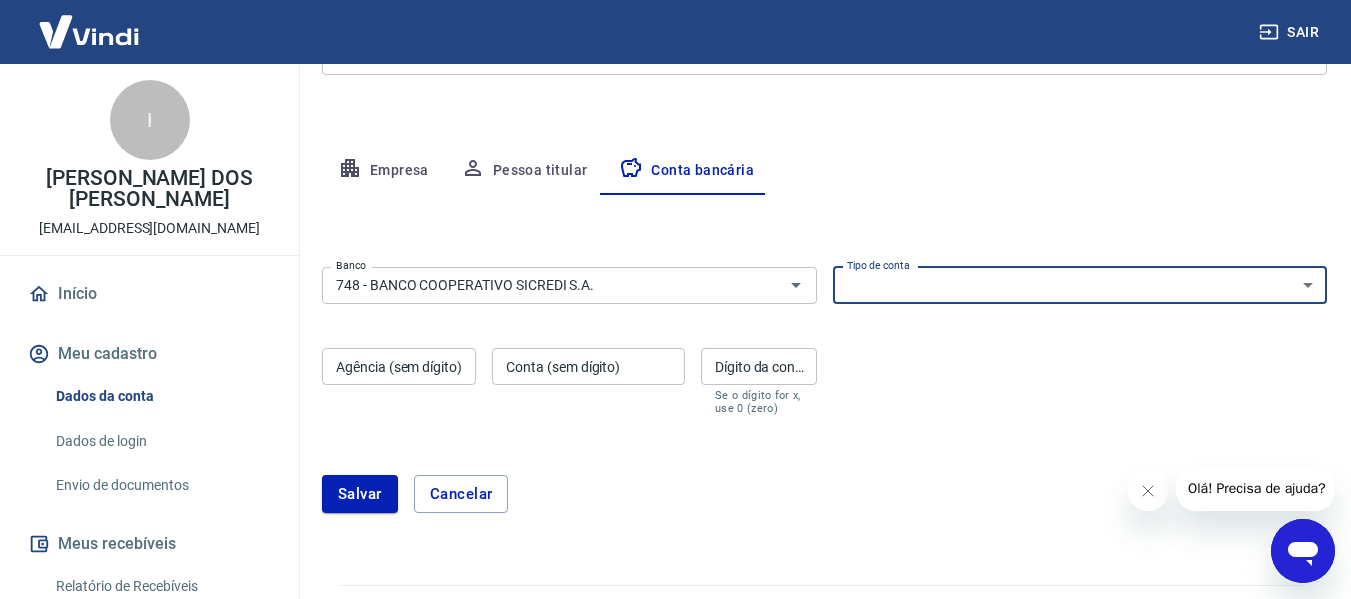 select on "1" 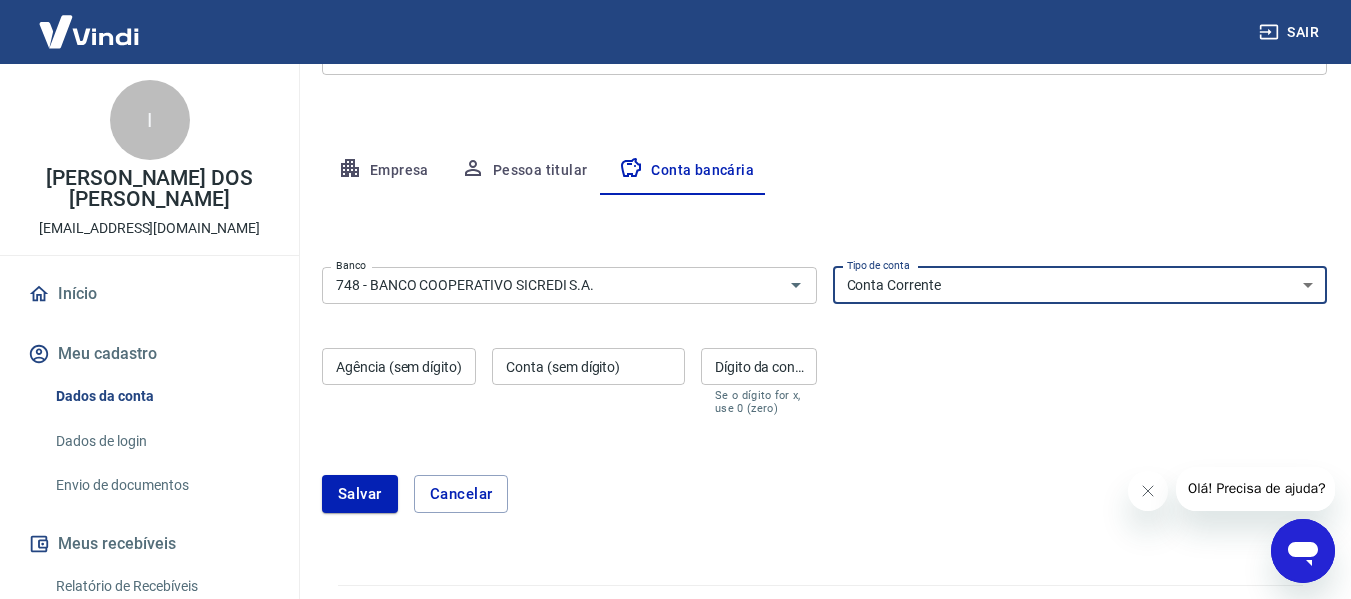 click on "Conta Corrente Conta Poupança" at bounding box center (1080, 285) 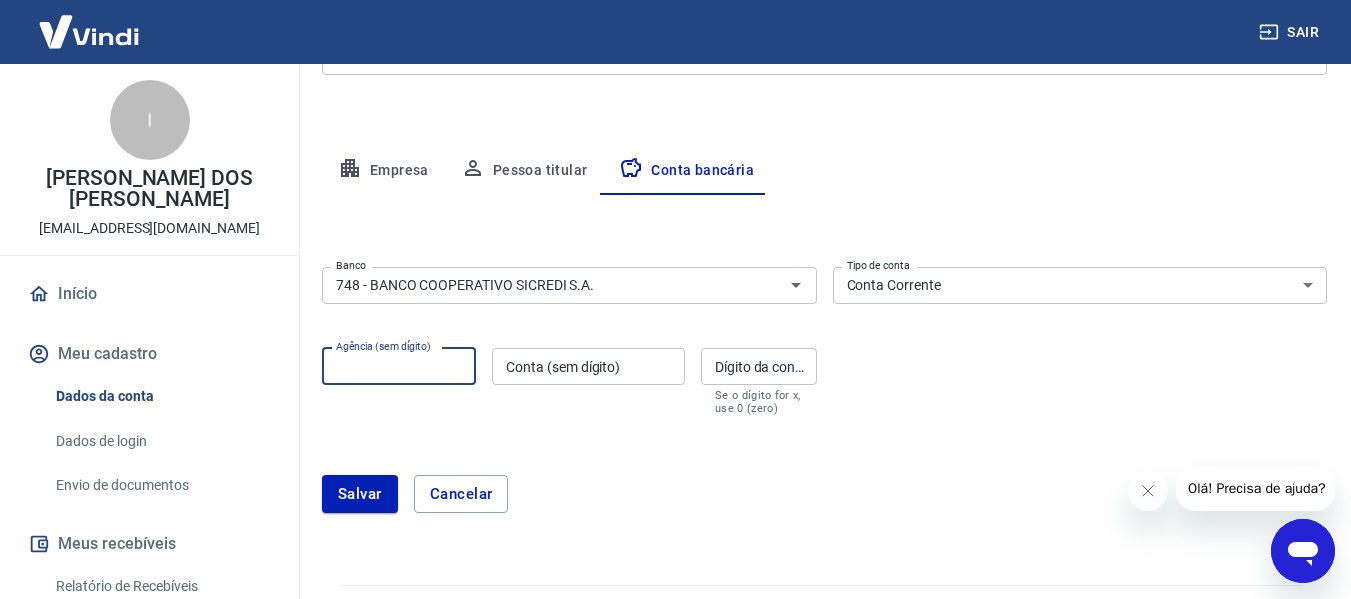 click on "Agência (sem dígito)" at bounding box center [399, 366] 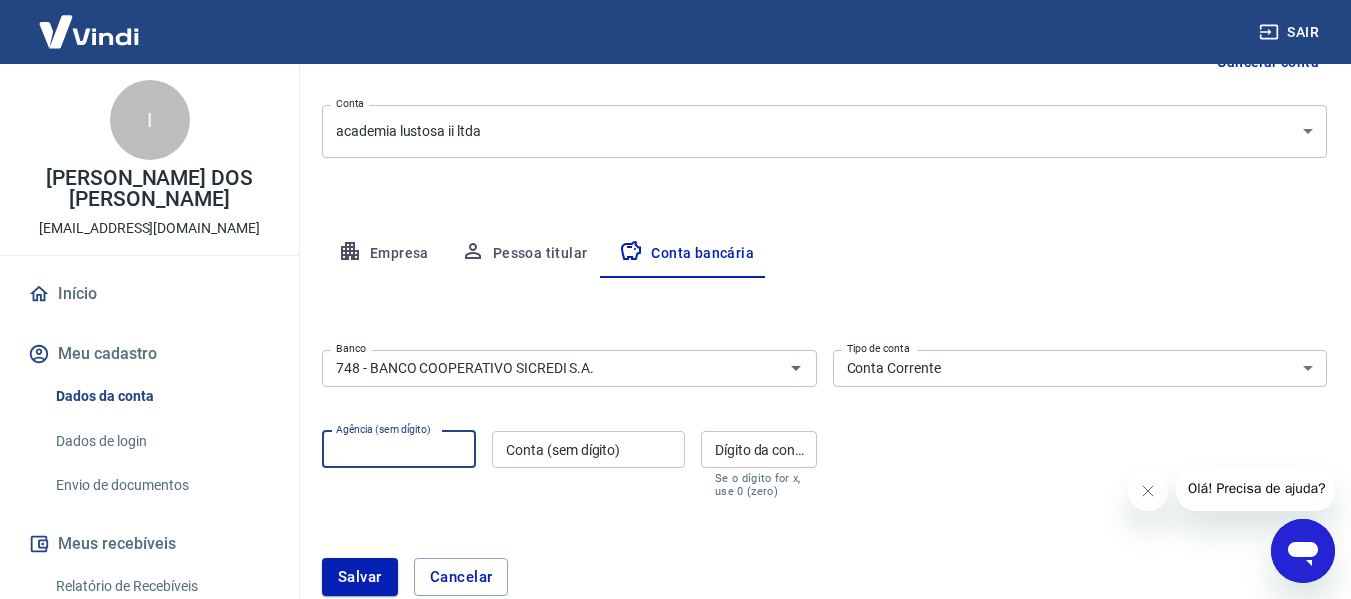 scroll, scrollTop: 228, scrollLeft: 0, axis: vertical 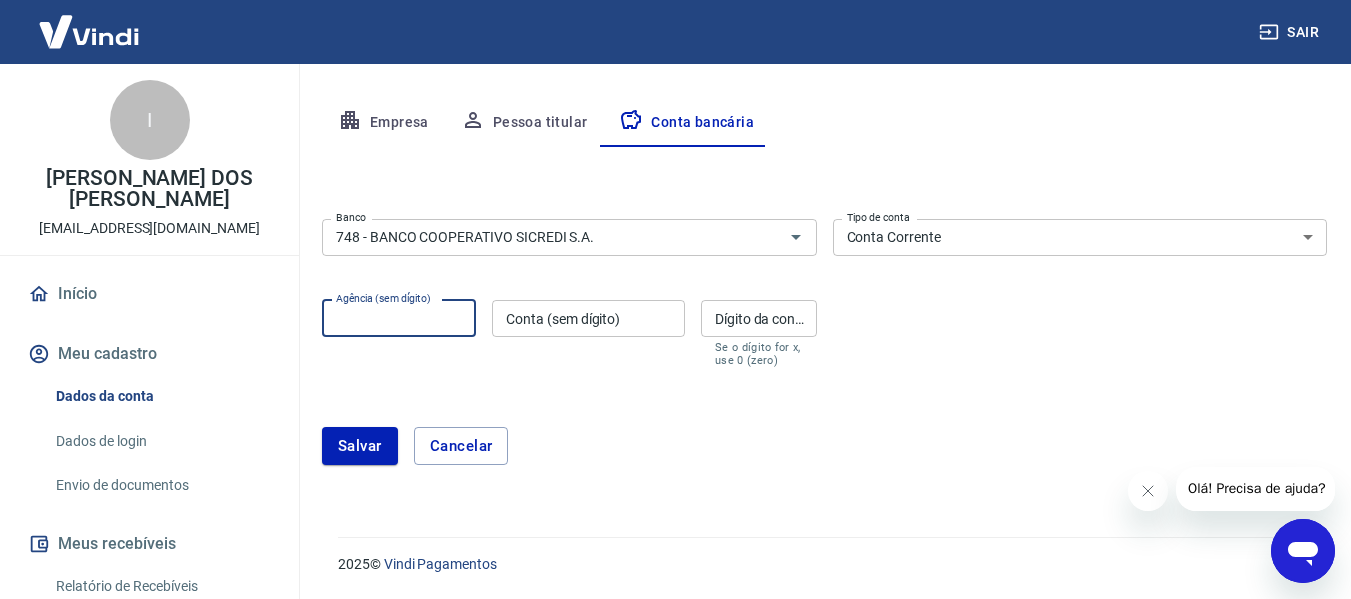 click on "Agência (sem dígito)" at bounding box center [399, 318] 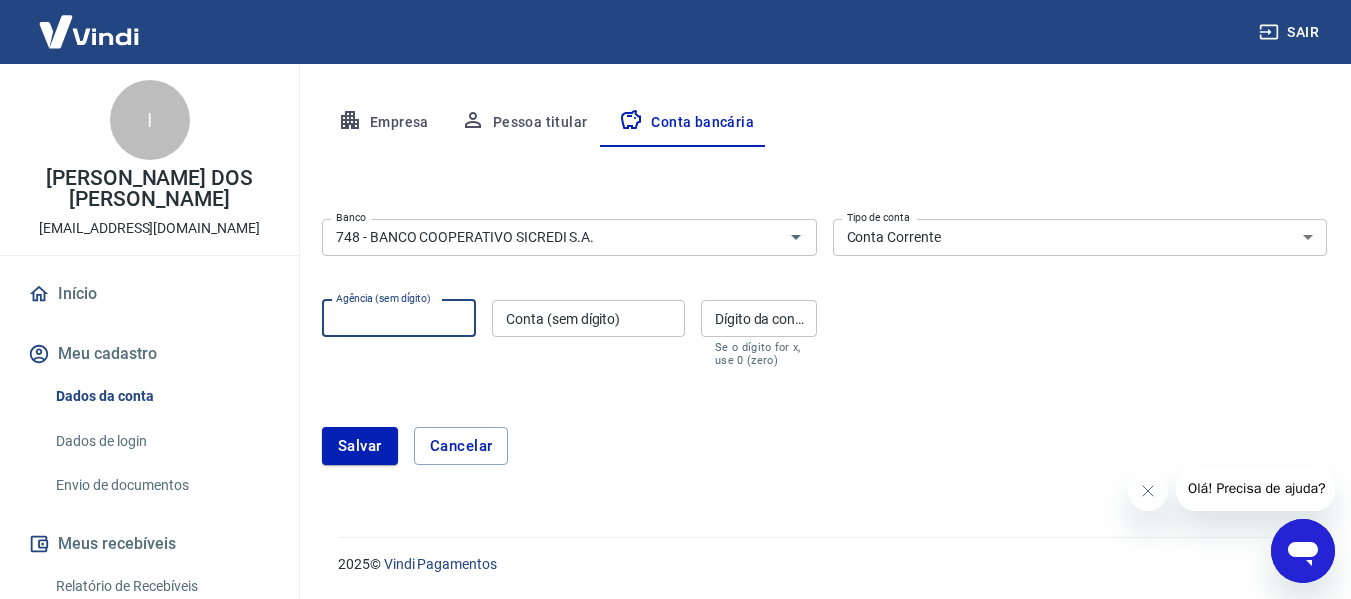 click on "Agência (sem dígito)" at bounding box center (399, 318) 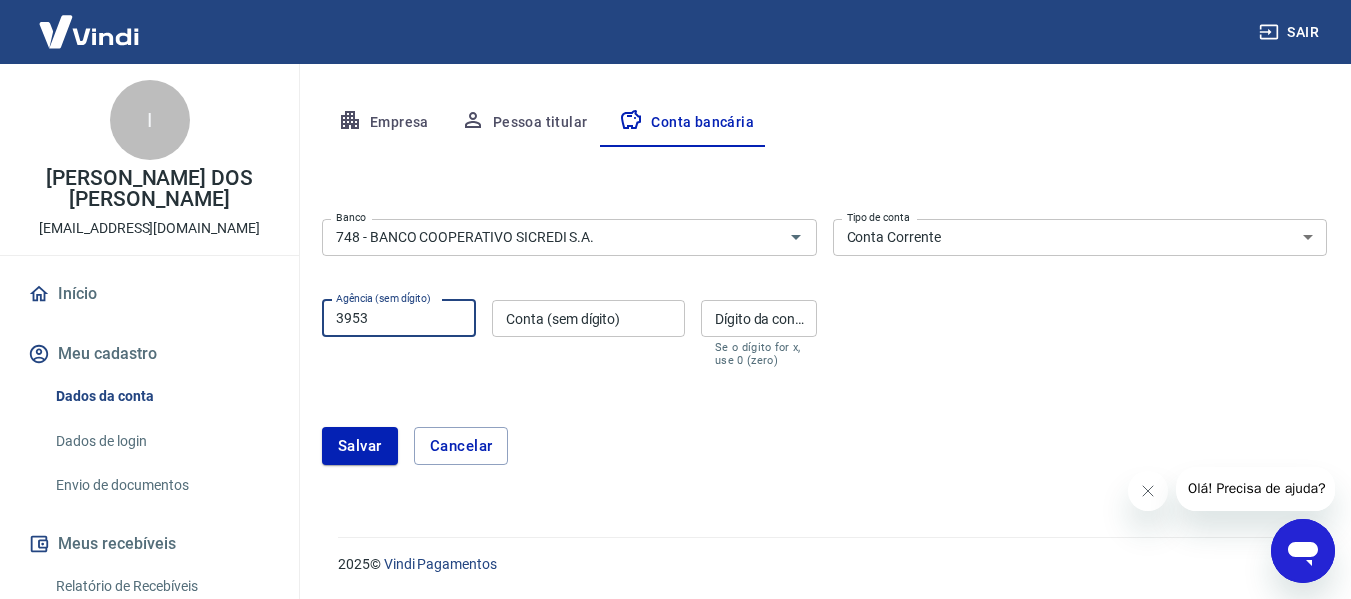 type on "3953" 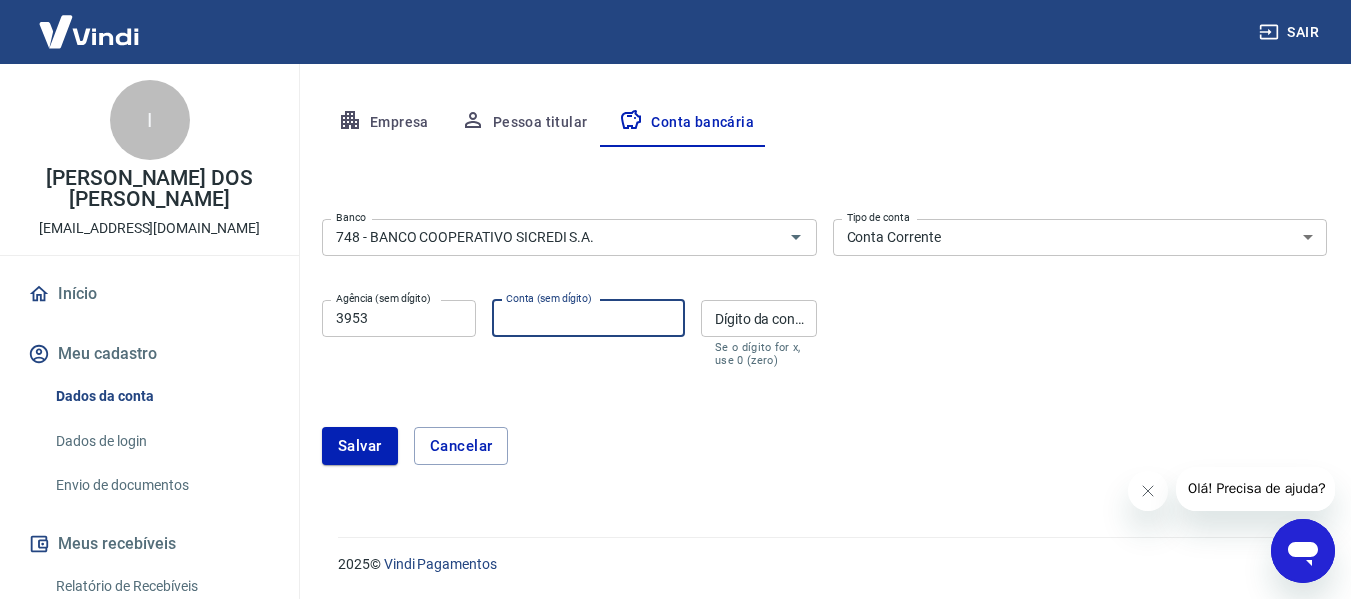paste on "44200-2" 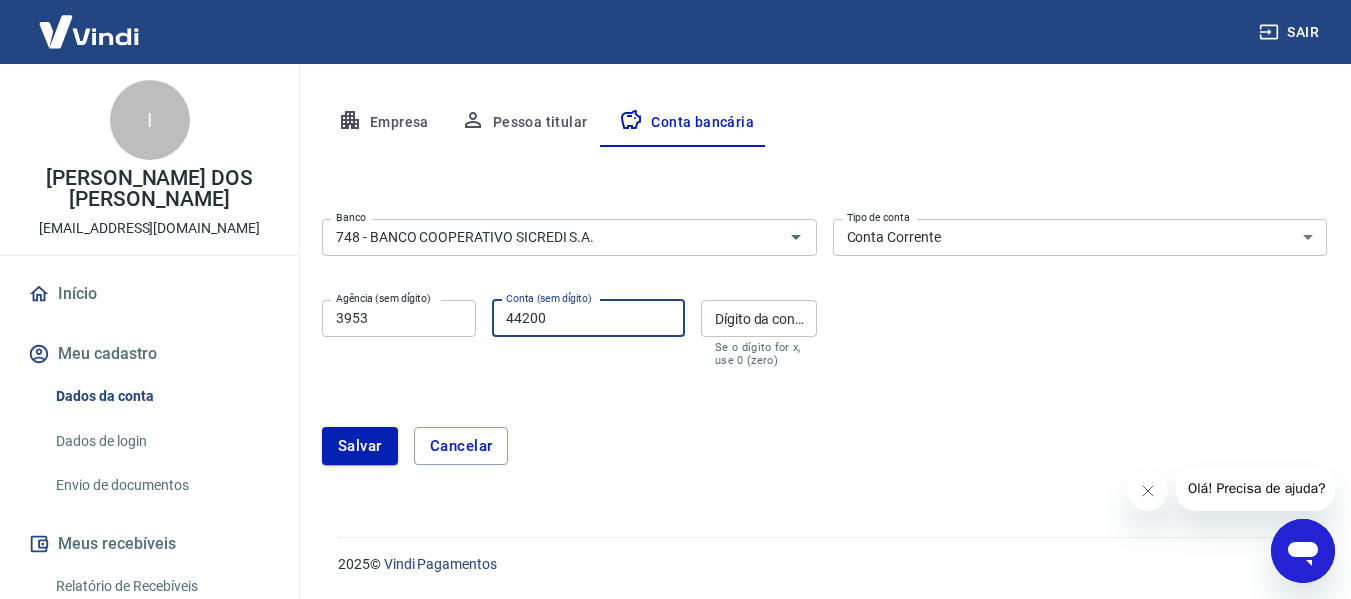 type on "44200" 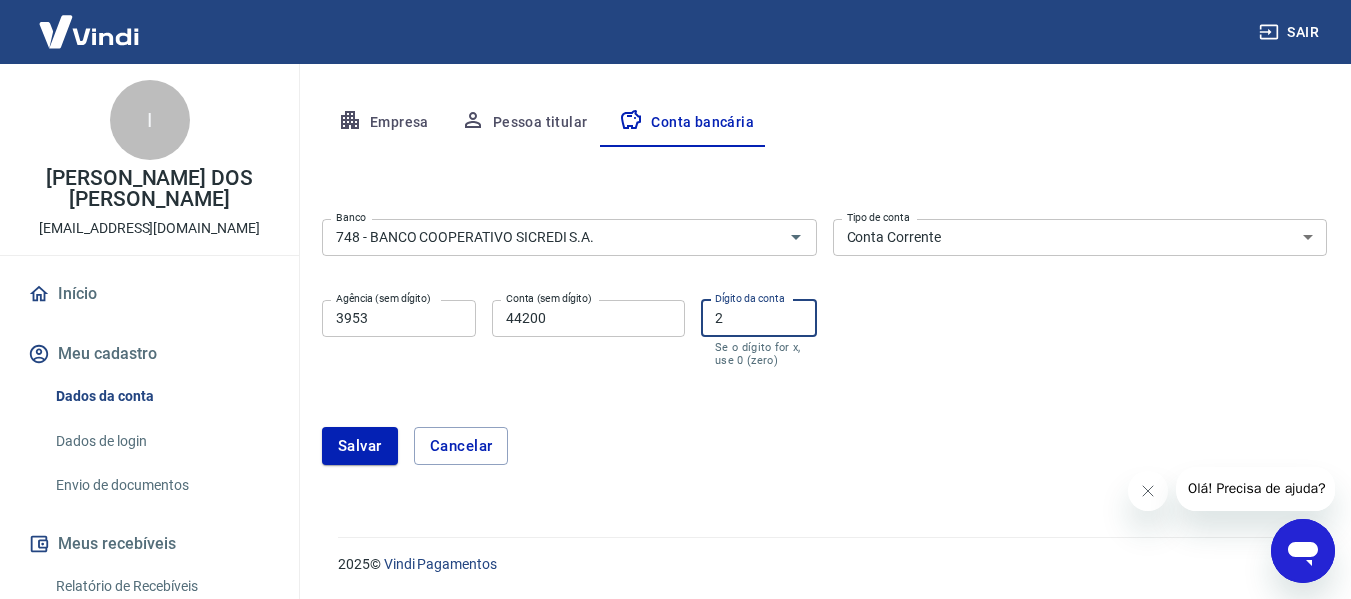 type on "2" 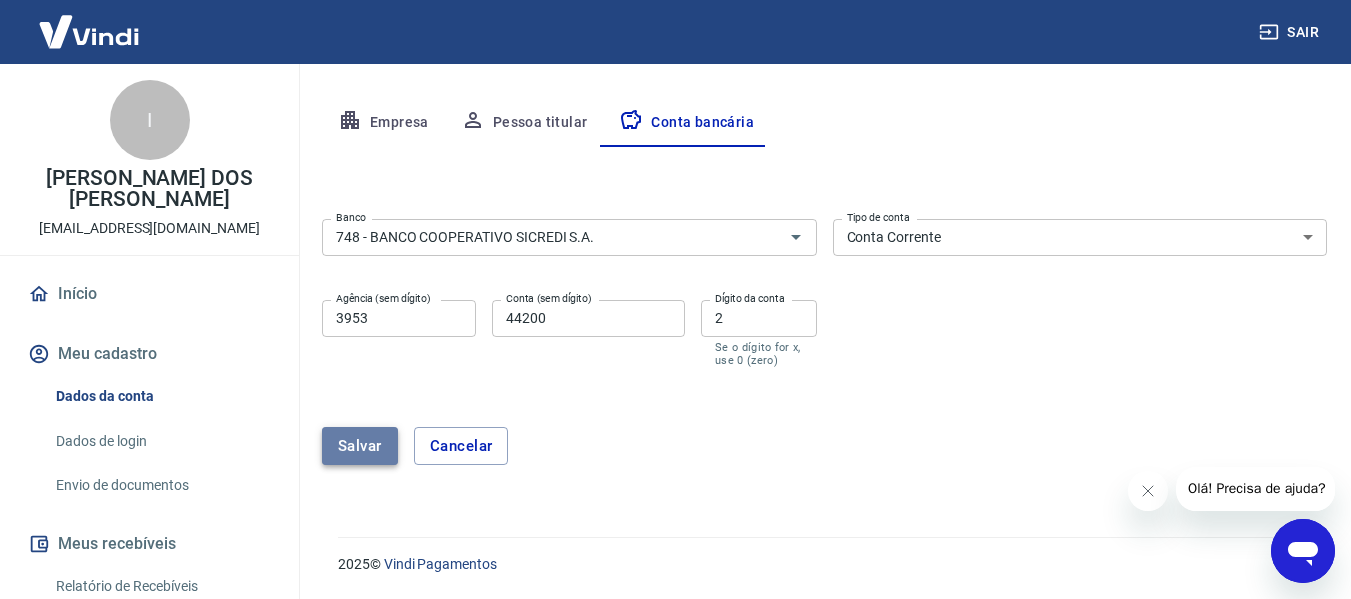 click on "Salvar" at bounding box center [360, 446] 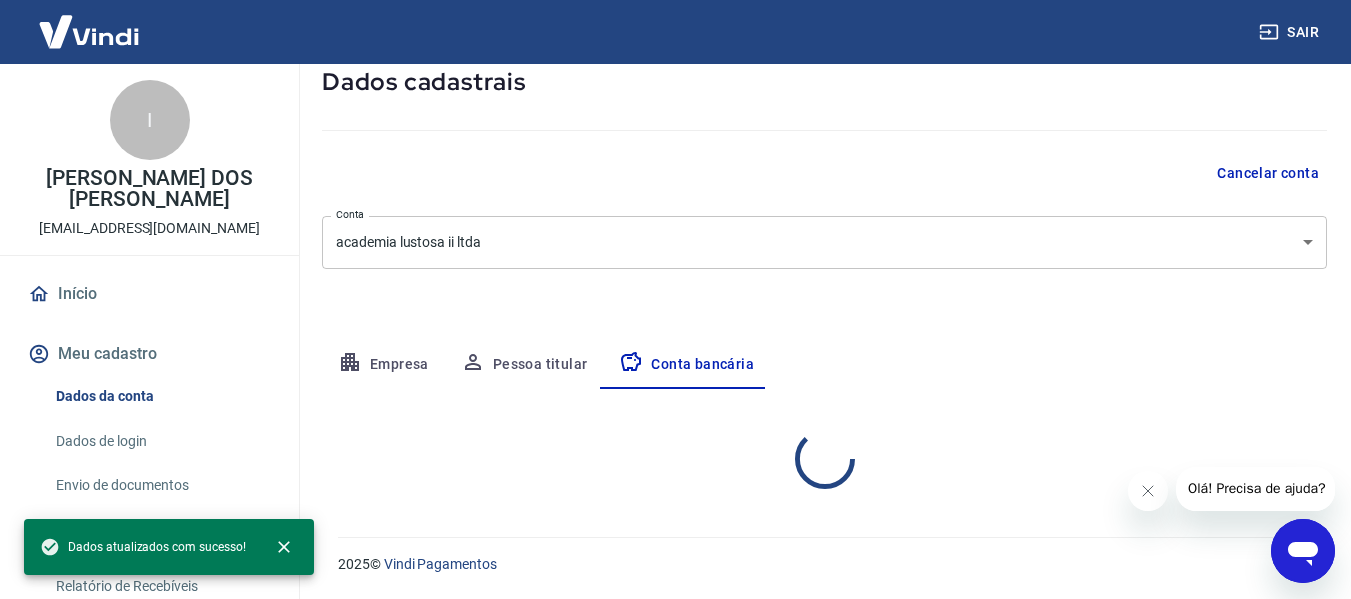 select on "1" 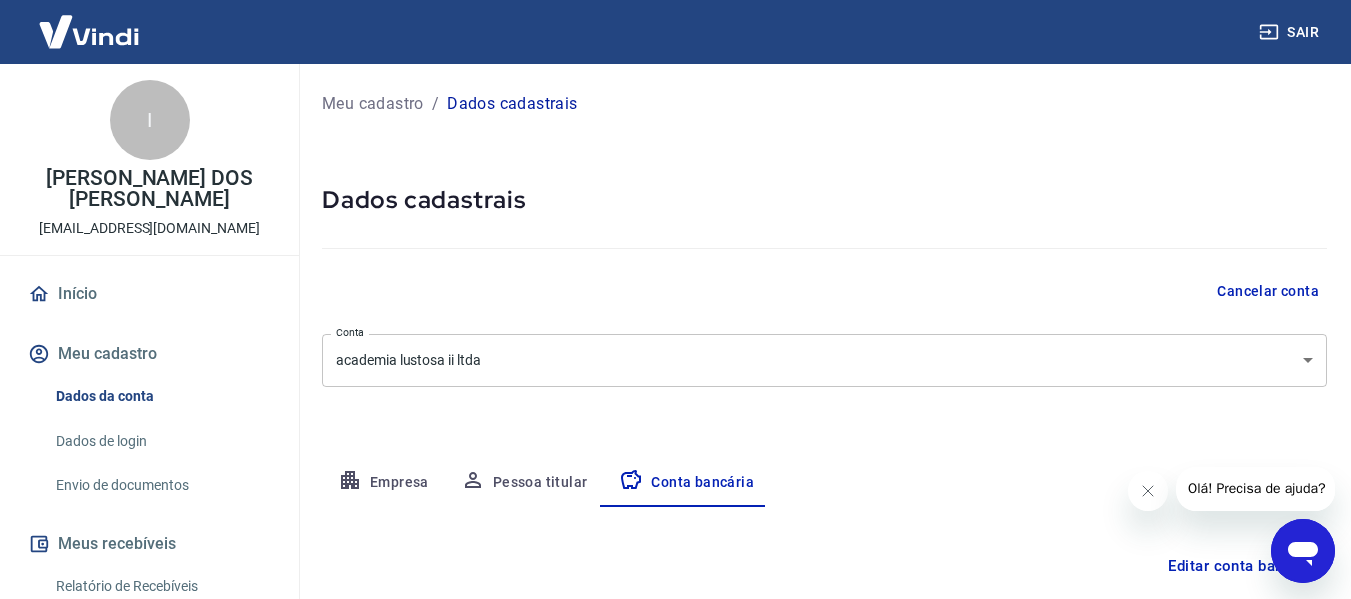 scroll, scrollTop: 1, scrollLeft: 0, axis: vertical 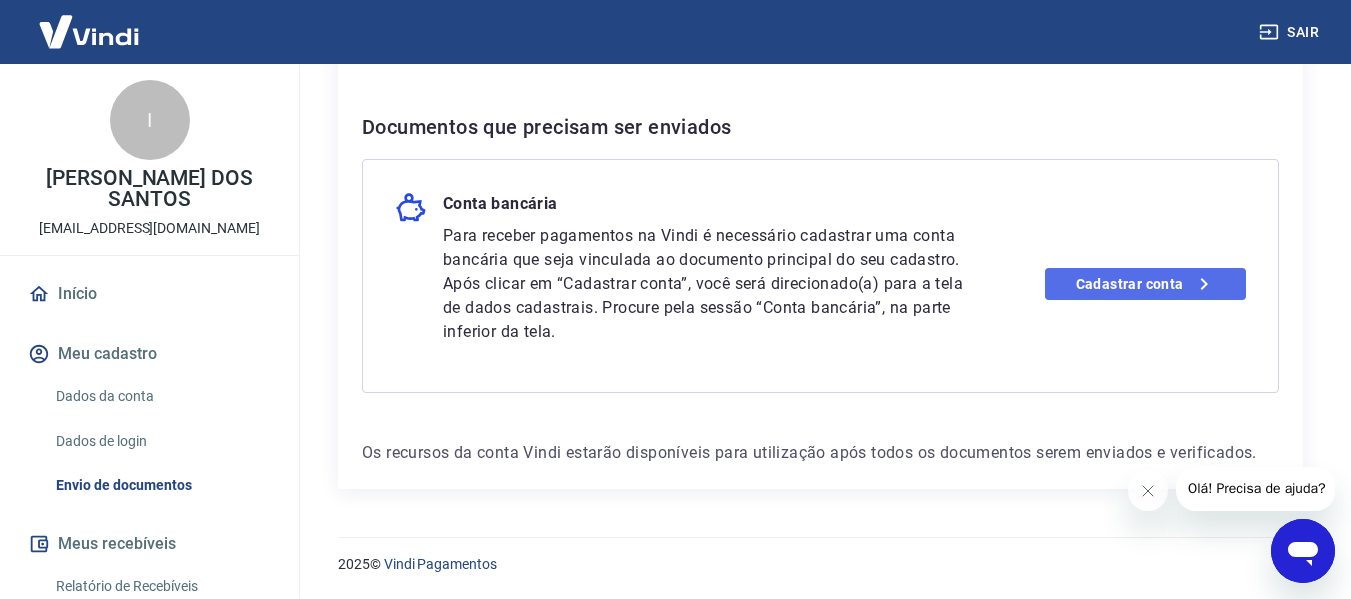 click on "Cadastrar conta" at bounding box center (1145, 284) 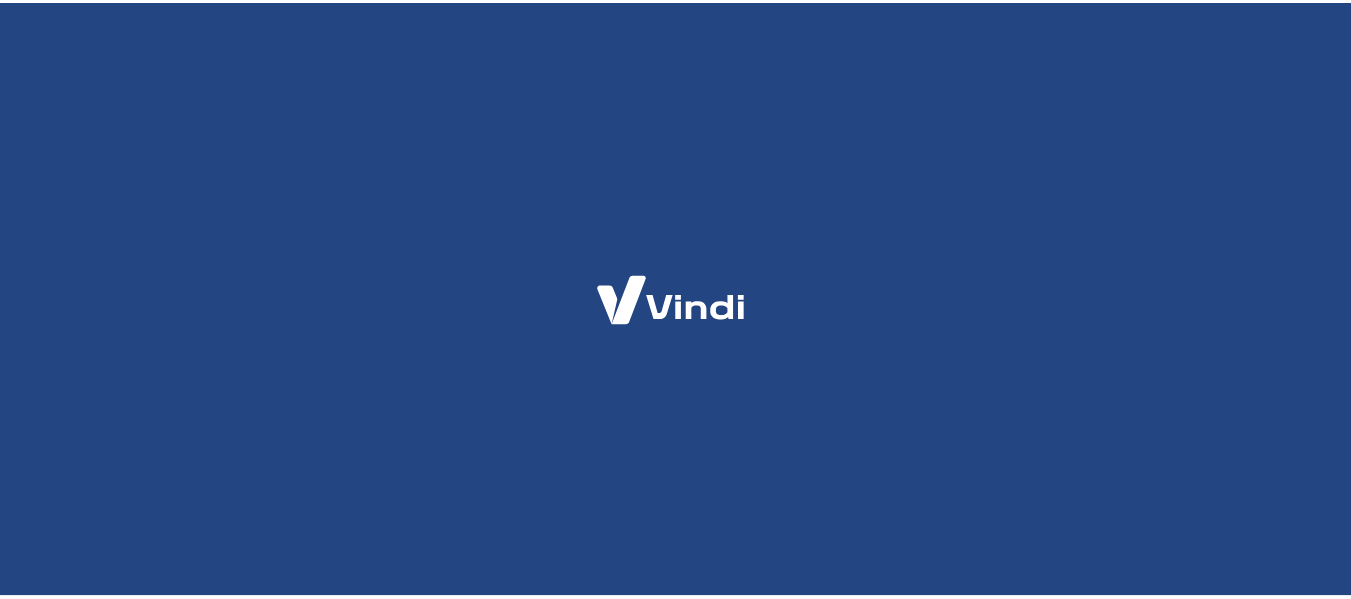 scroll, scrollTop: 0, scrollLeft: 0, axis: both 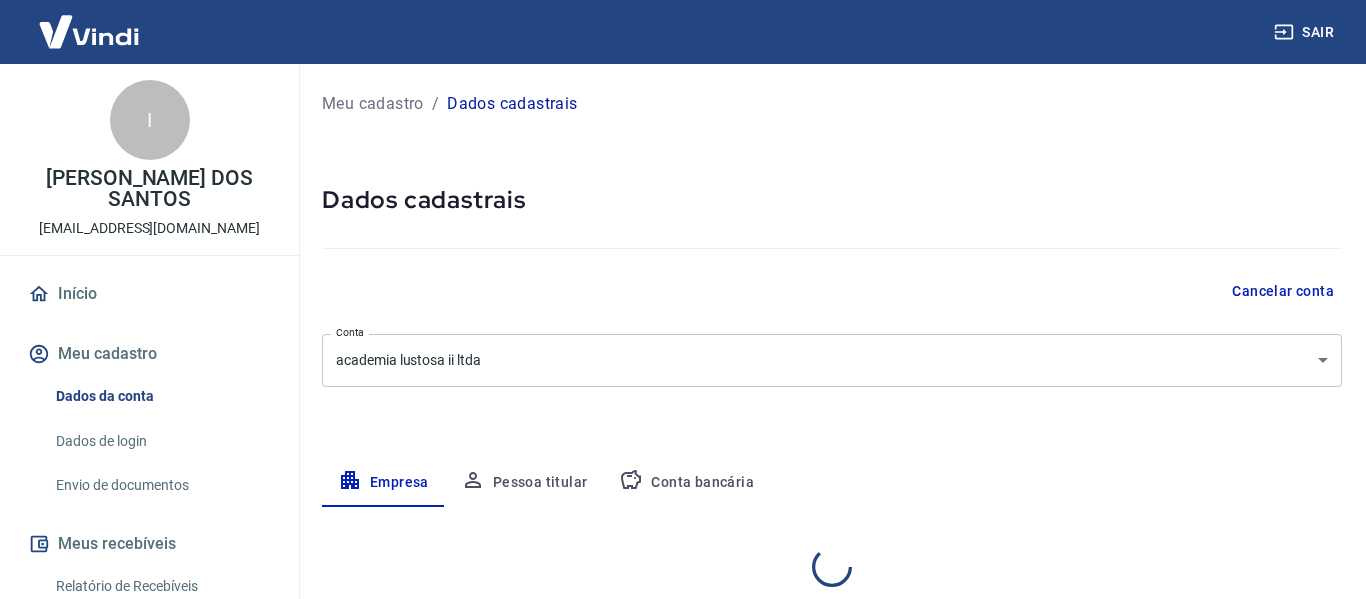 select on "DF" 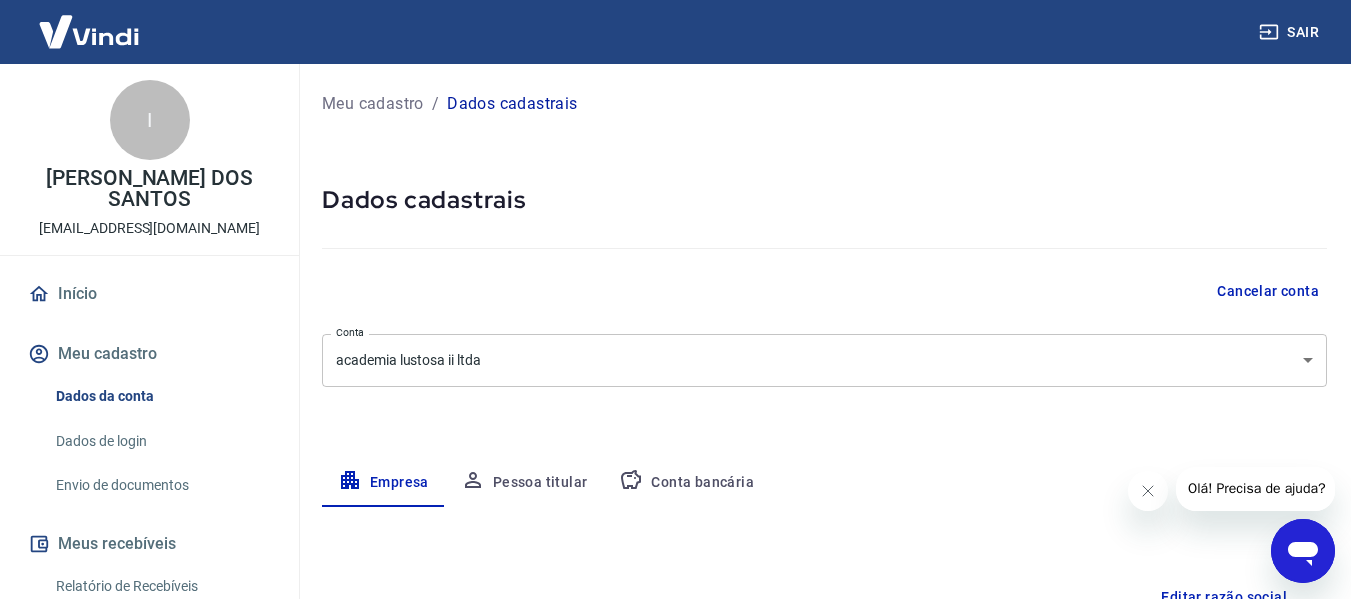 scroll, scrollTop: 0, scrollLeft: 0, axis: both 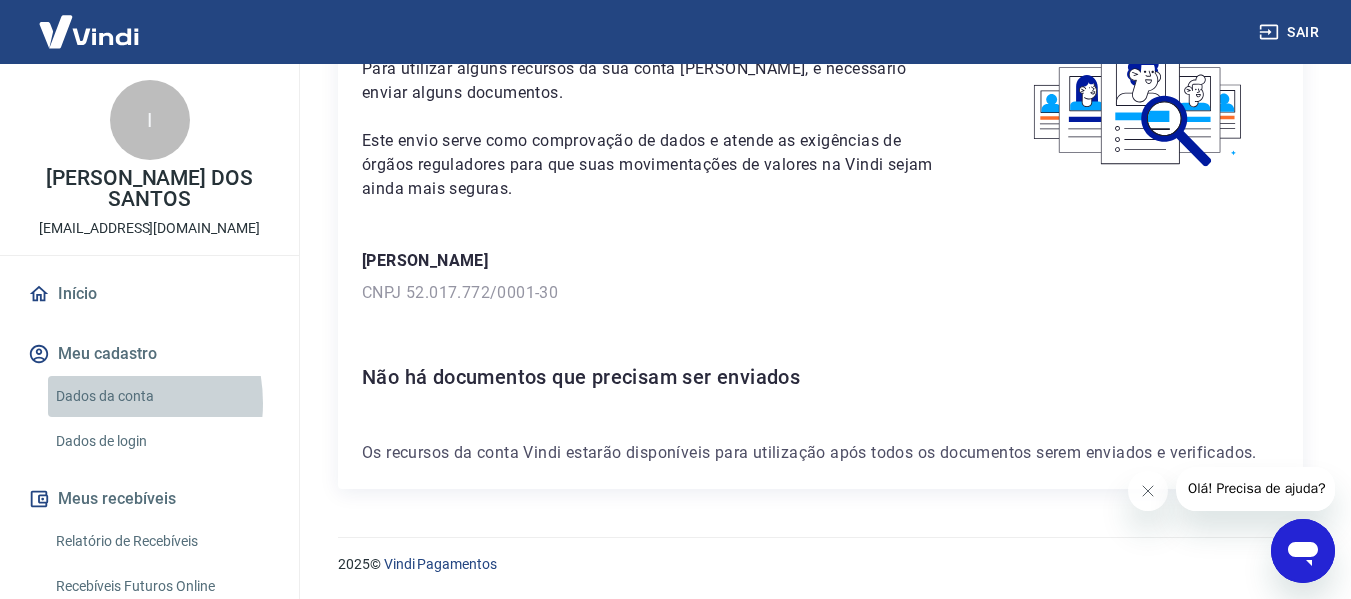 click on "Dados da conta" at bounding box center (161, 396) 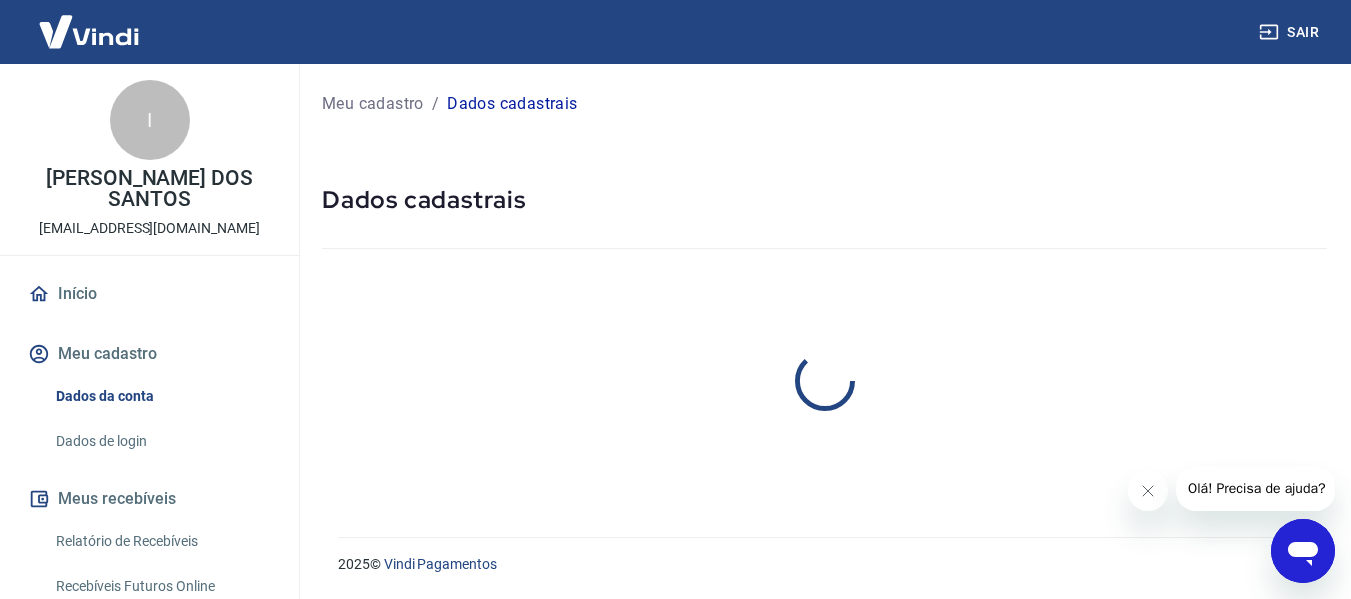 scroll, scrollTop: 0, scrollLeft: 0, axis: both 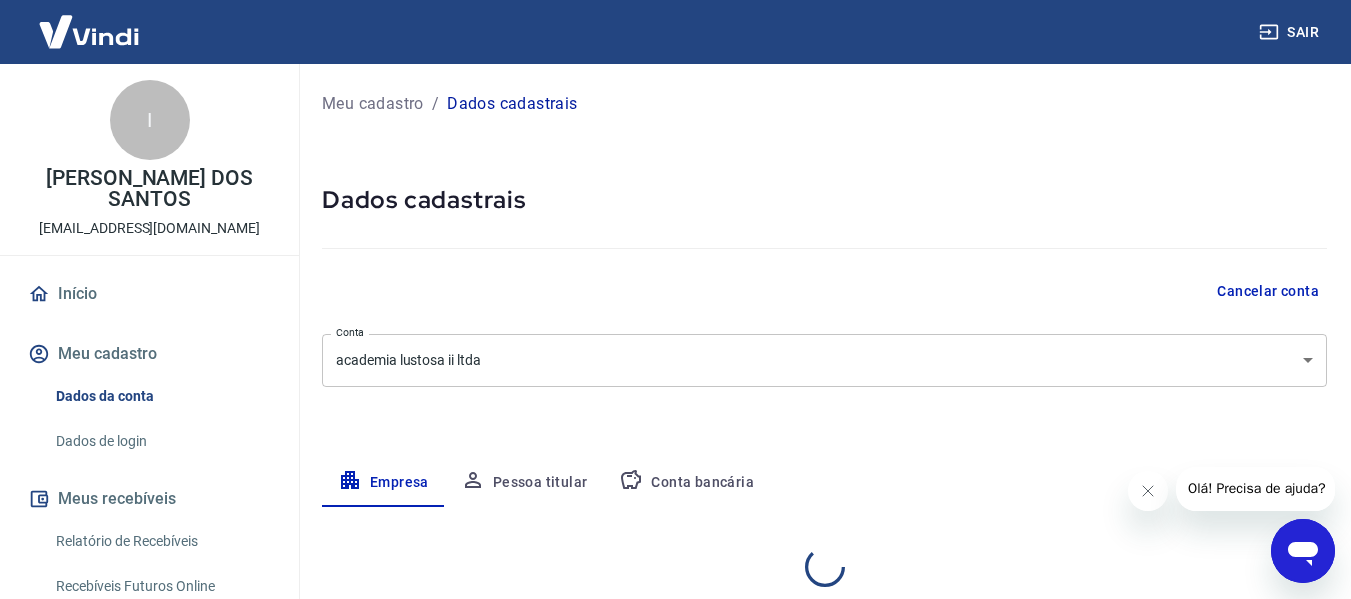 select on "DF" 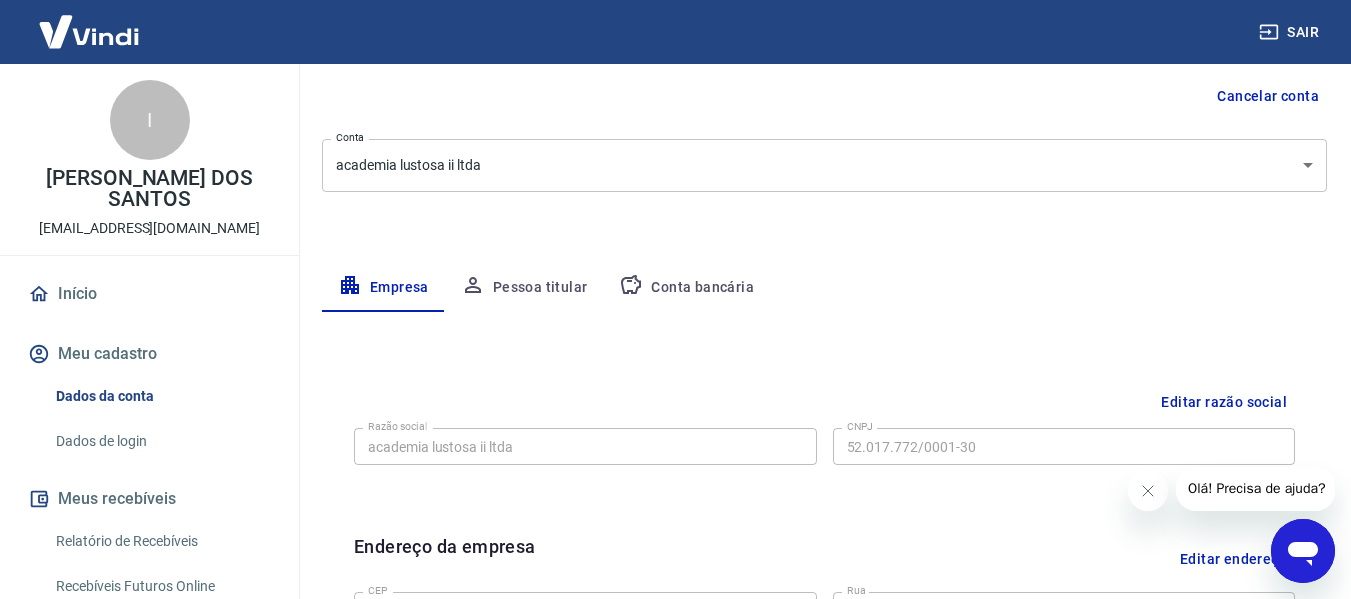 scroll, scrollTop: 194, scrollLeft: 0, axis: vertical 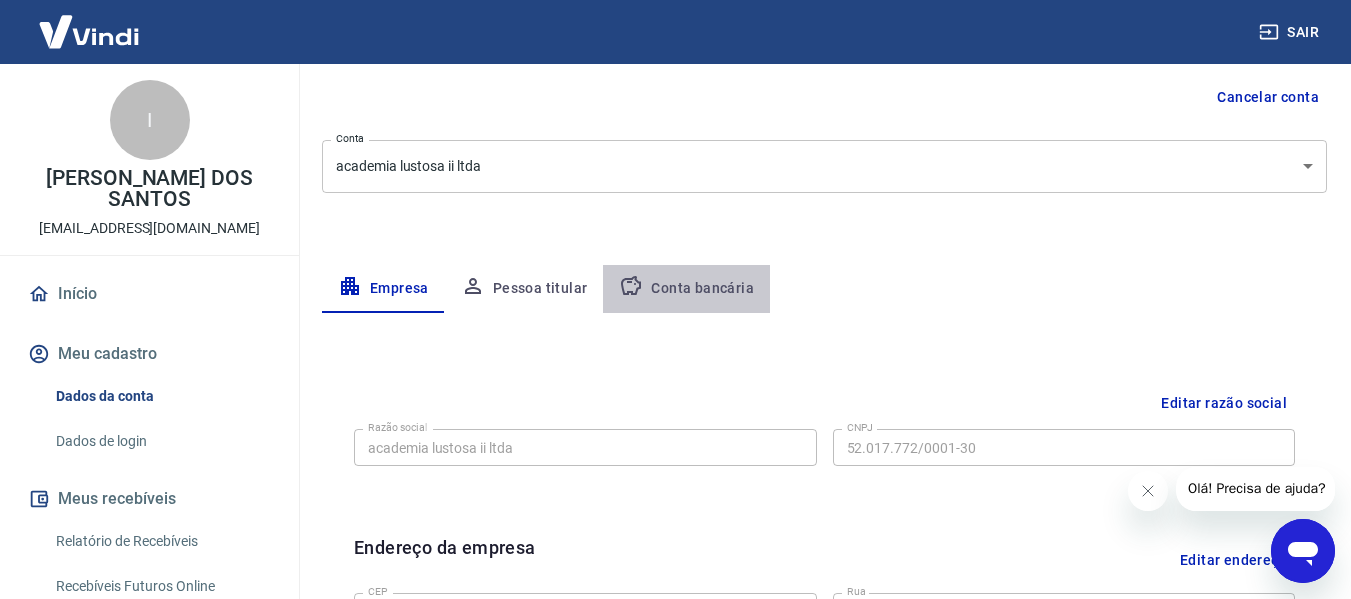 click on "Conta bancária" at bounding box center [686, 289] 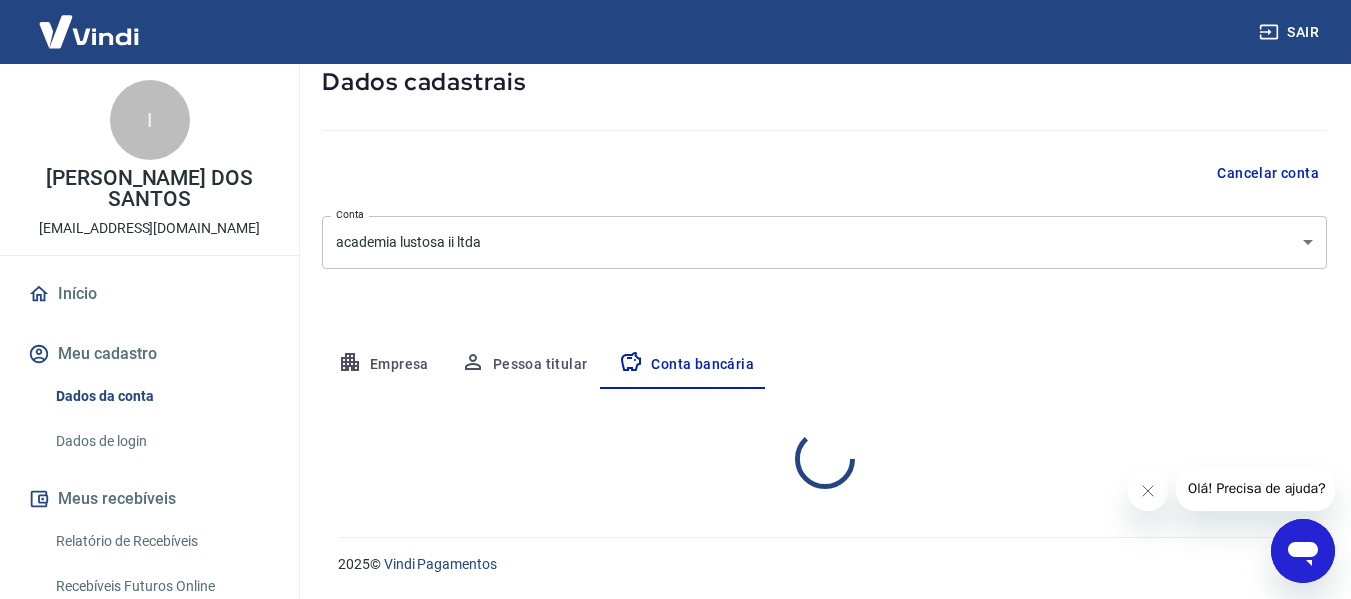 select on "1" 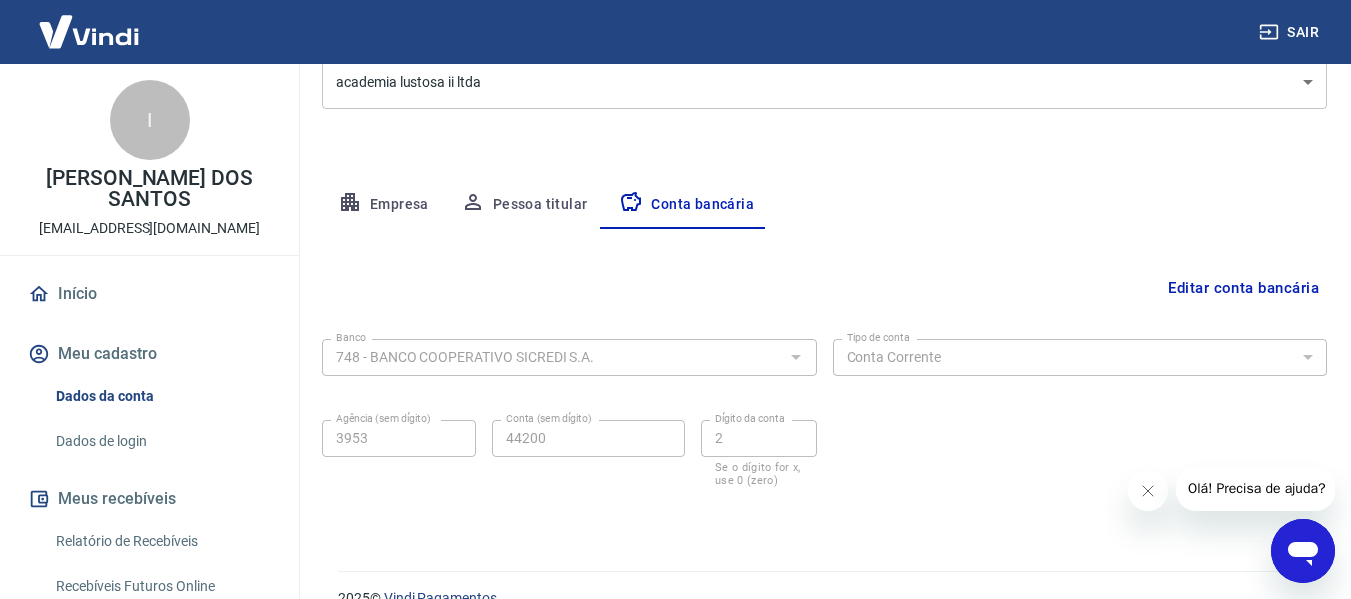 scroll, scrollTop: 281, scrollLeft: 0, axis: vertical 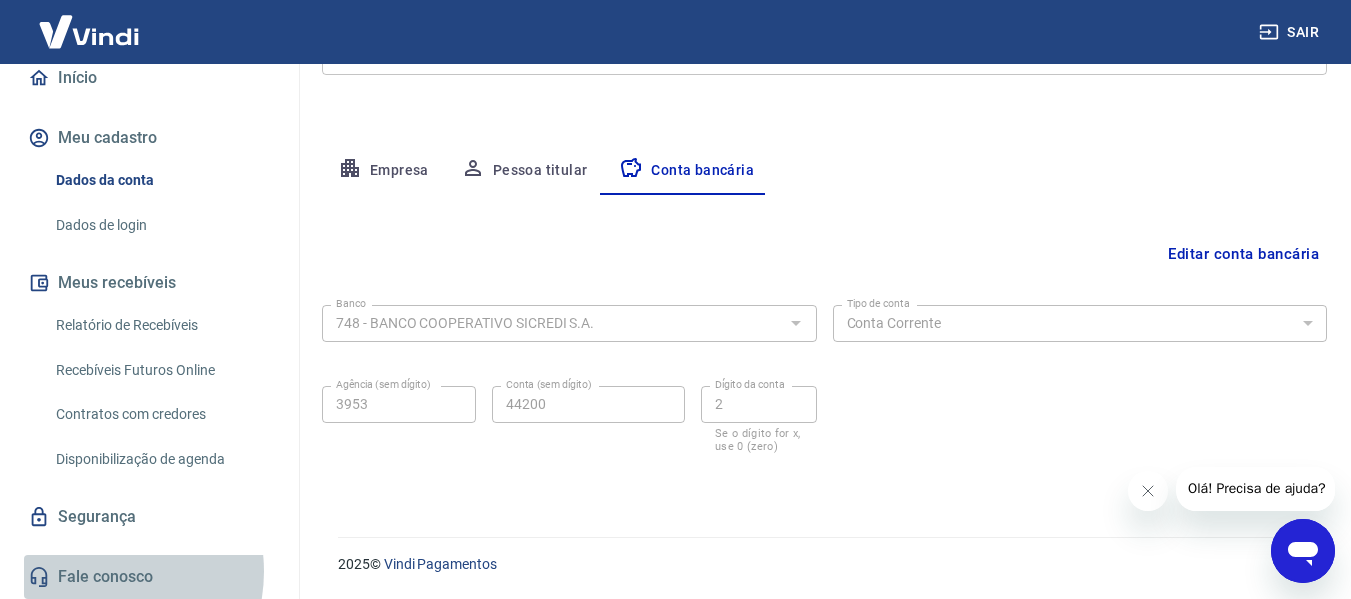click on "Fale conosco" at bounding box center [149, 577] 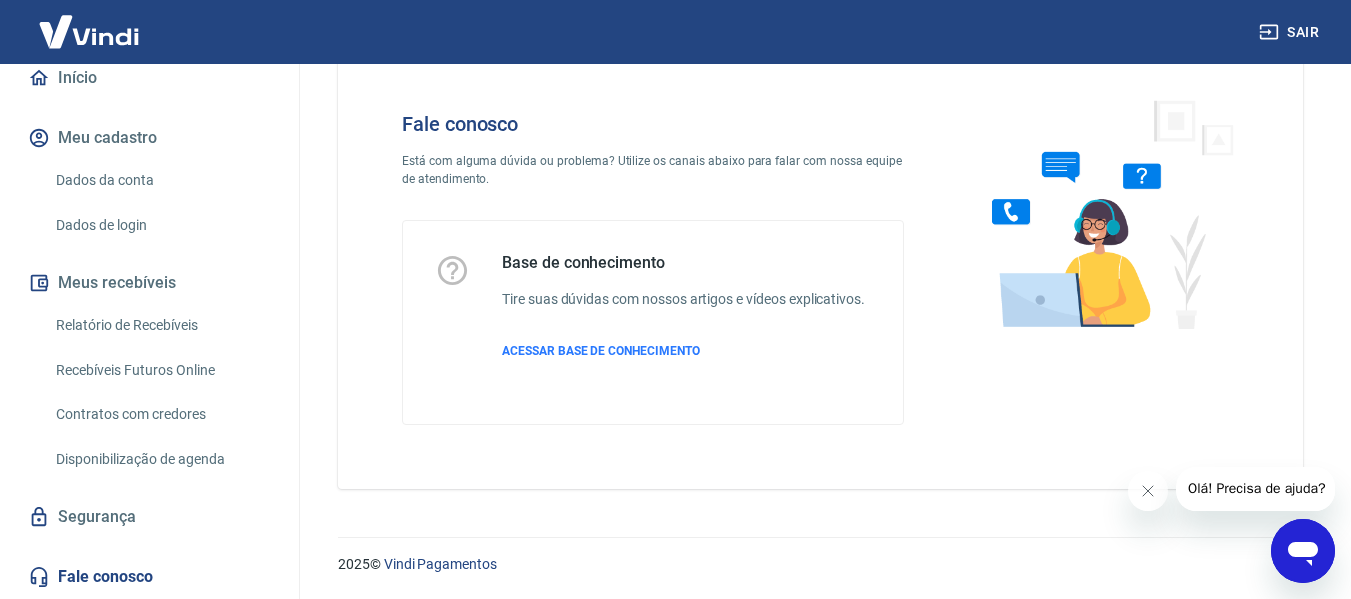 scroll, scrollTop: 56, scrollLeft: 0, axis: vertical 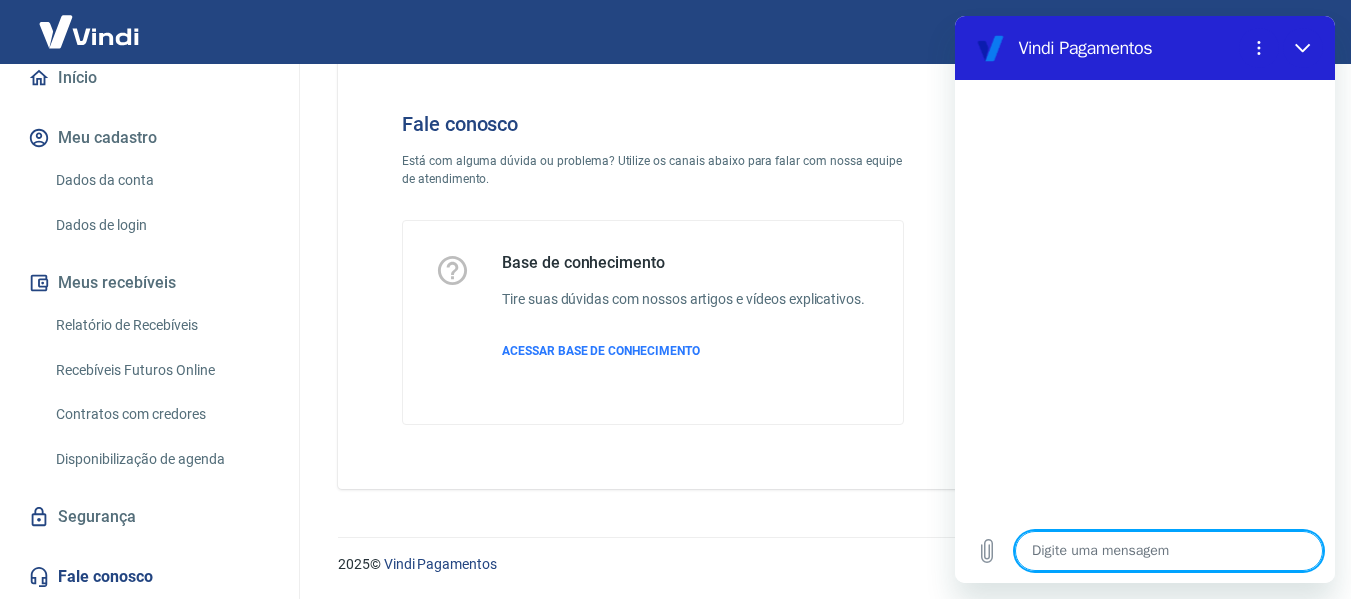 type on "o" 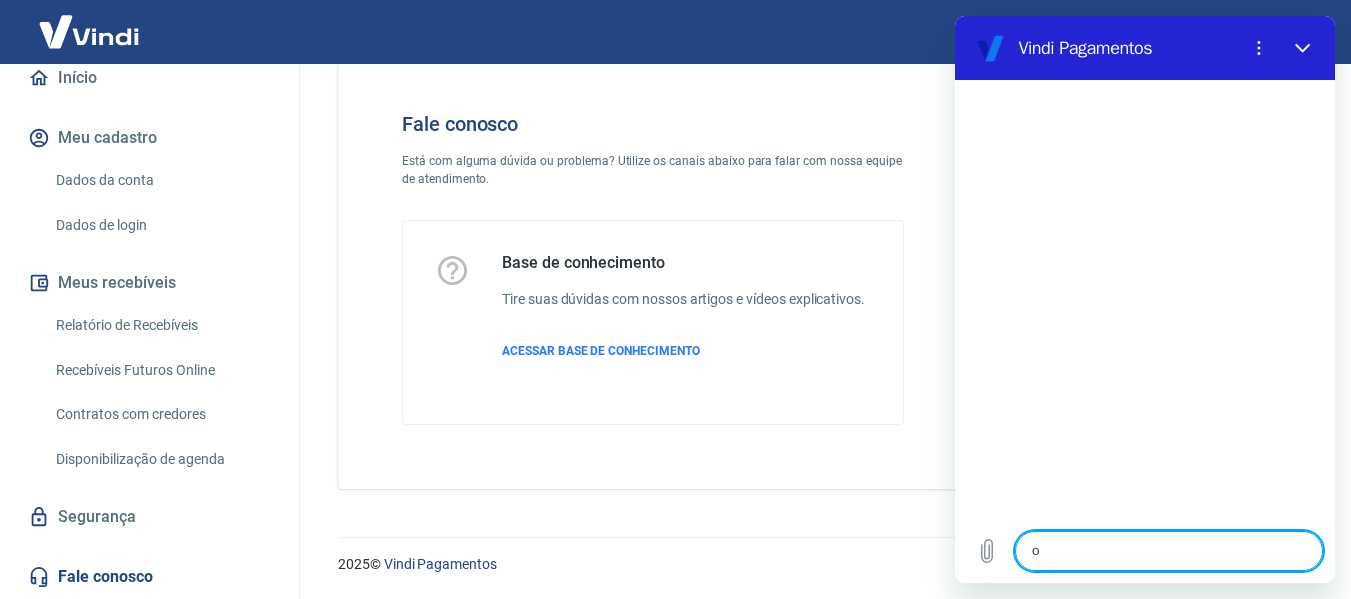 type on "x" 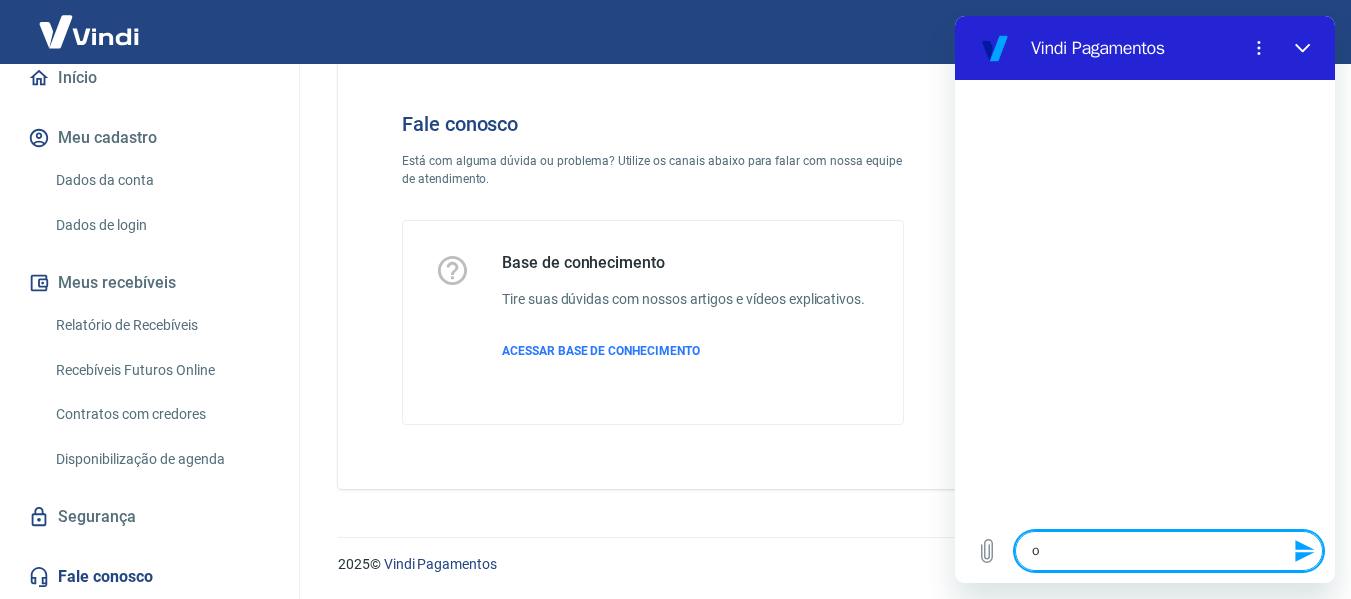 type on "oi" 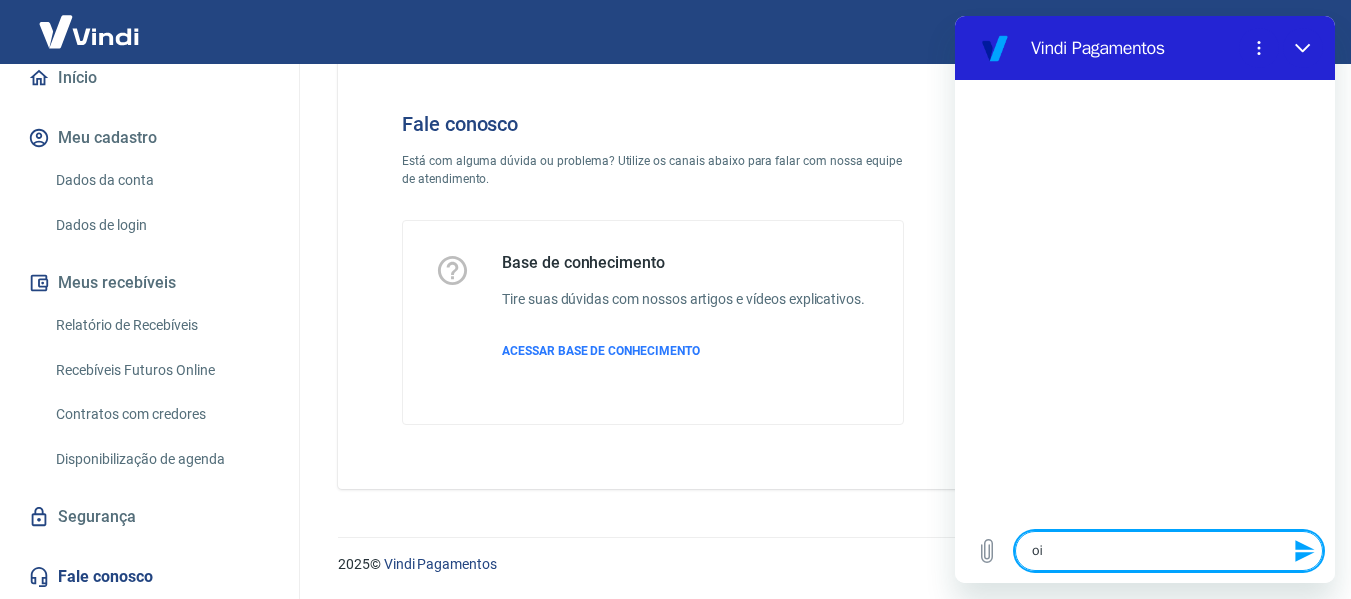 type 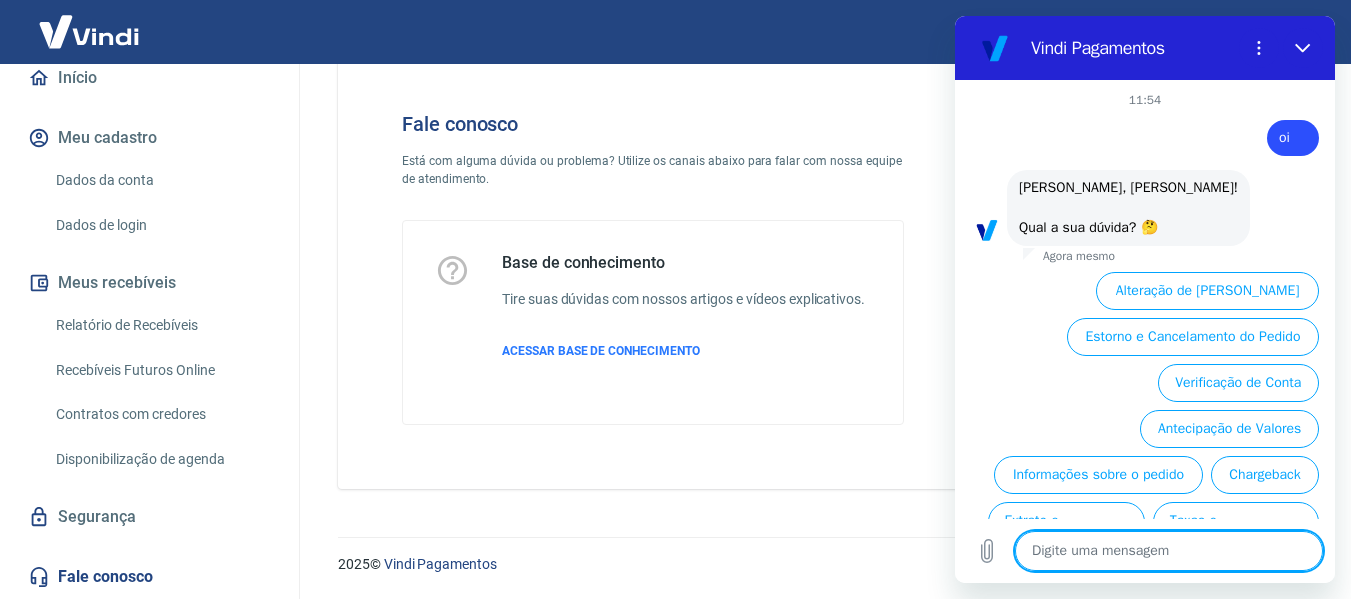 scroll, scrollTop: 118, scrollLeft: 0, axis: vertical 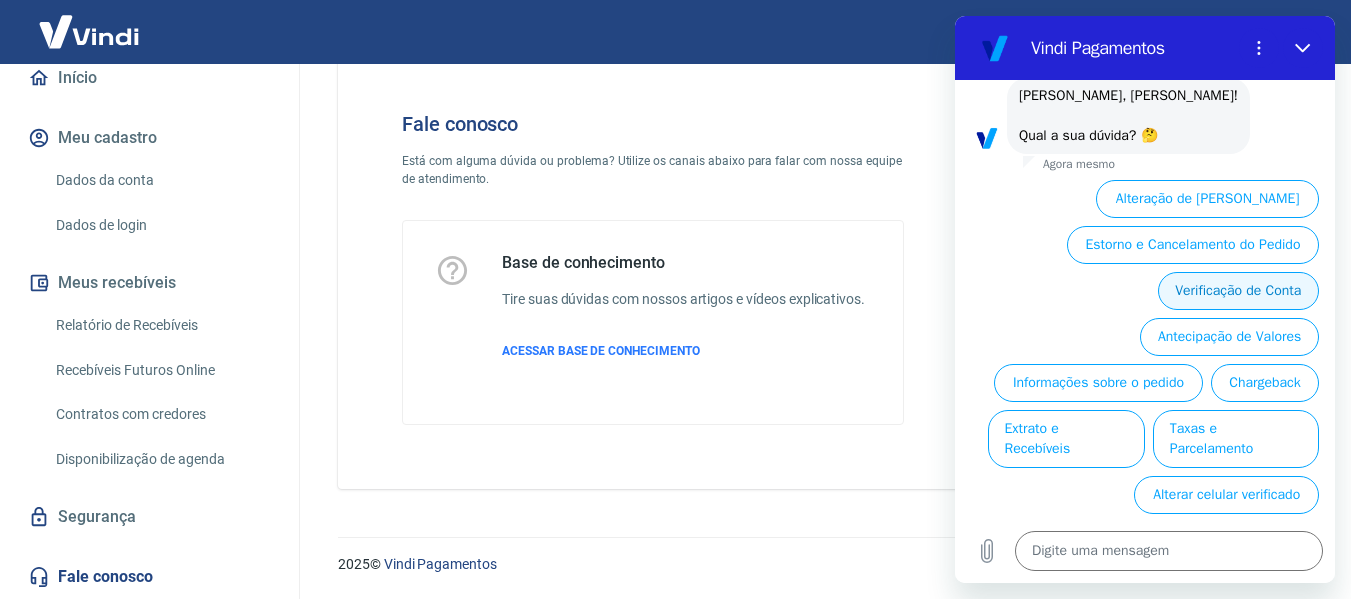 click on "Verificação de Conta" at bounding box center [1238, 291] 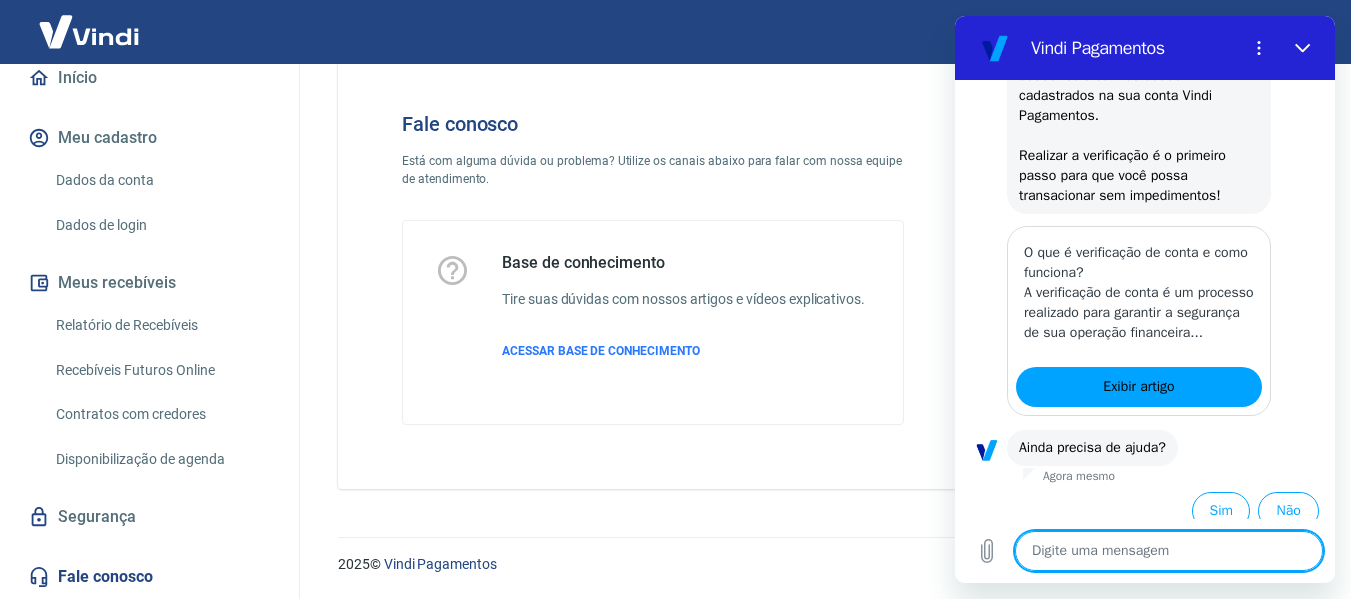 scroll, scrollTop: 362, scrollLeft: 0, axis: vertical 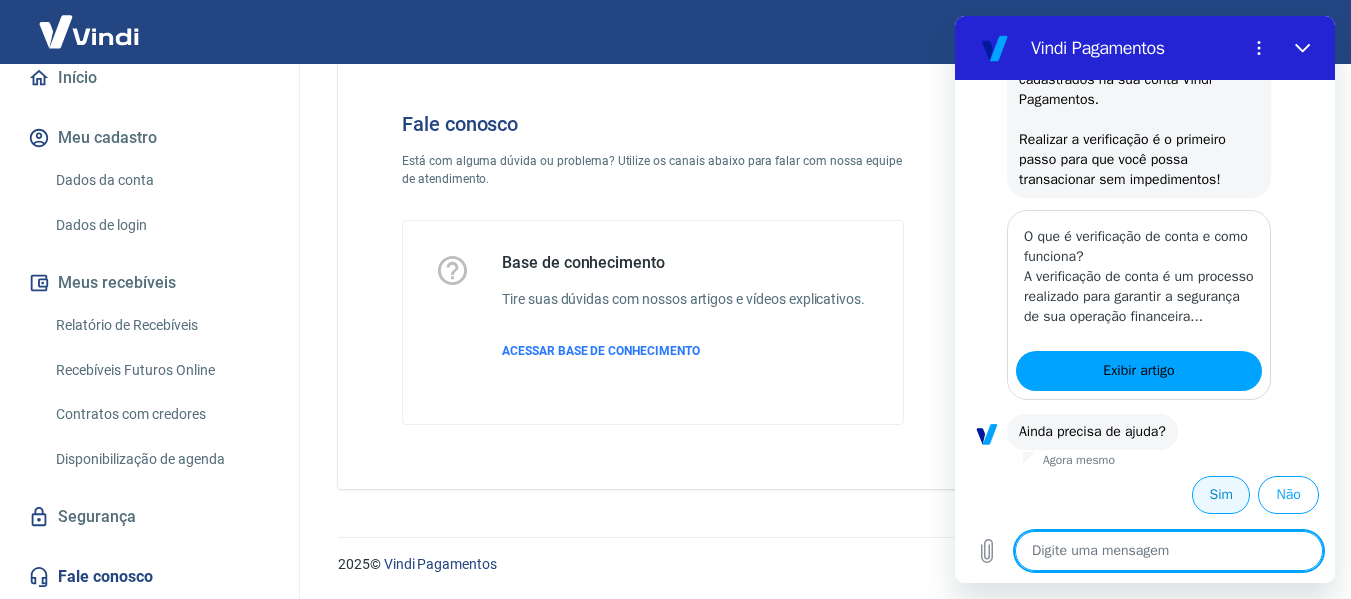 click on "Sim" at bounding box center [1221, 495] 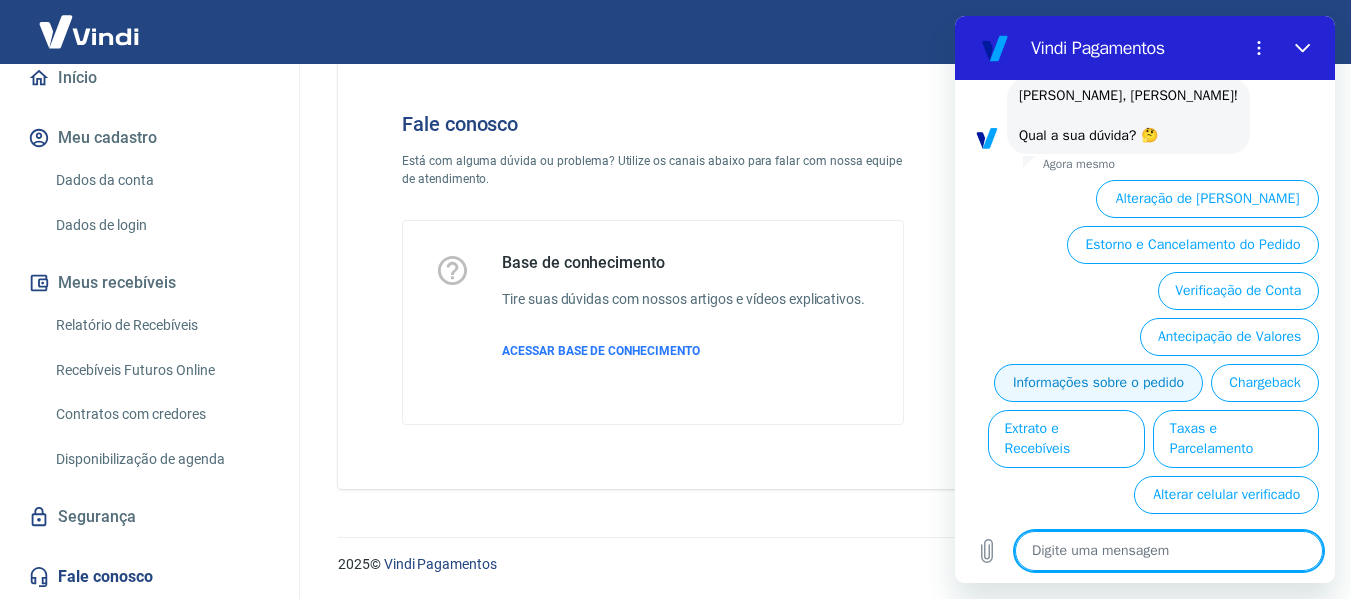 scroll, scrollTop: 838, scrollLeft: 0, axis: vertical 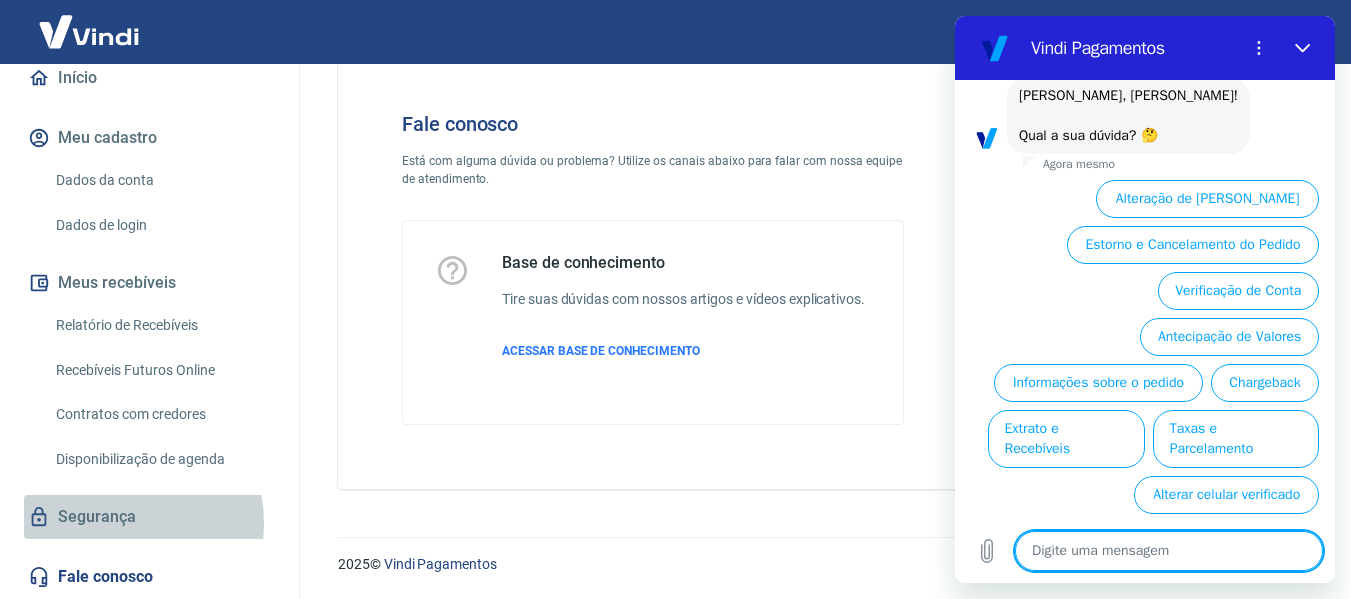 click on "Segurança" at bounding box center [149, 517] 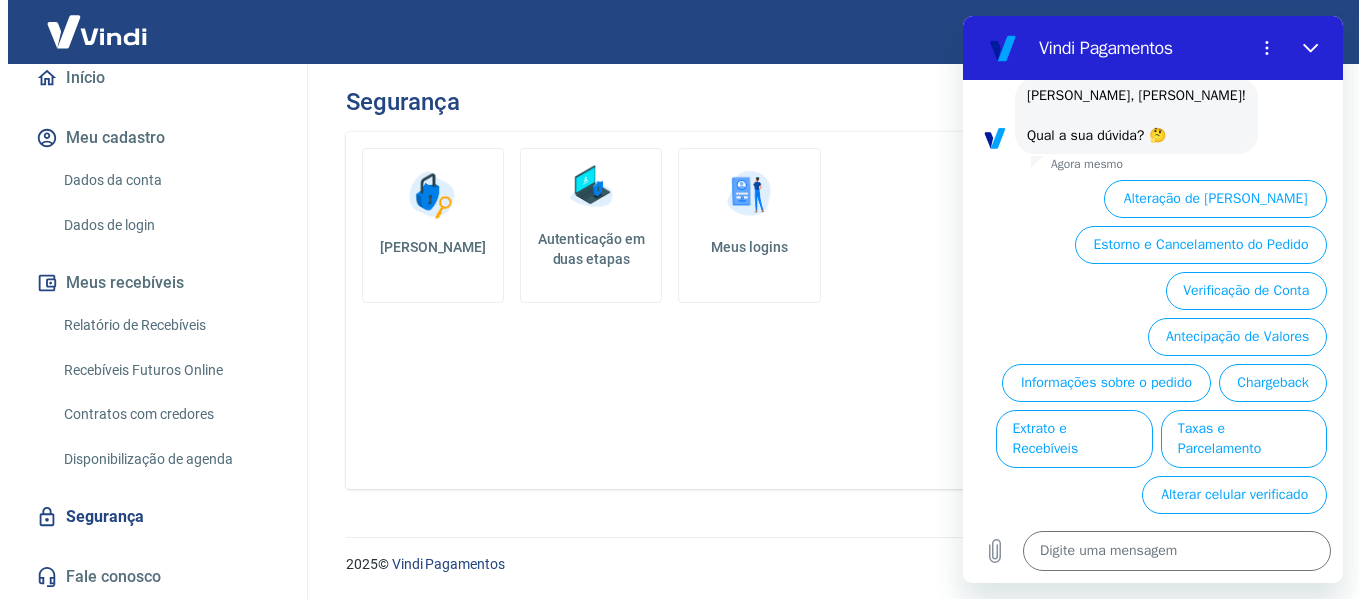 scroll, scrollTop: 0, scrollLeft: 0, axis: both 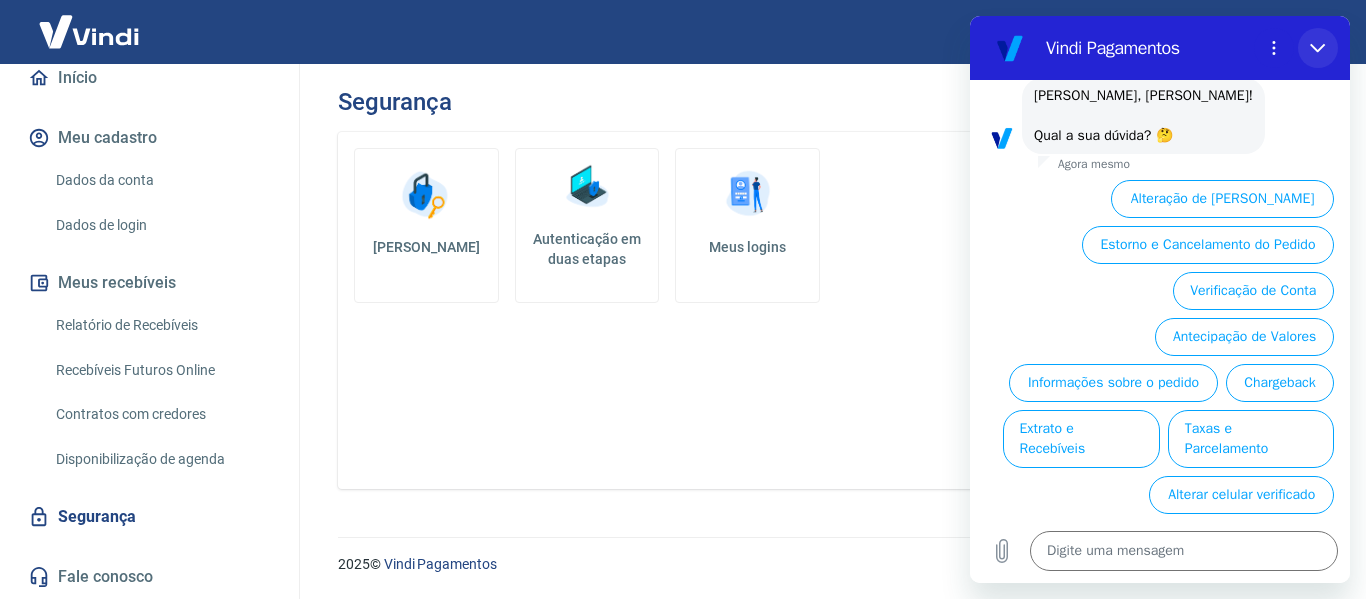 click 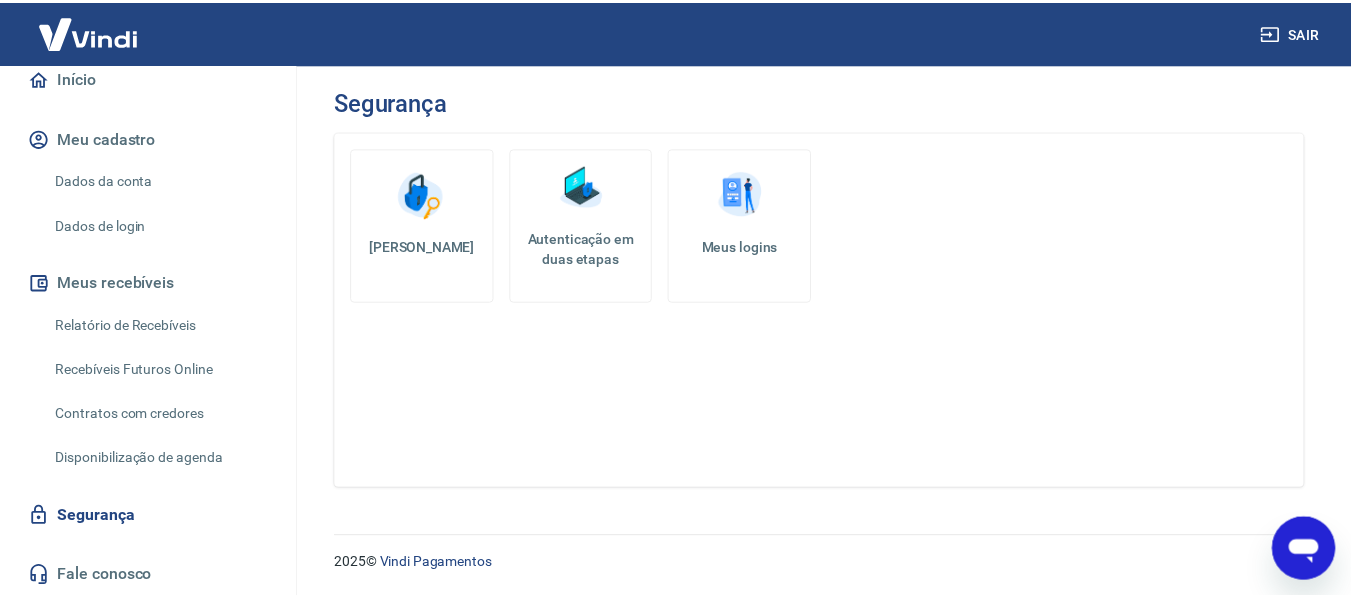 scroll, scrollTop: 0, scrollLeft: 0, axis: both 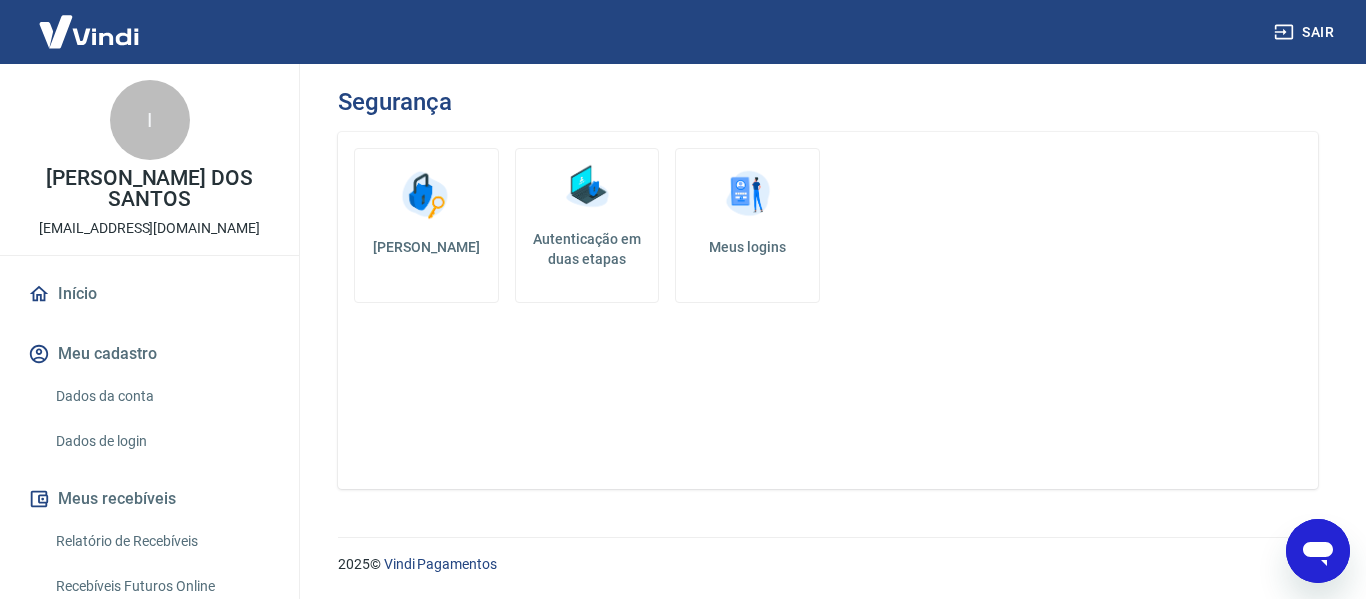 click 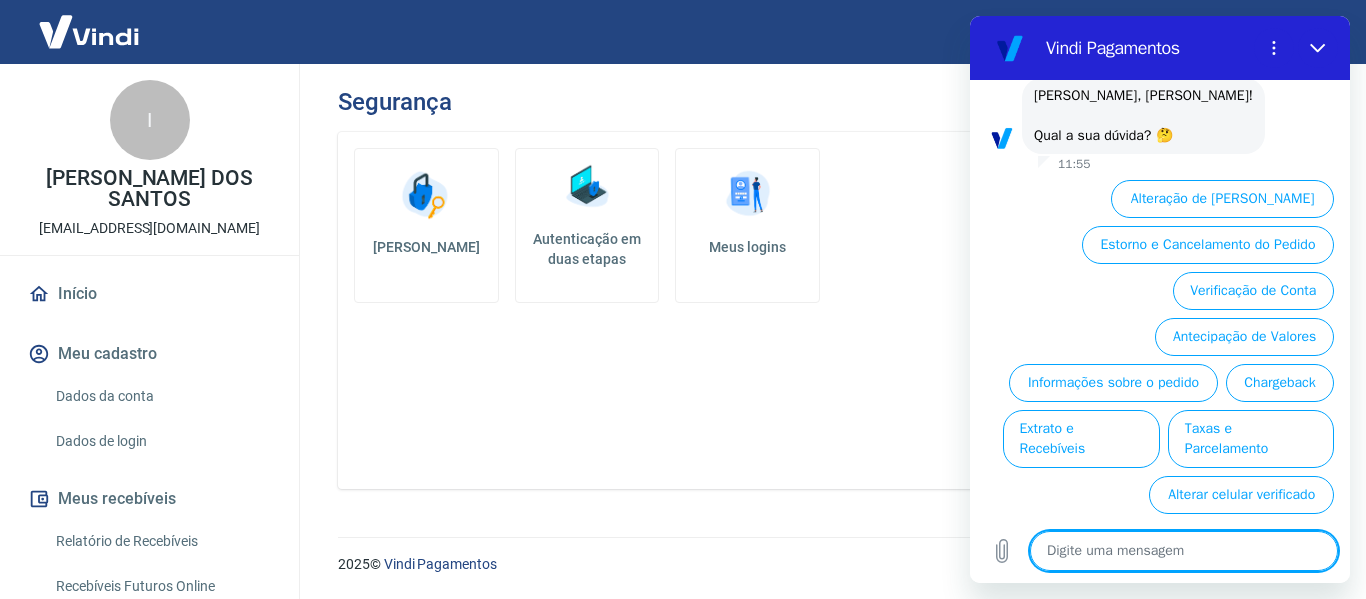 click on "Alterar senha Autenticação em duas etapas Meus logins" at bounding box center (828, 310) 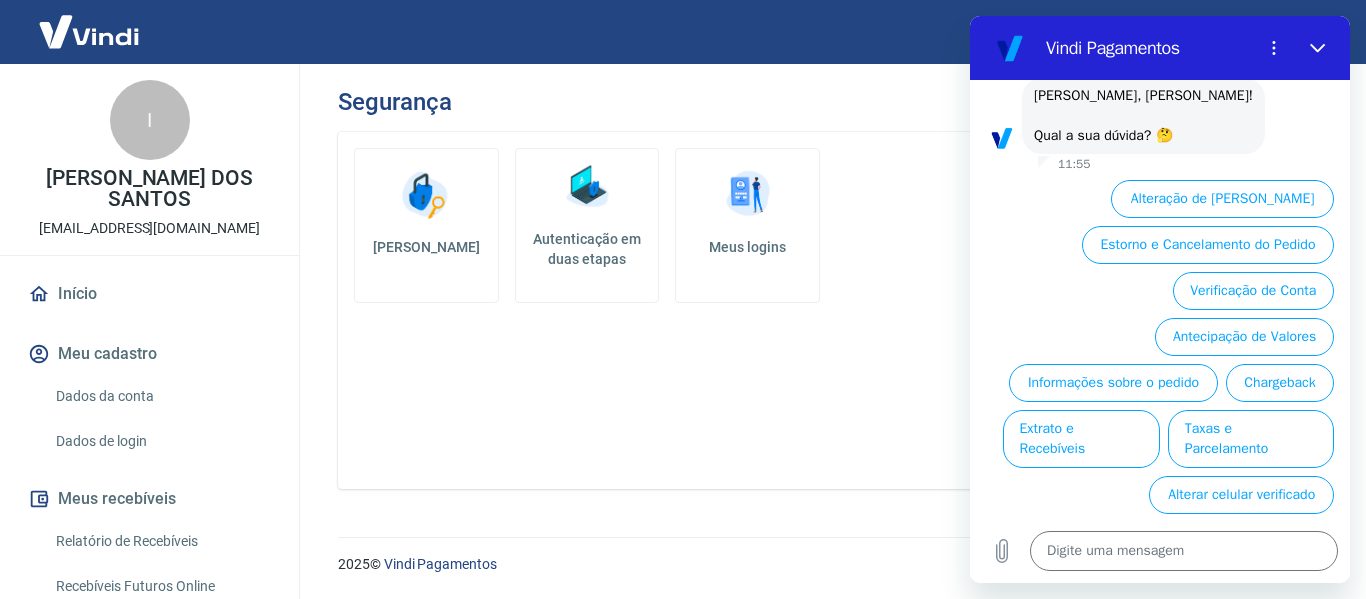click on "Dados da conta" at bounding box center (161, 396) 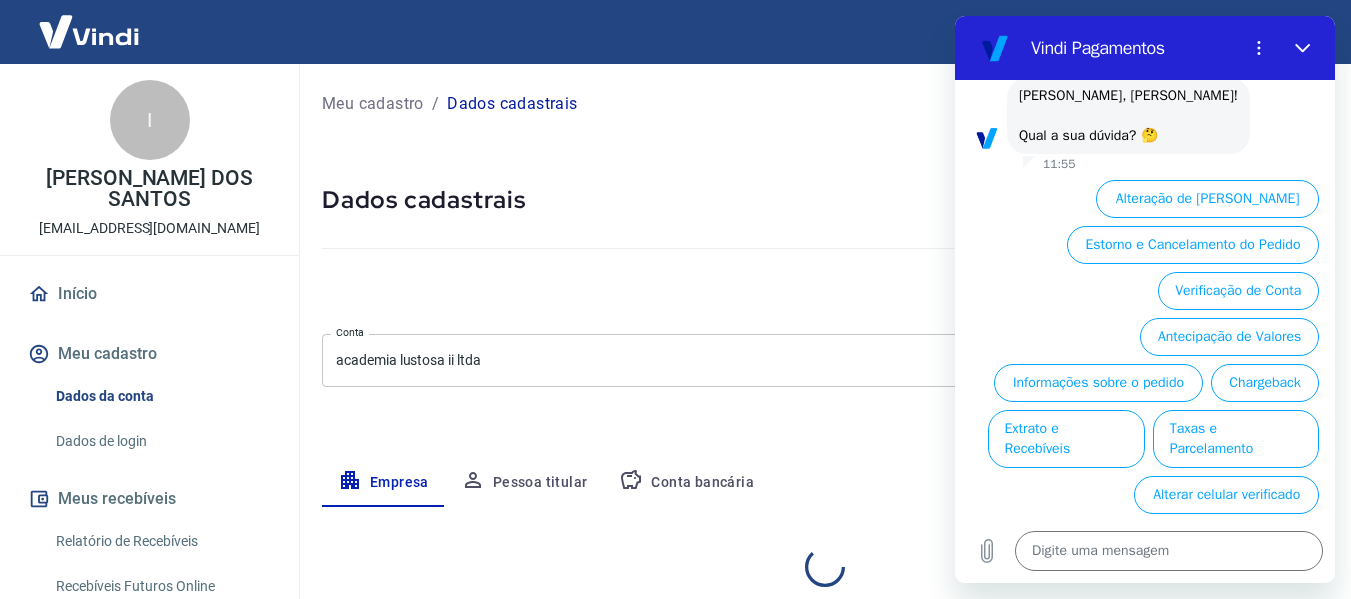 select on "DF" 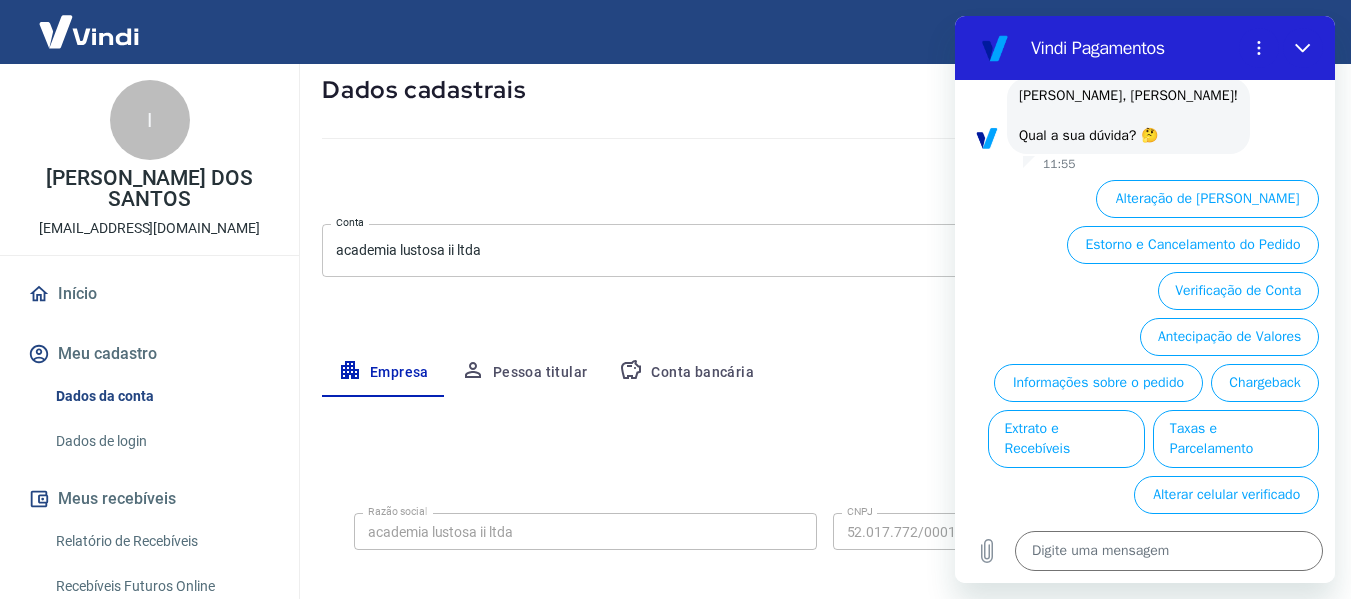 scroll, scrollTop: 0, scrollLeft: 0, axis: both 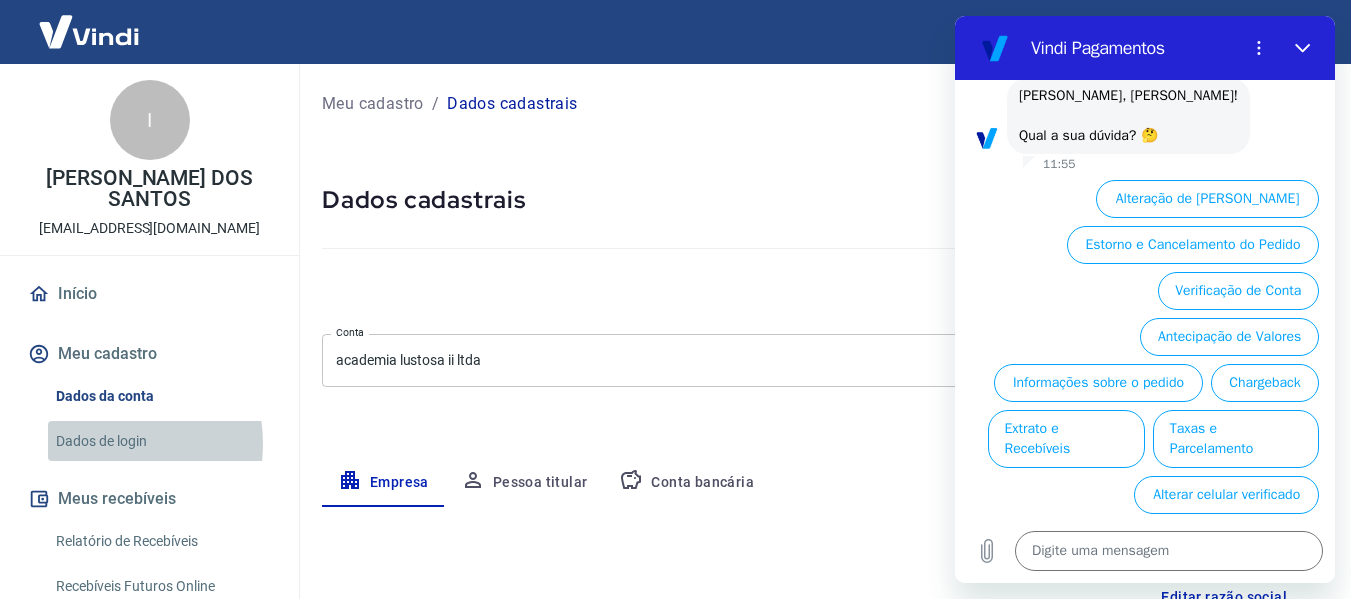 click on "Dados de login" at bounding box center [161, 441] 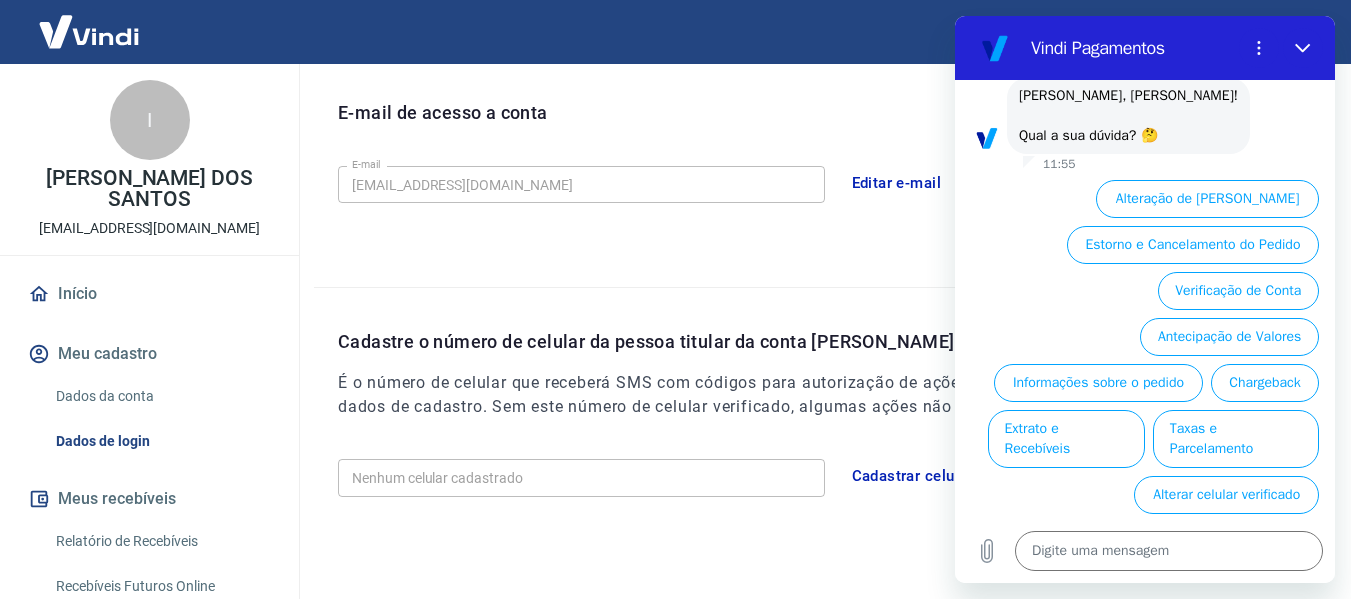 scroll, scrollTop: 547, scrollLeft: 0, axis: vertical 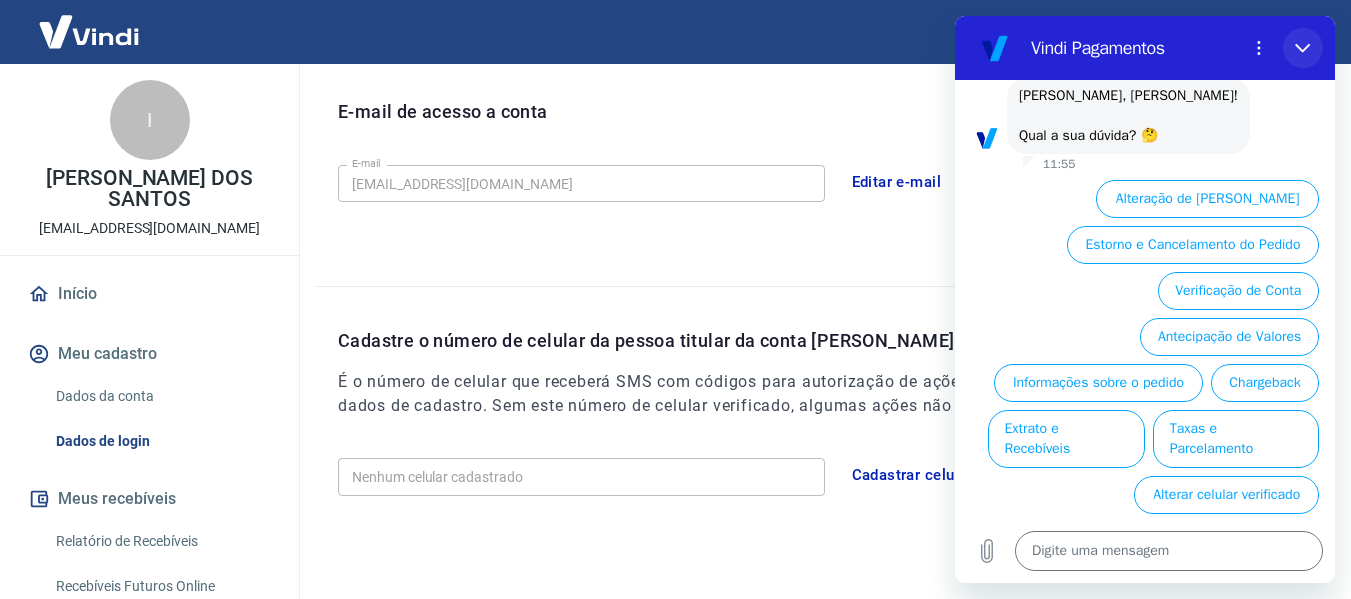 click at bounding box center [1303, 48] 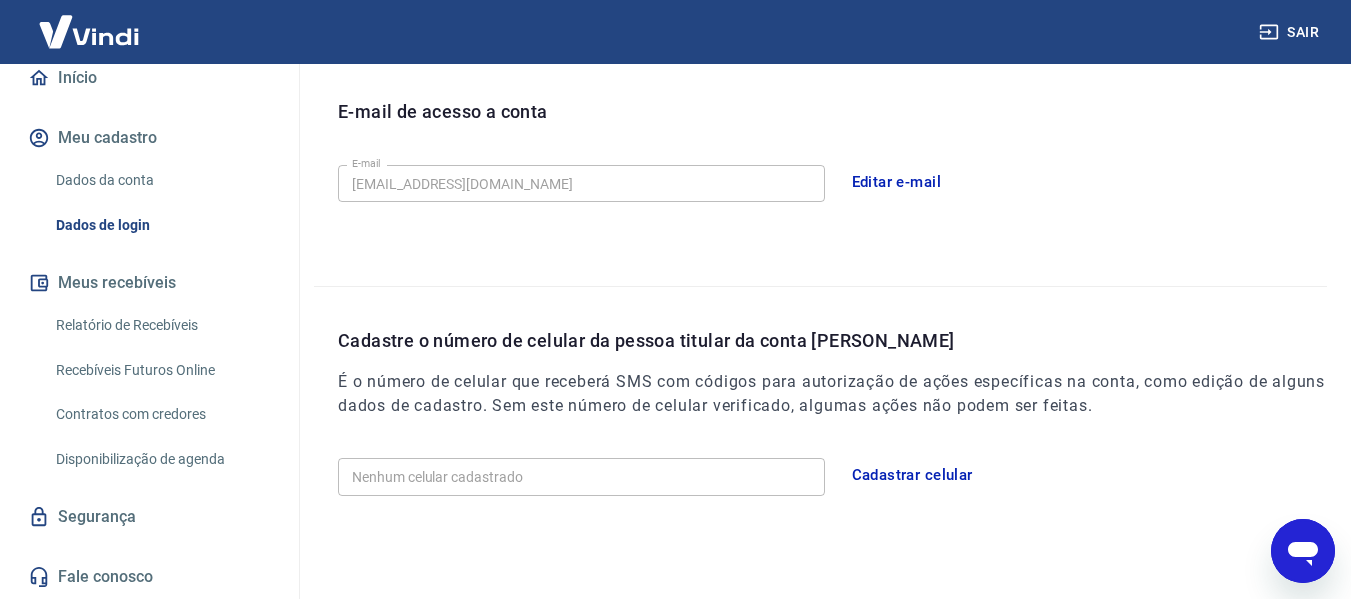 scroll, scrollTop: 0, scrollLeft: 0, axis: both 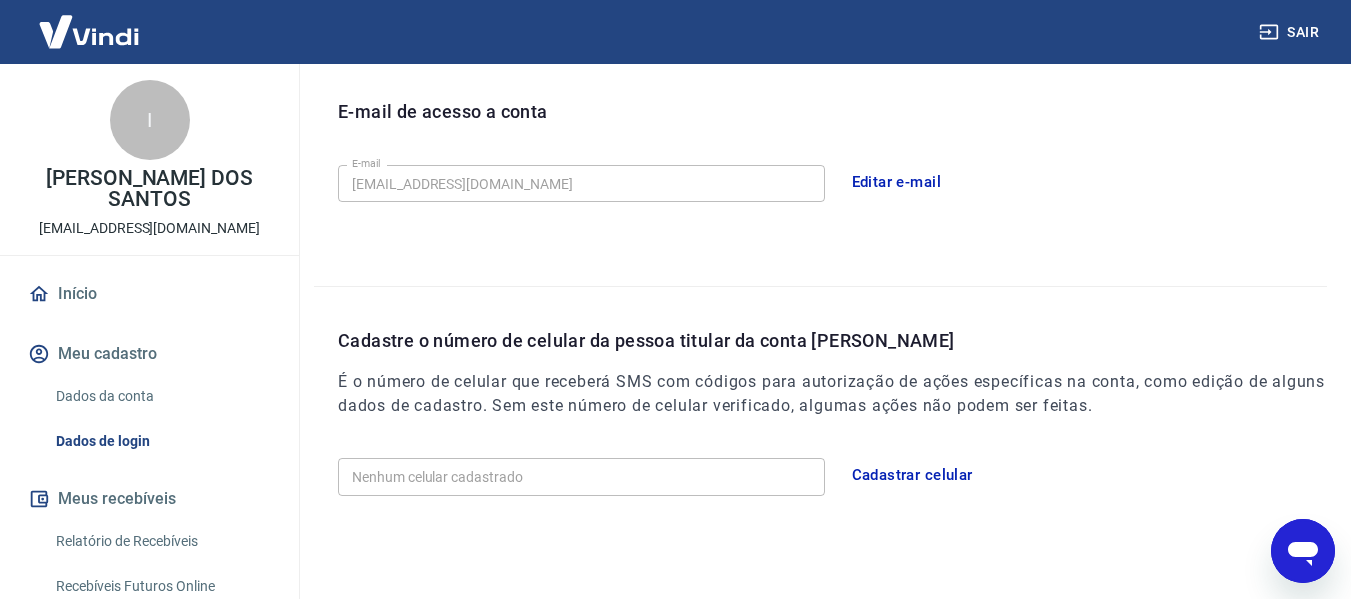 click on "Dados da conta" at bounding box center (161, 396) 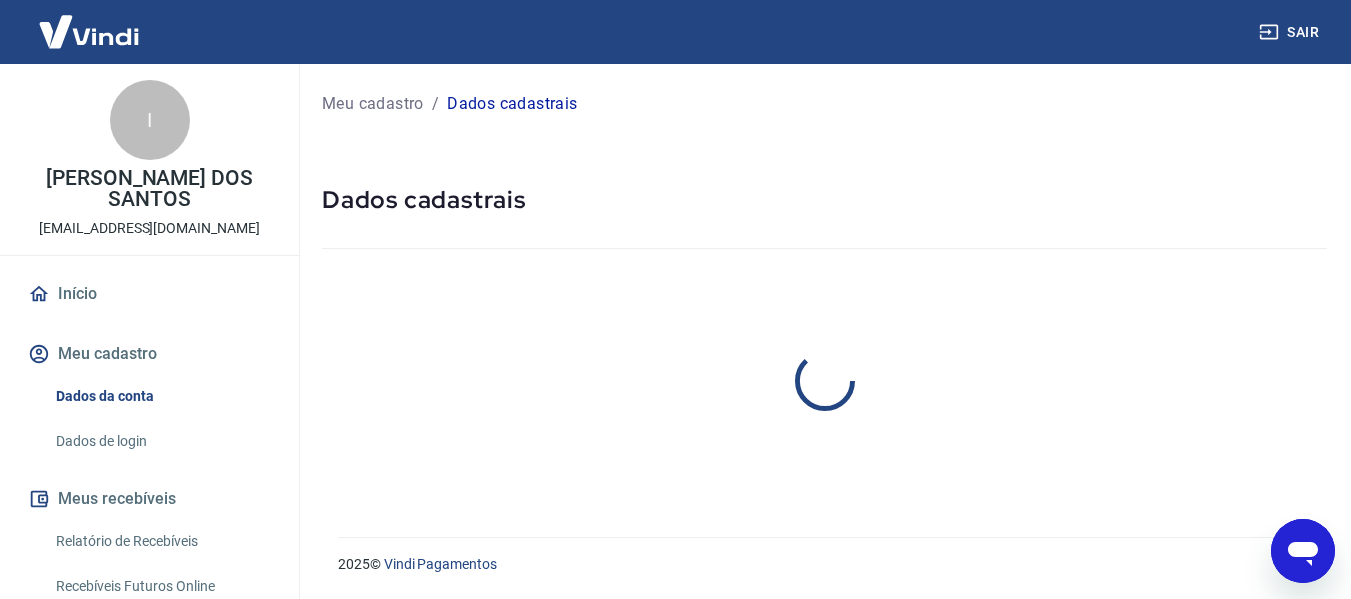 scroll, scrollTop: 0, scrollLeft: 0, axis: both 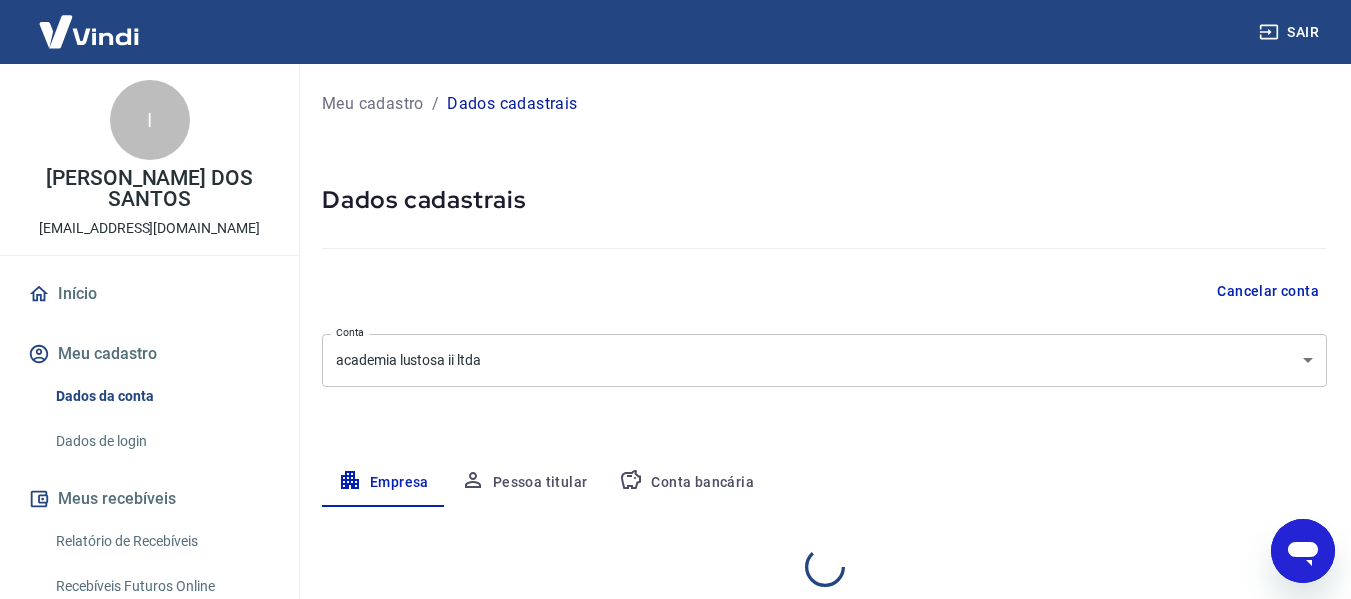 select on "DF" 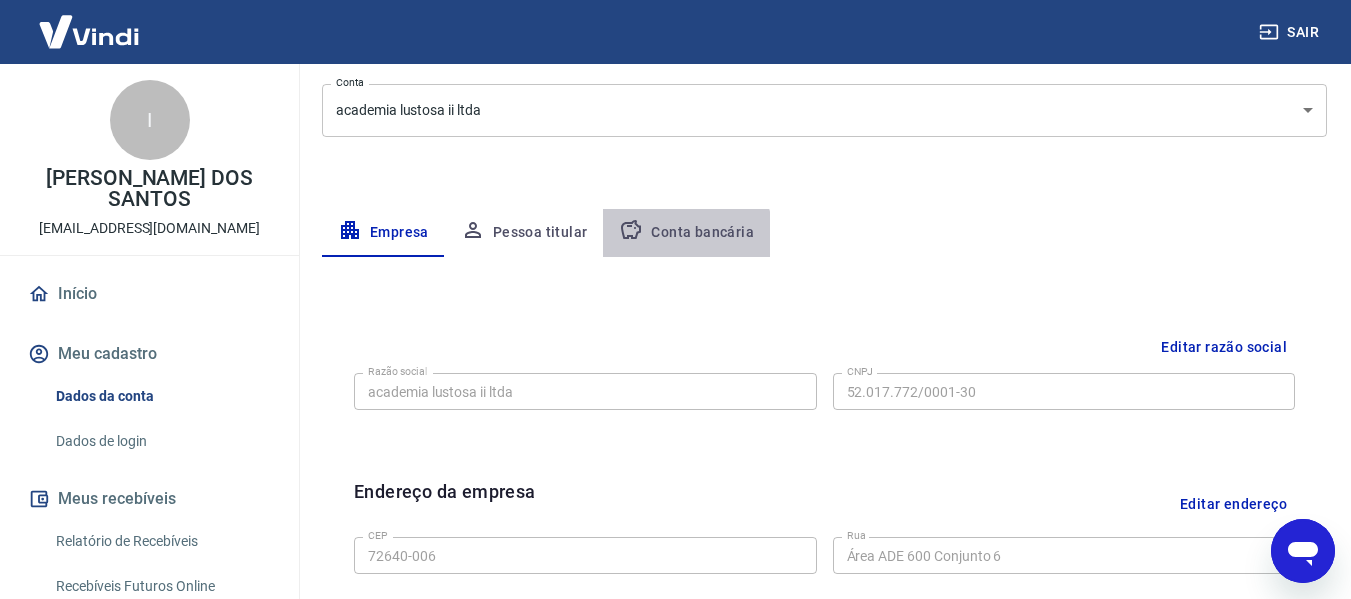 click on "Conta bancária" at bounding box center [686, 233] 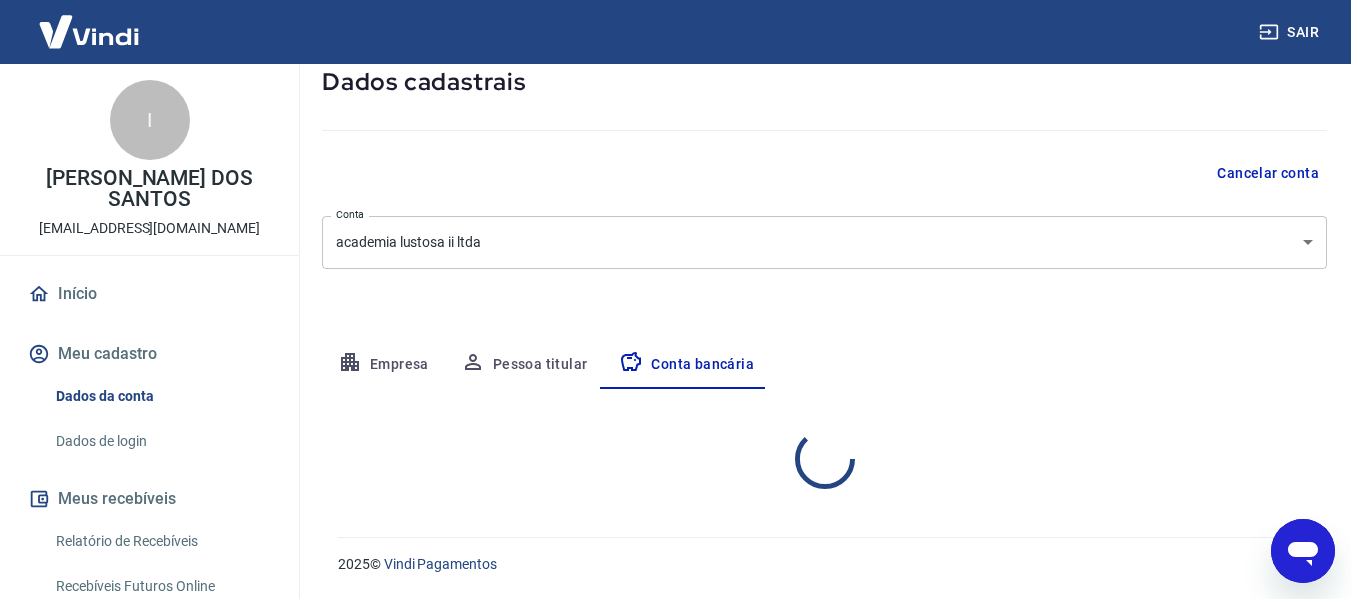 select on "1" 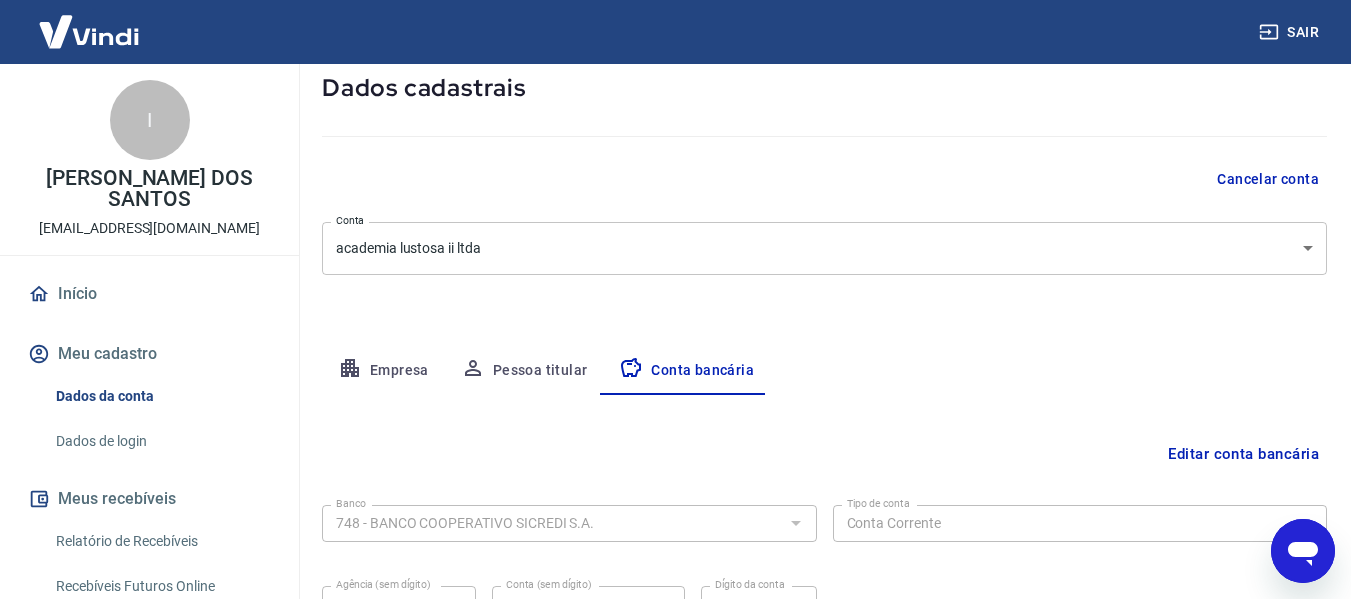 scroll, scrollTop: 312, scrollLeft: 0, axis: vertical 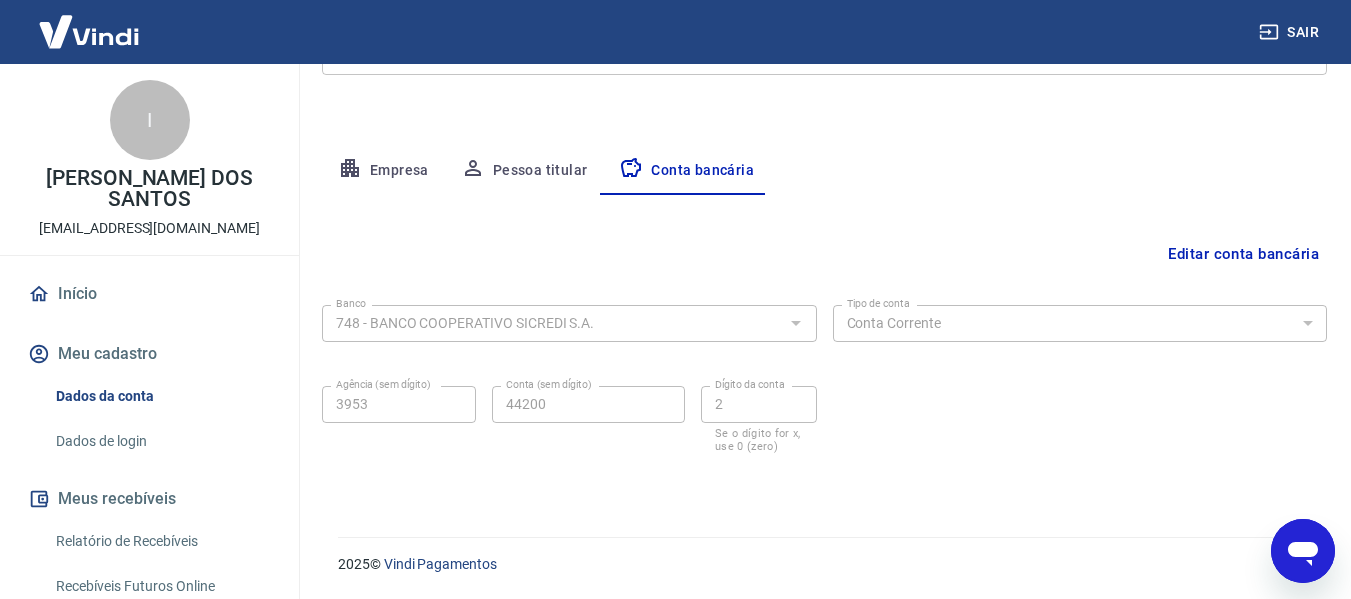type on "x" 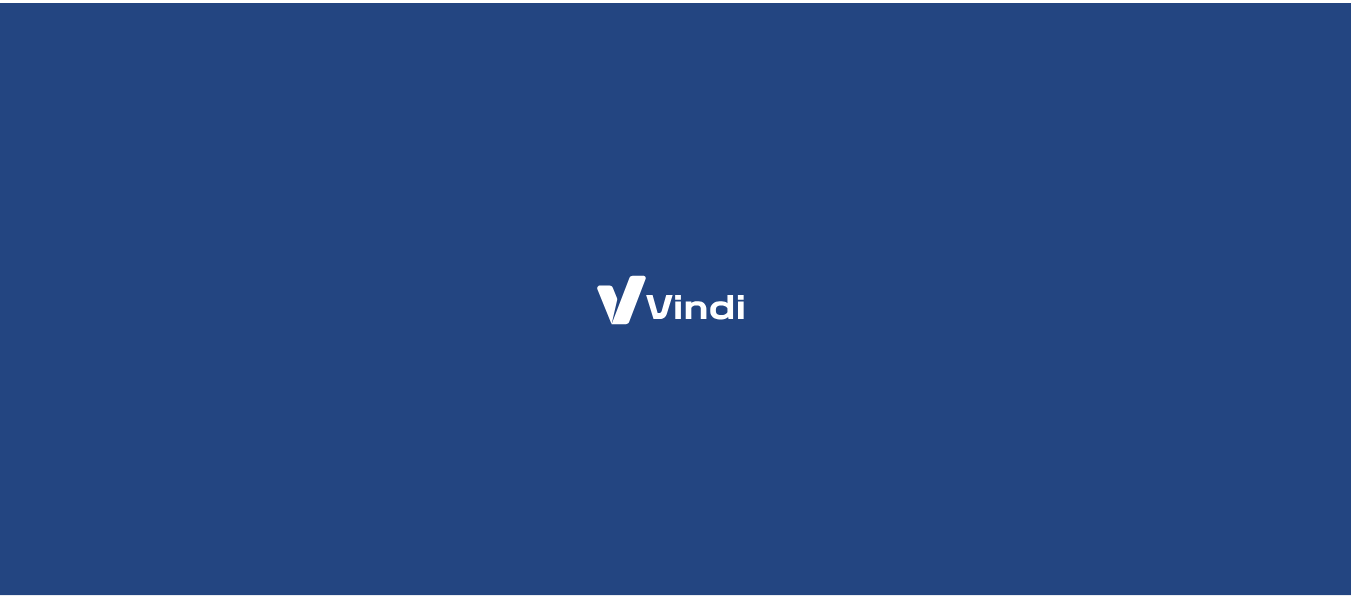 scroll, scrollTop: 0, scrollLeft: 0, axis: both 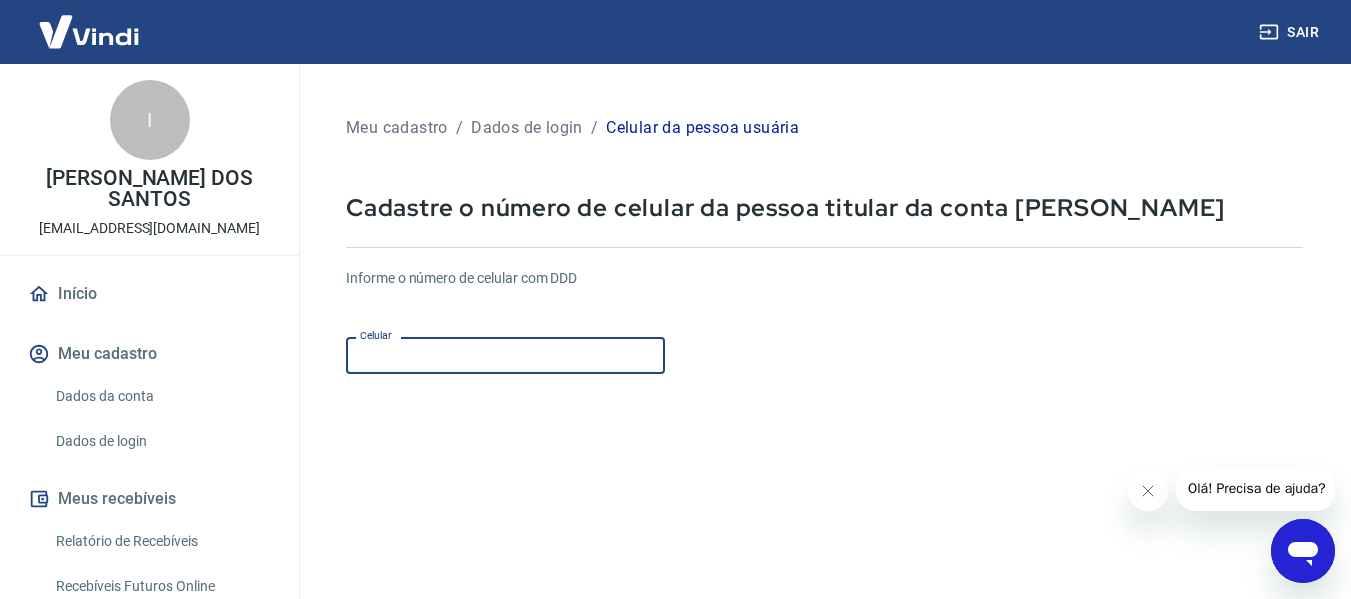 click on "Celular" at bounding box center (505, 355) 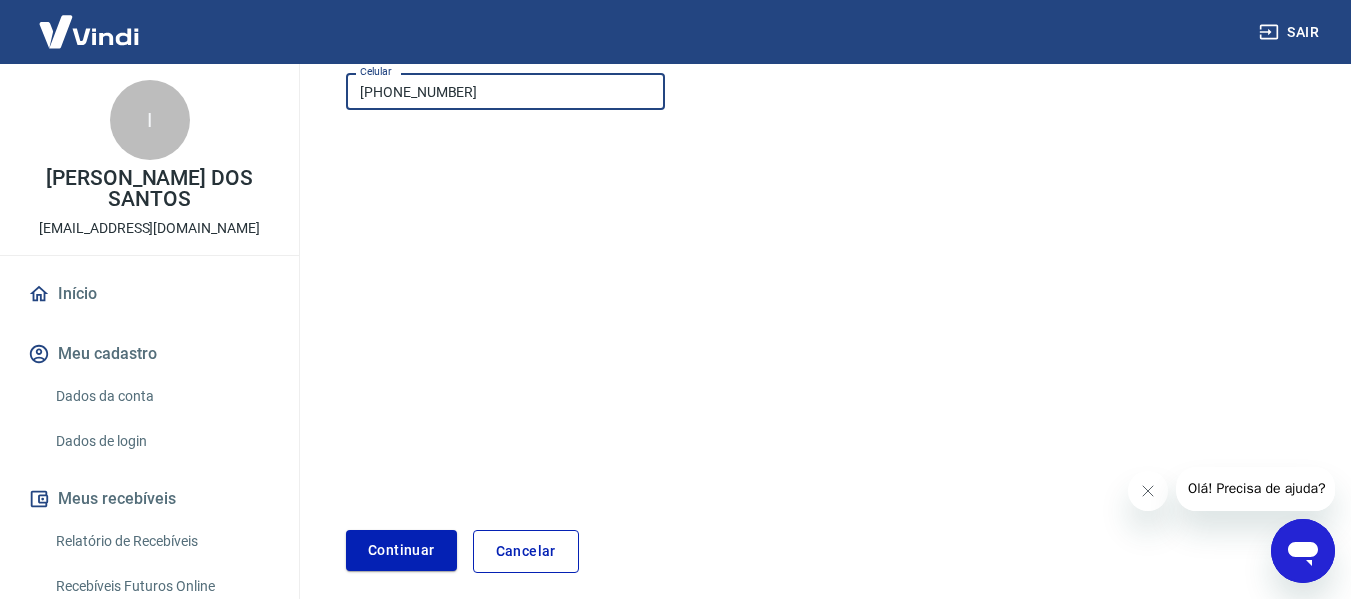 scroll, scrollTop: 266, scrollLeft: 0, axis: vertical 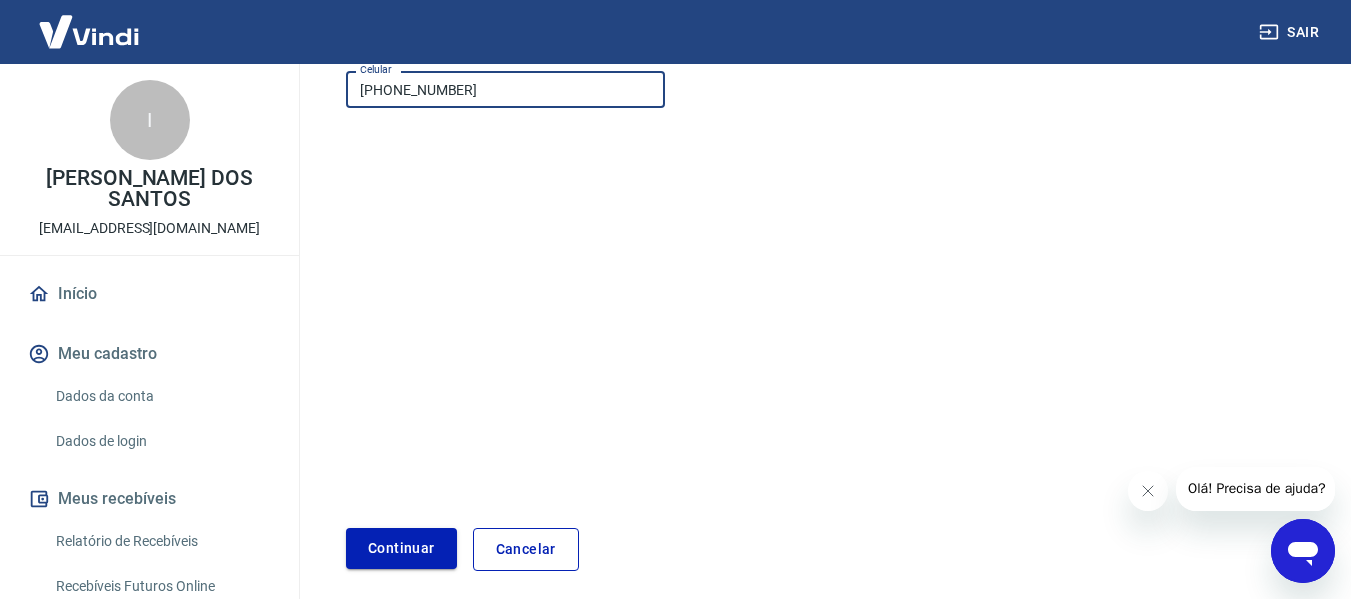 type on "[PHONE_NUMBER]" 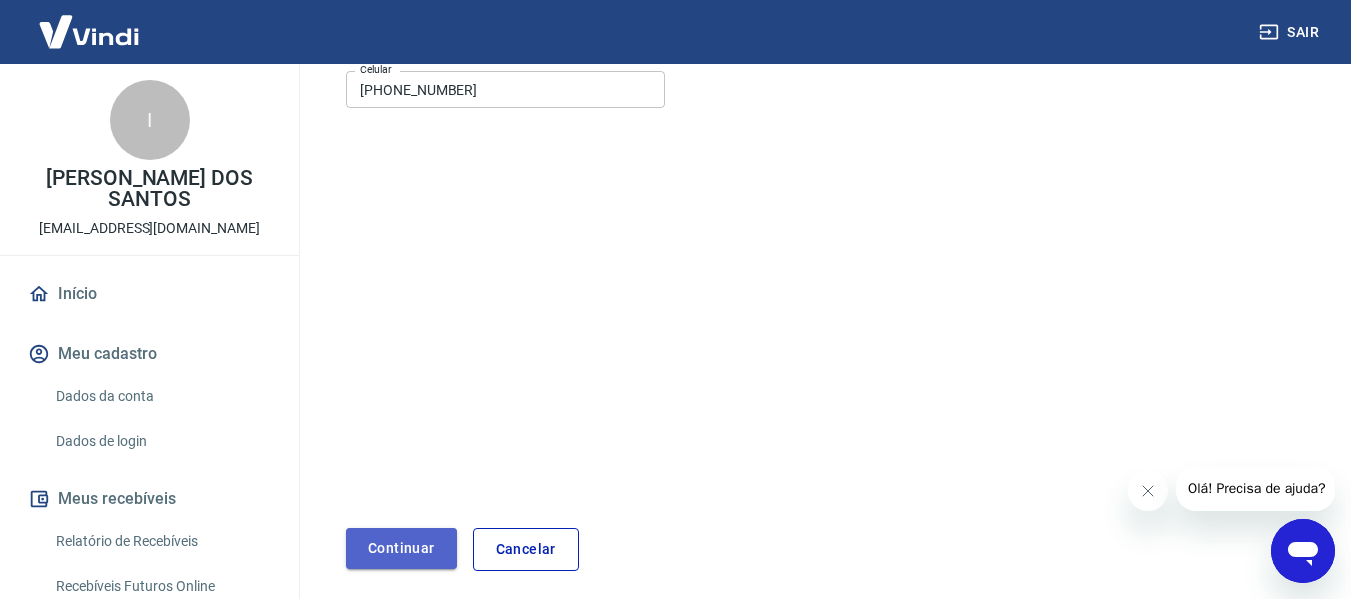 click on "Continuar" at bounding box center (401, 548) 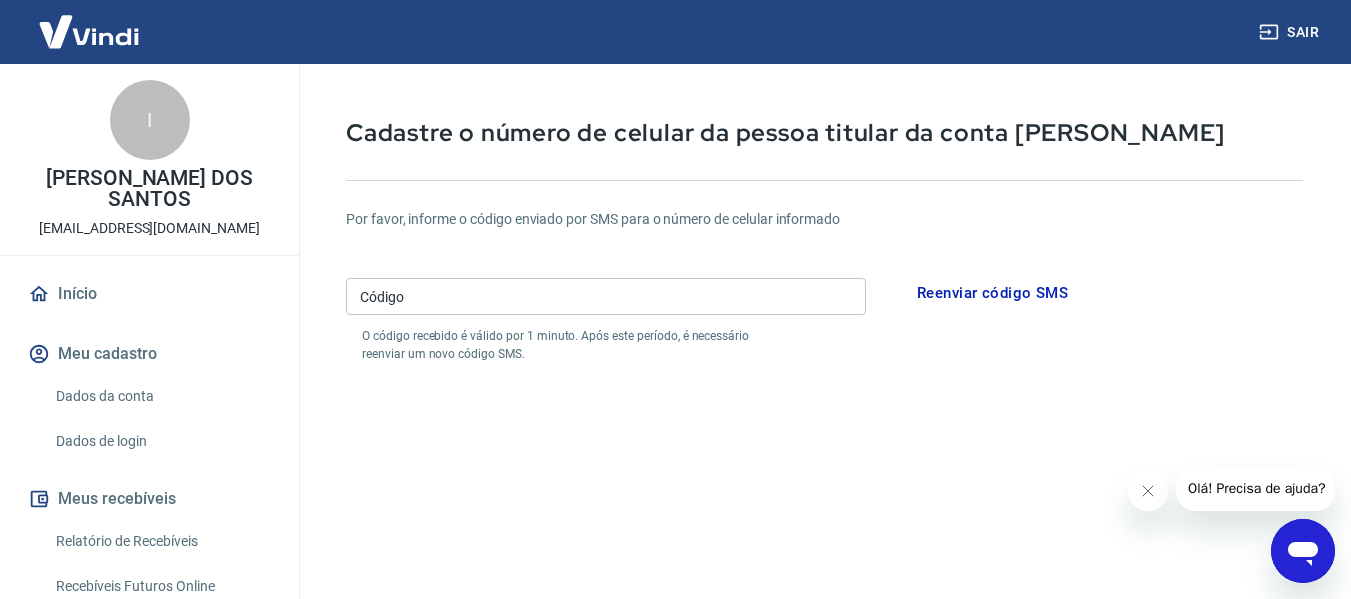 scroll, scrollTop: 68, scrollLeft: 0, axis: vertical 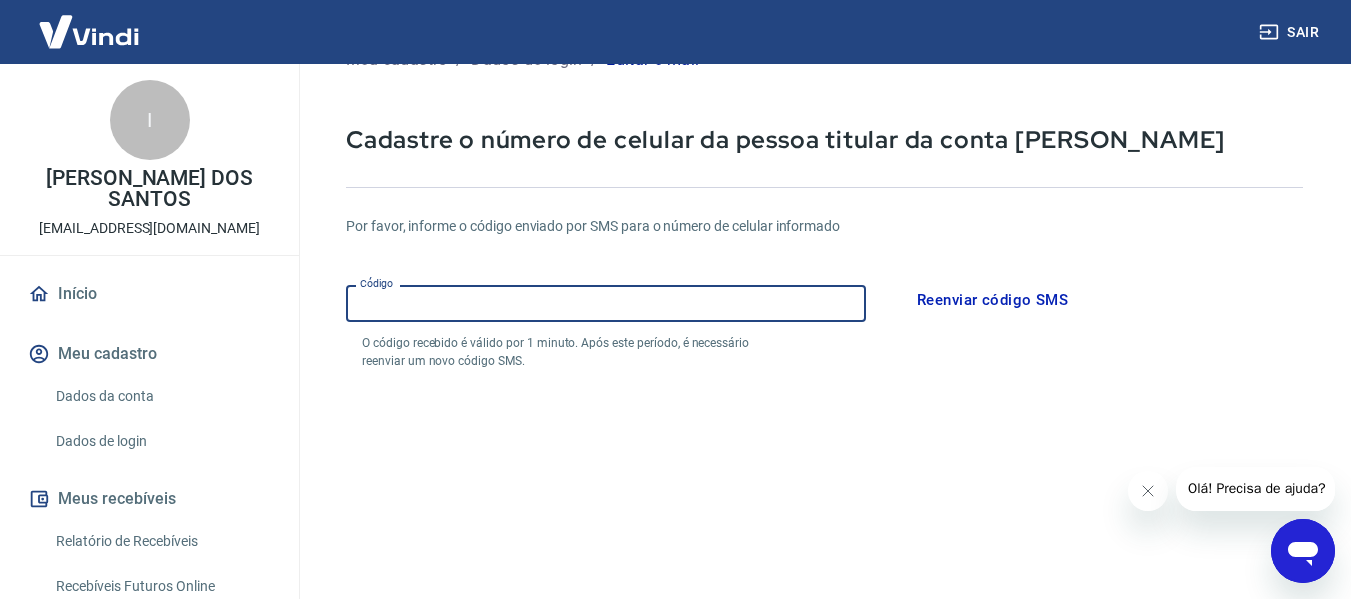 click on "Código" at bounding box center [606, 303] 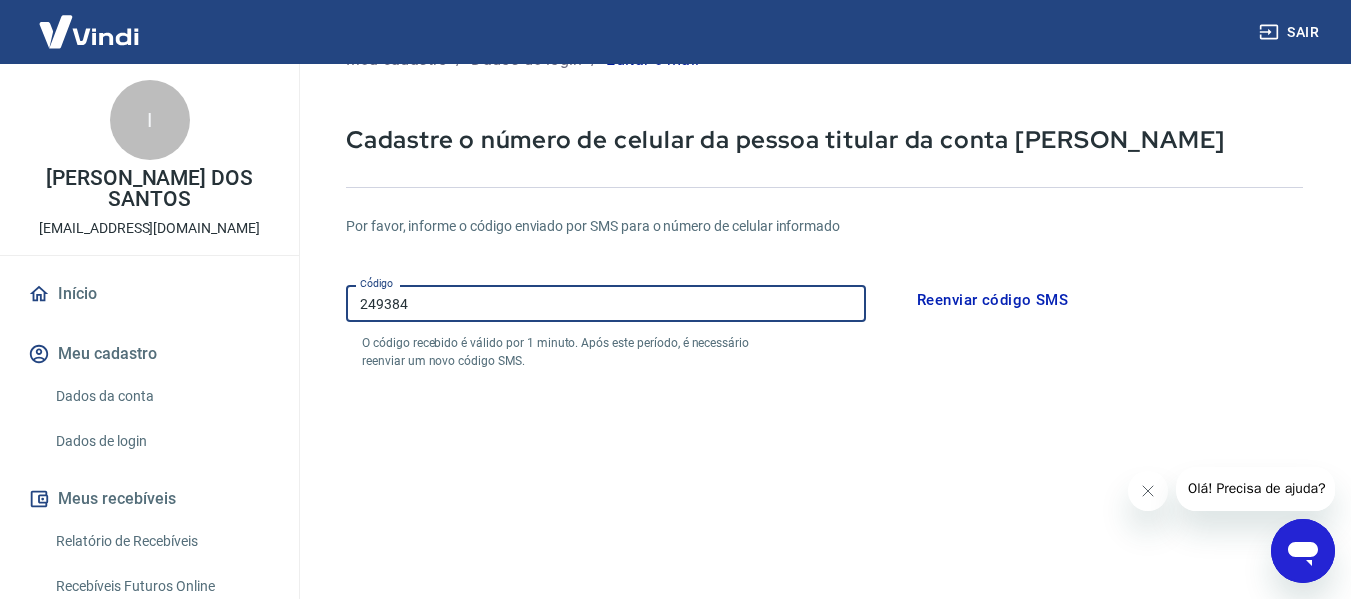 type on "249384" 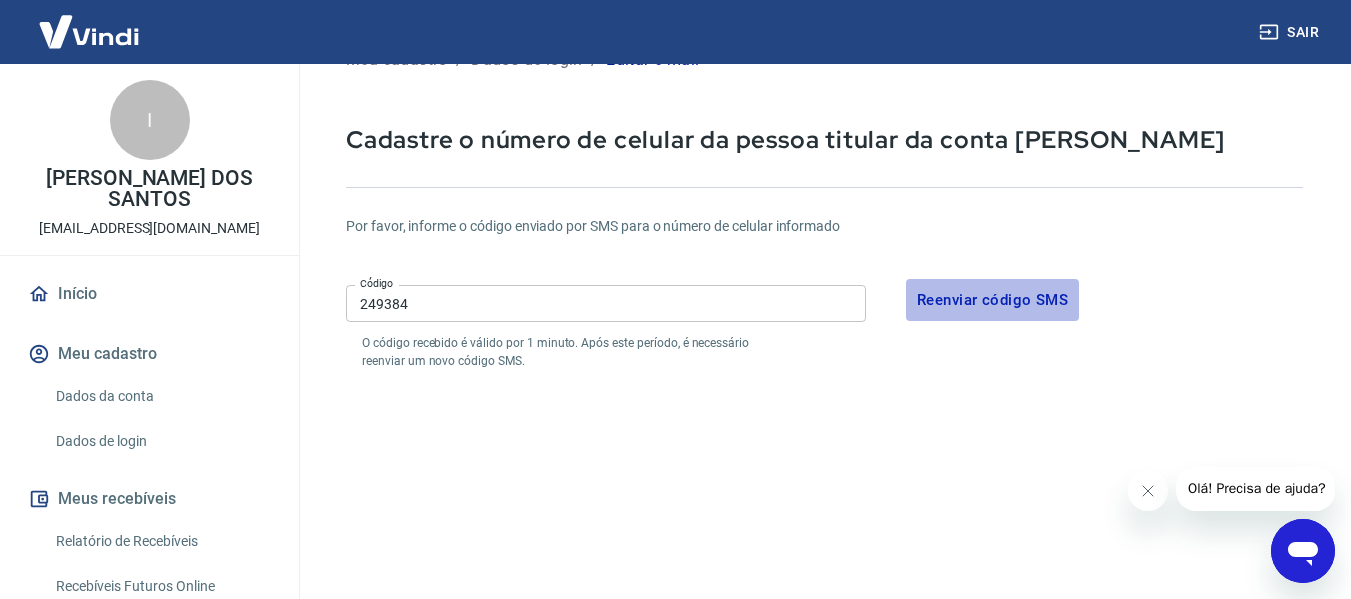 click on "Reenviar código SMS" at bounding box center [992, 300] 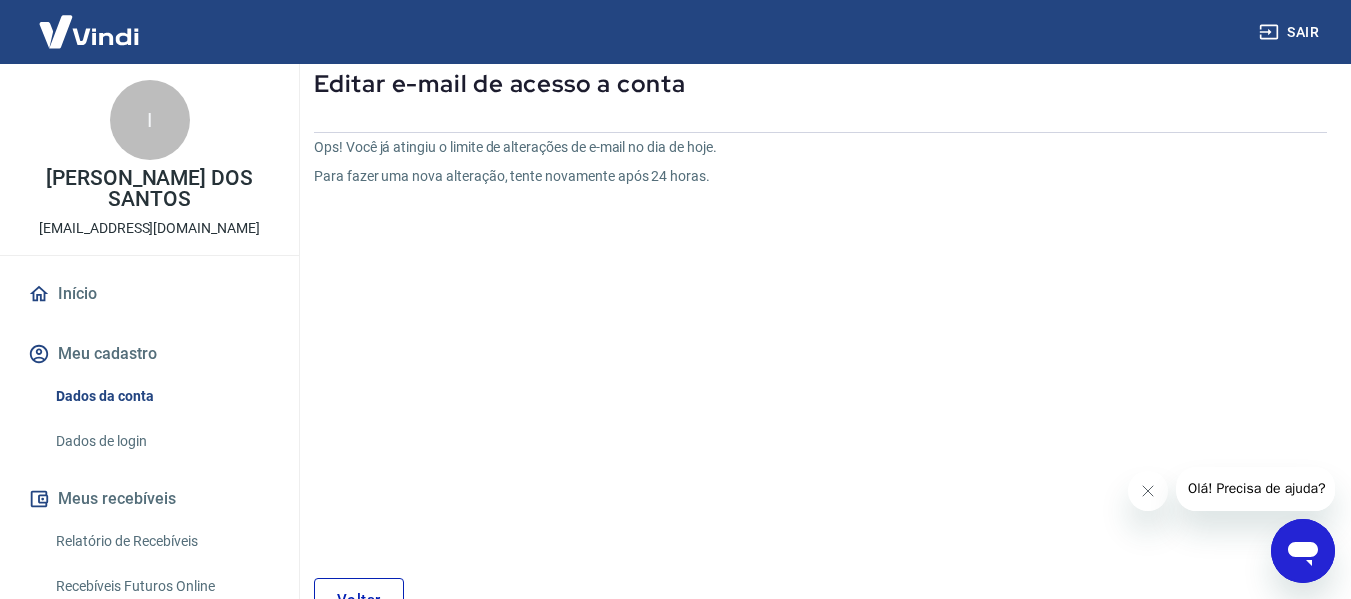scroll, scrollTop: 249, scrollLeft: 0, axis: vertical 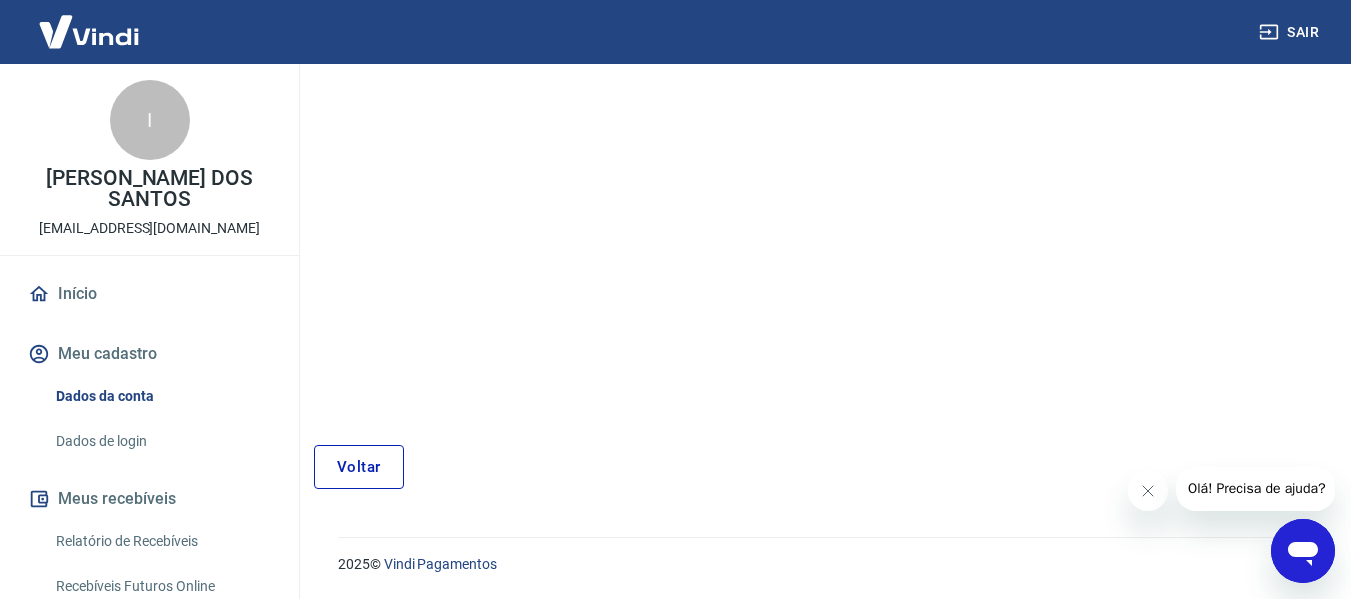 click on "Voltar" at bounding box center (359, 467) 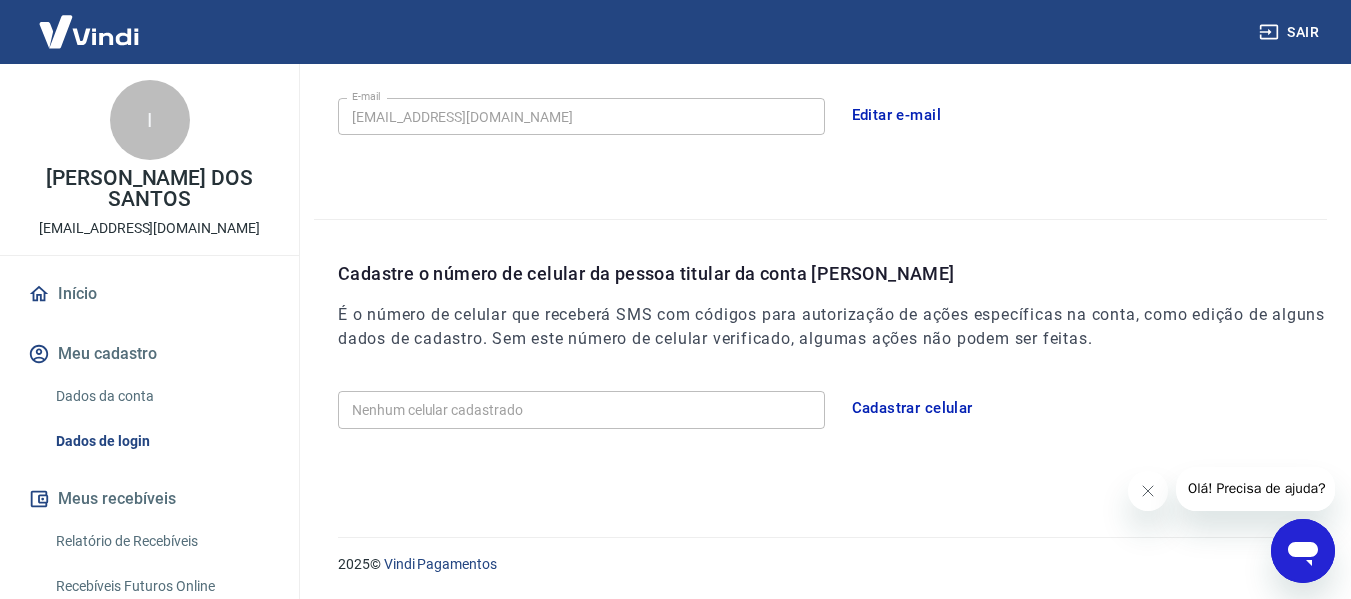 scroll, scrollTop: 0, scrollLeft: 0, axis: both 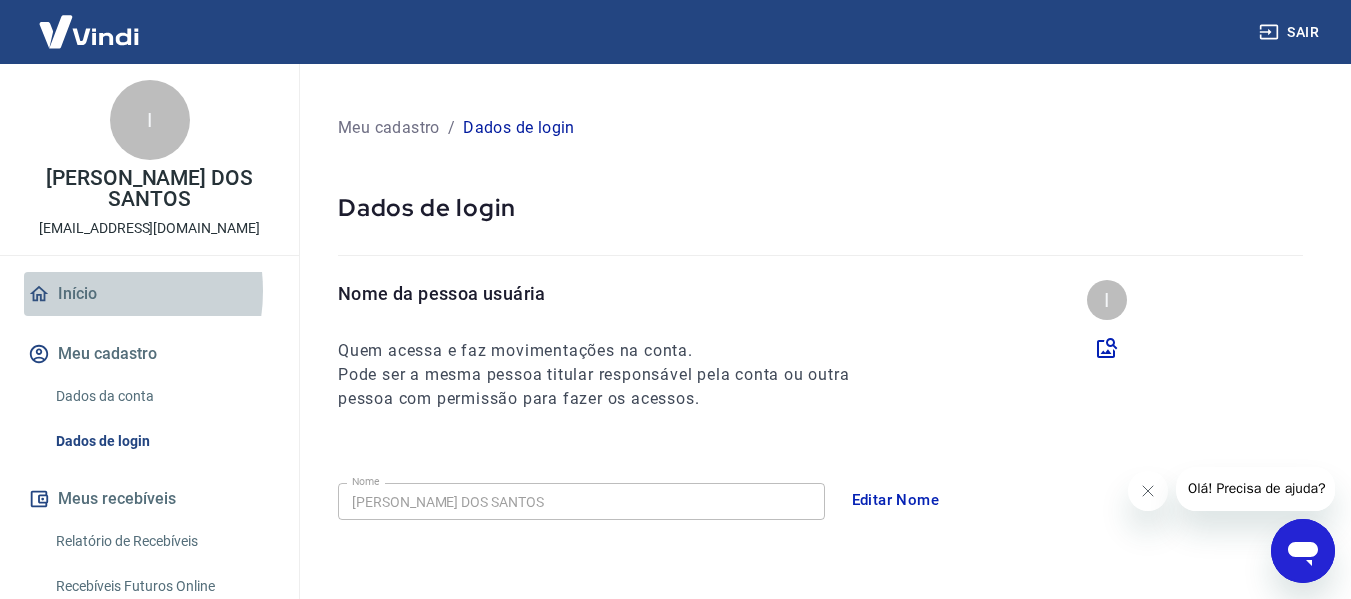click on "Início" at bounding box center [149, 294] 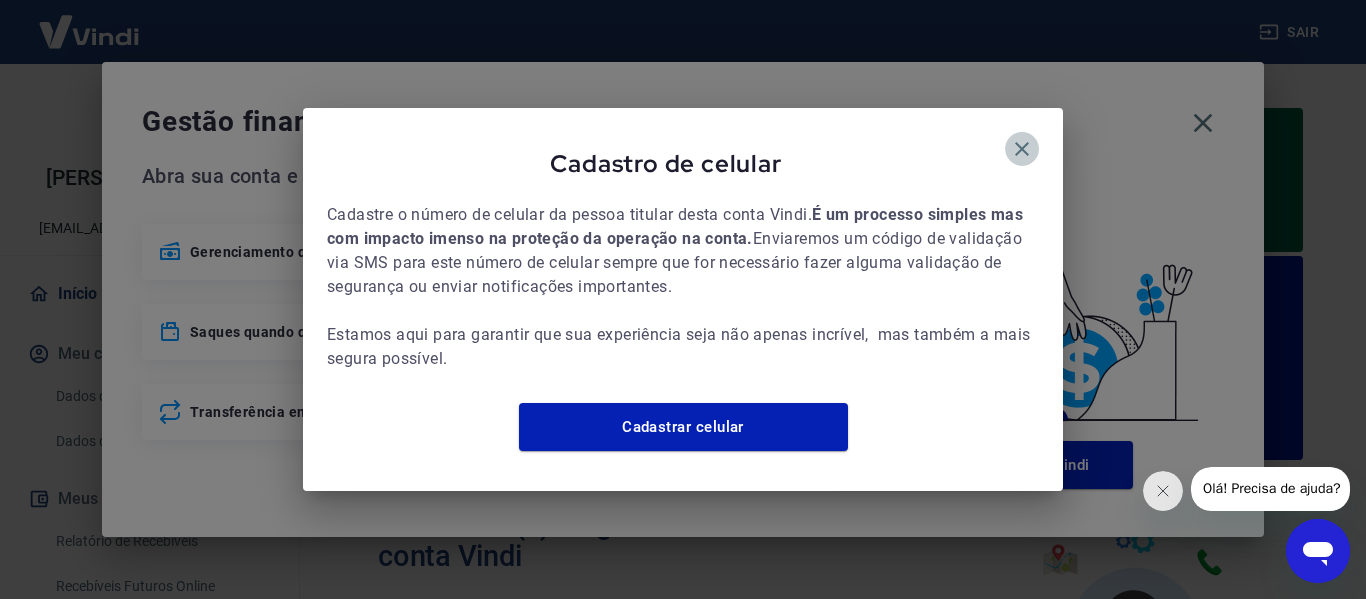 click 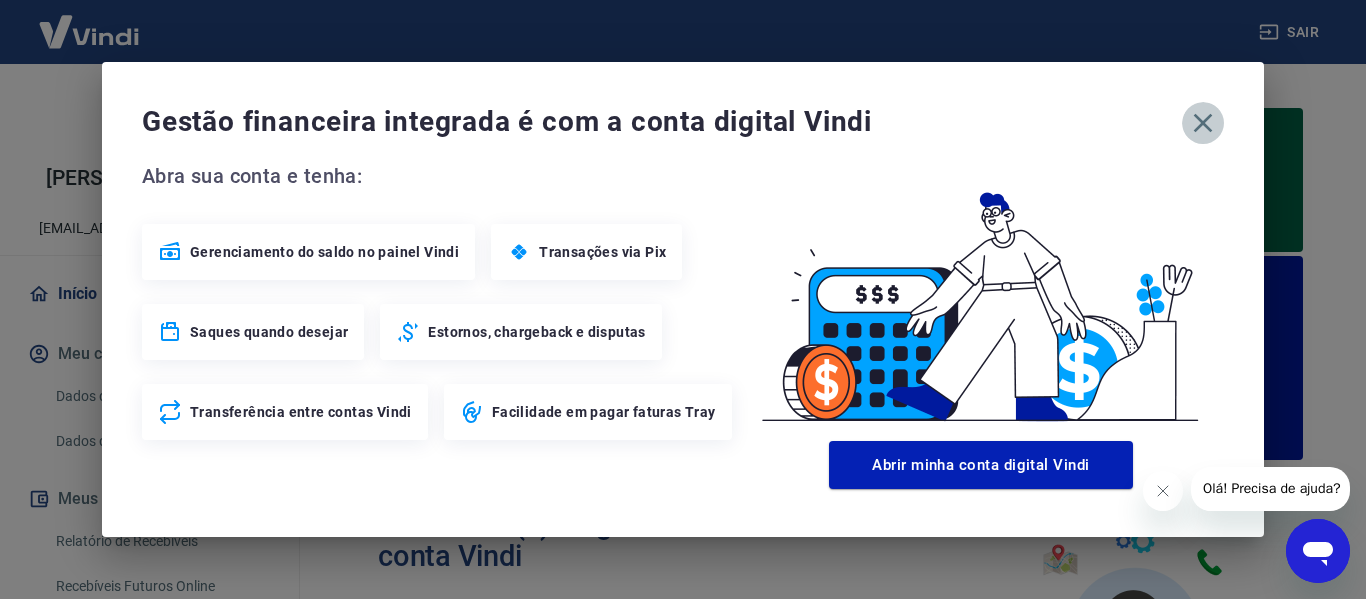 click 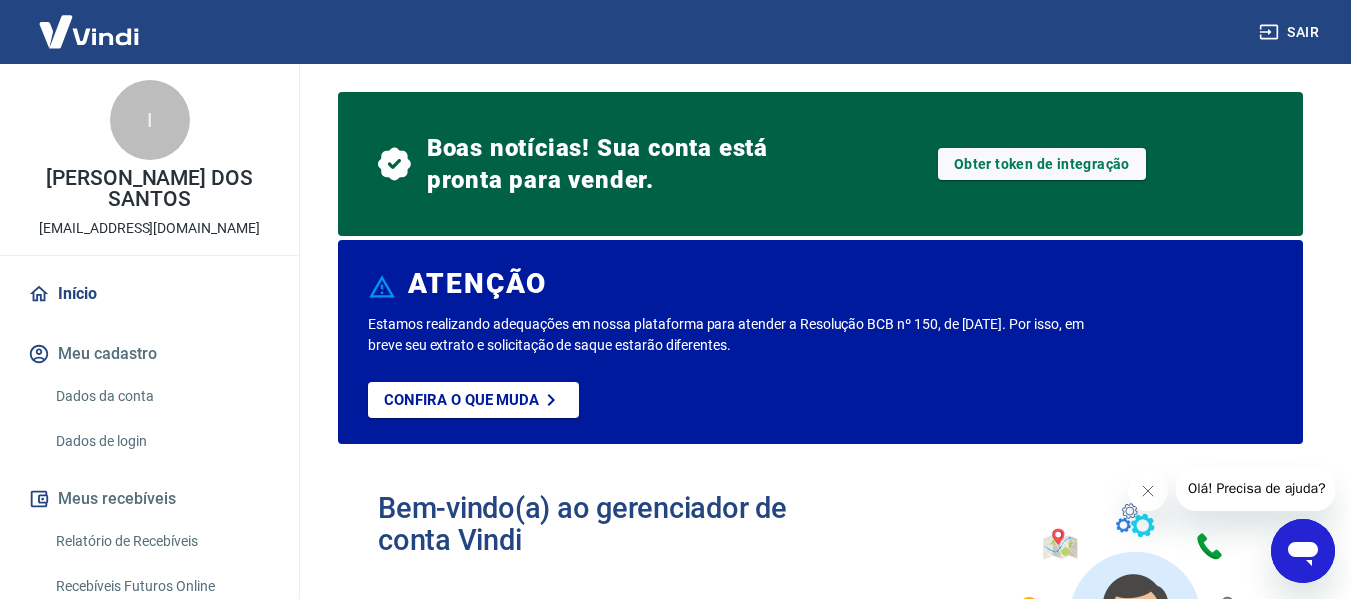 scroll, scrollTop: 19, scrollLeft: 0, axis: vertical 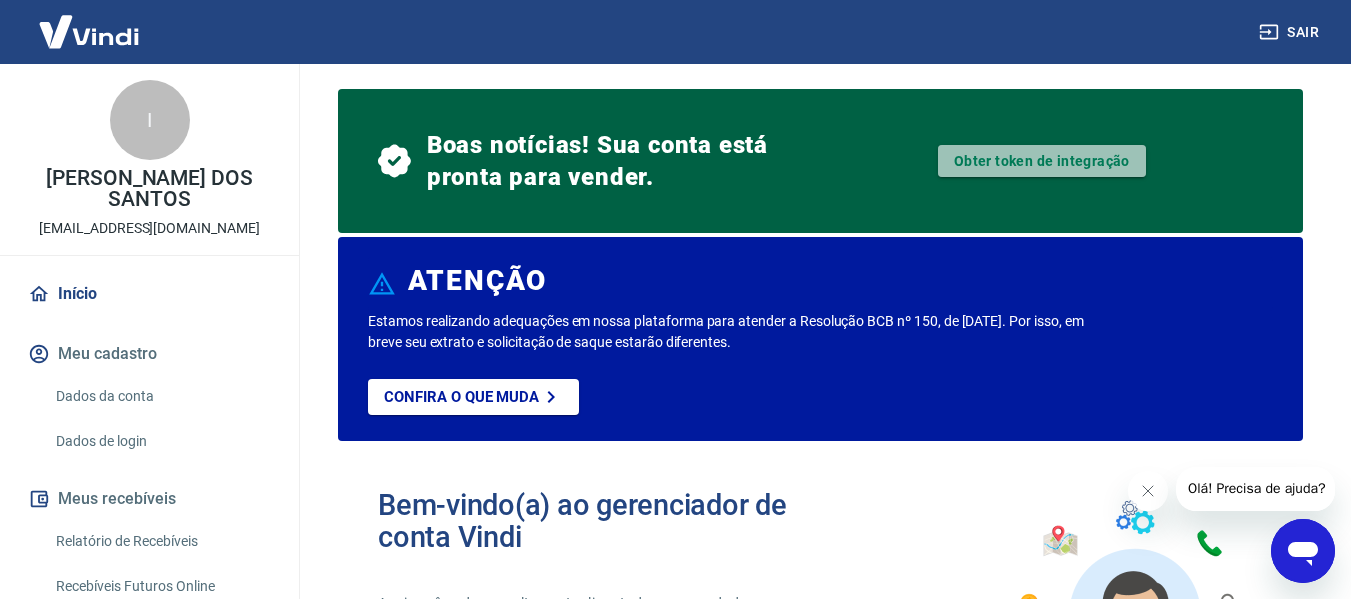 click on "Obter token de integração" at bounding box center (1042, 161) 